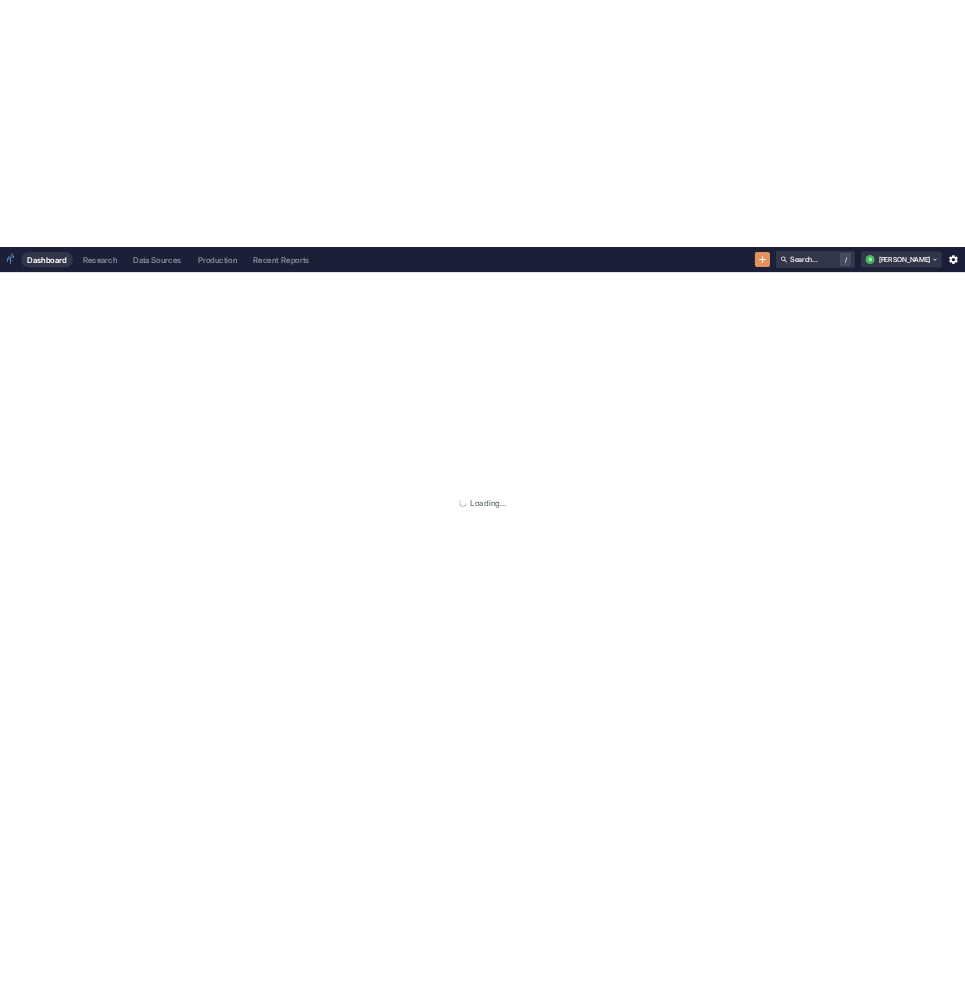 scroll, scrollTop: 0, scrollLeft: 0, axis: both 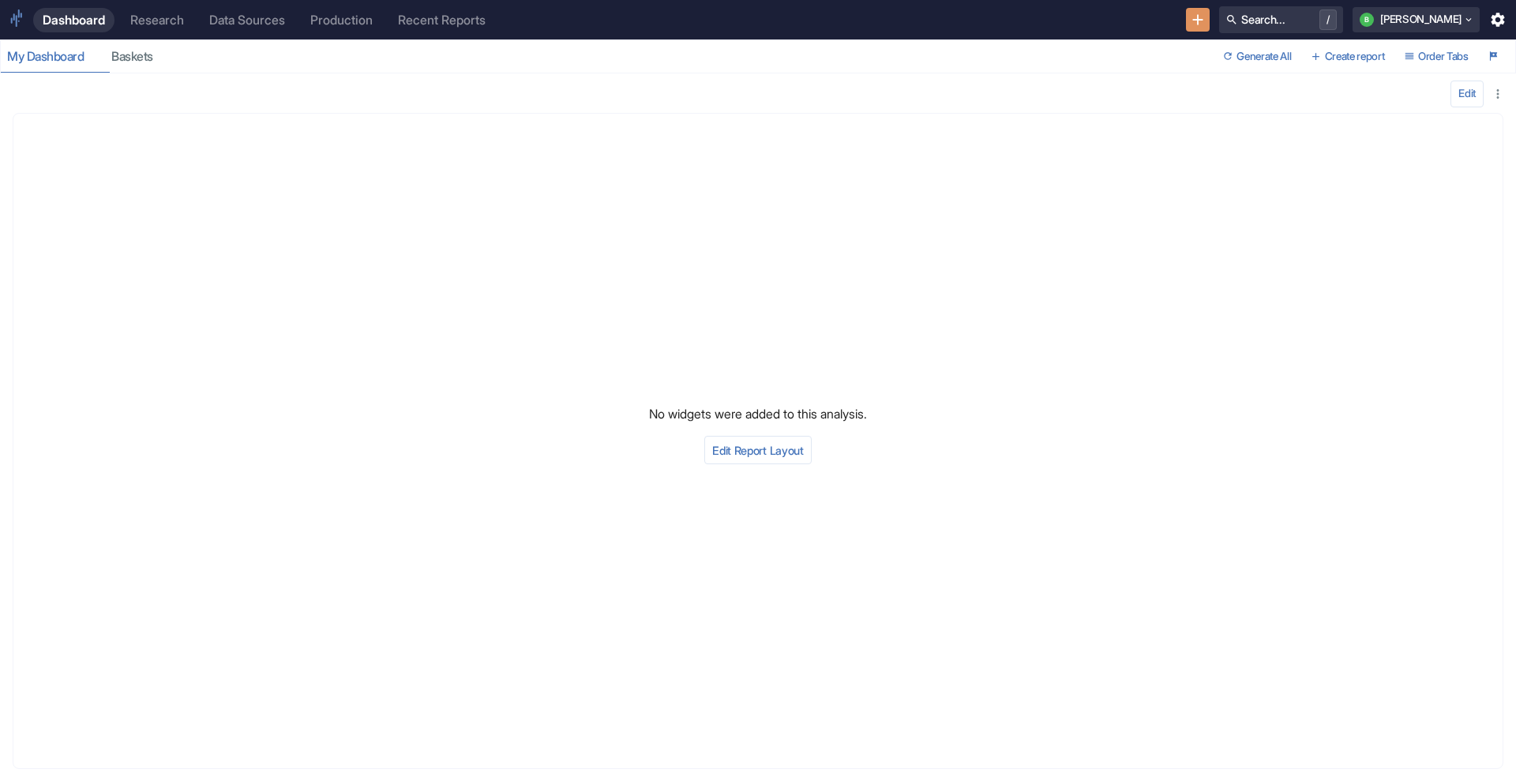 click on "Research" at bounding box center [157, 20] 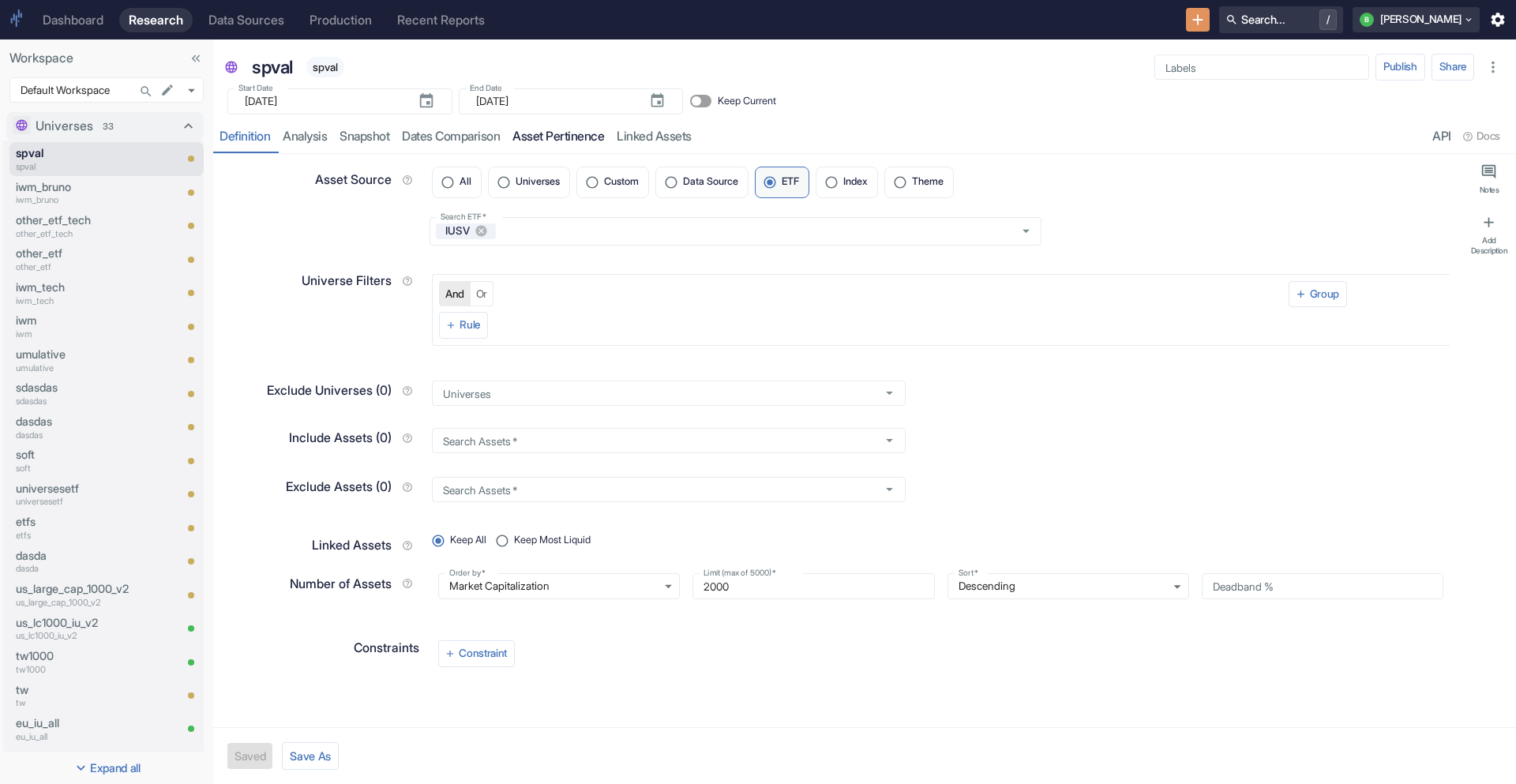 type on "x" 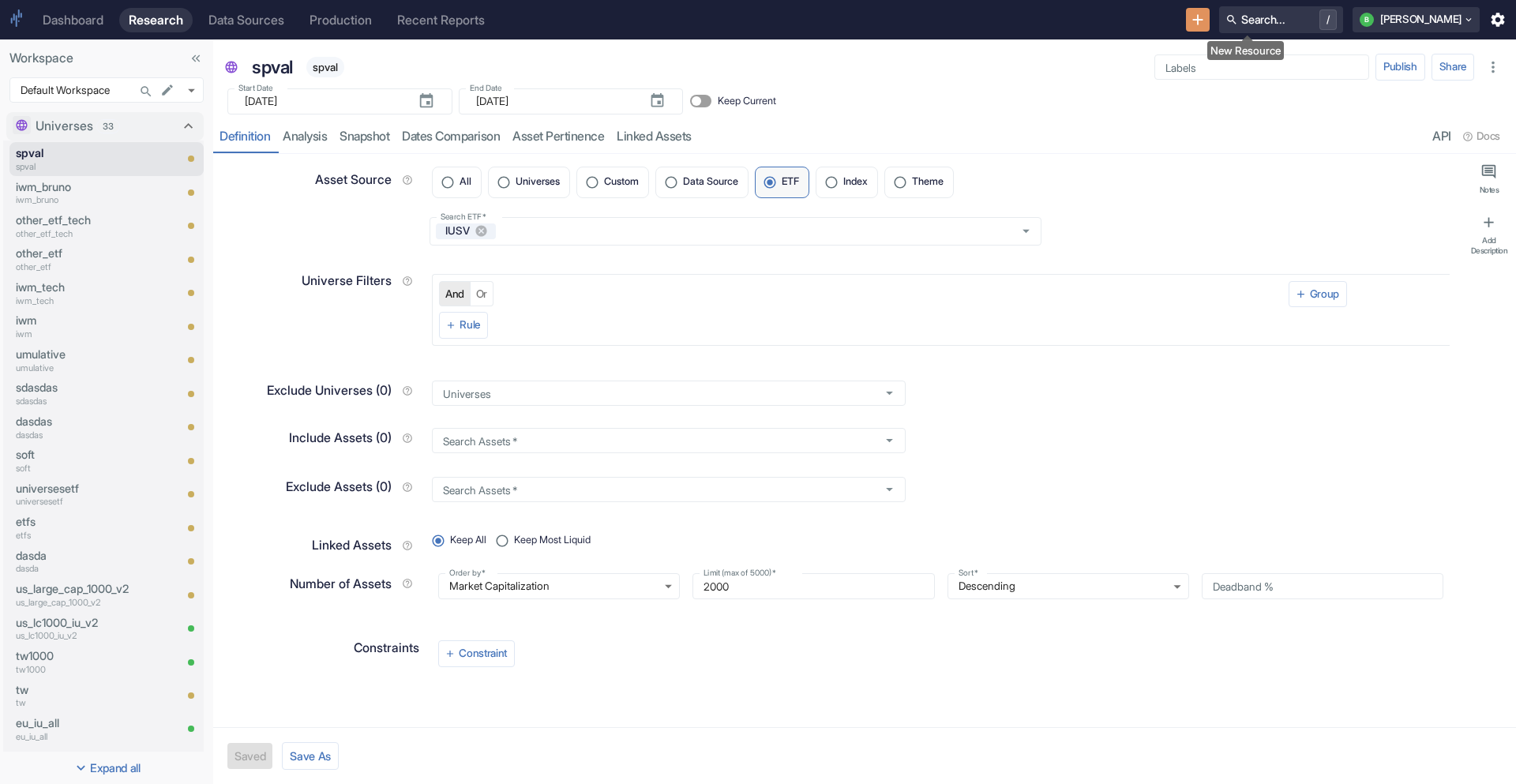 click 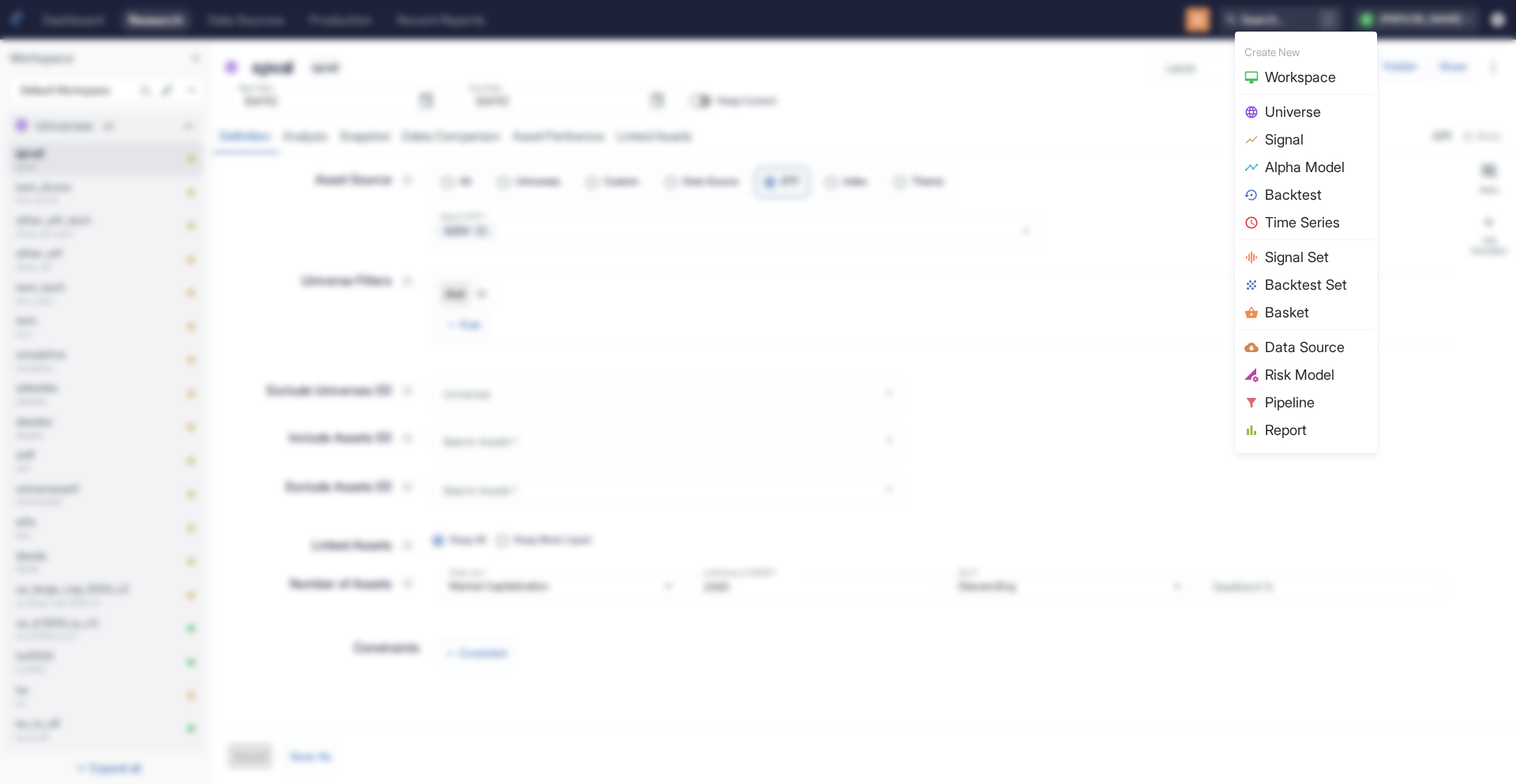 click on "Universe" at bounding box center (1316, 111) 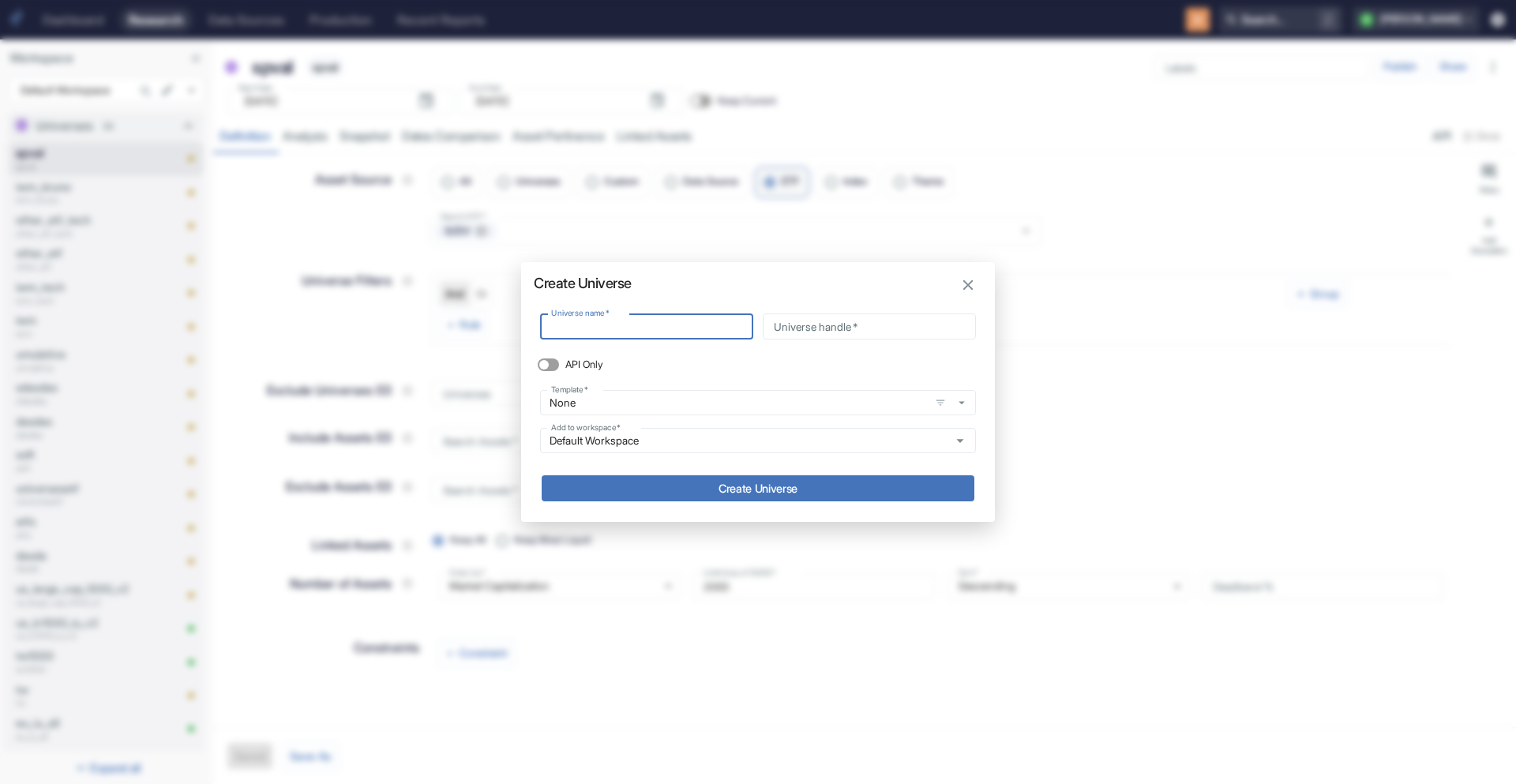 type on "s" 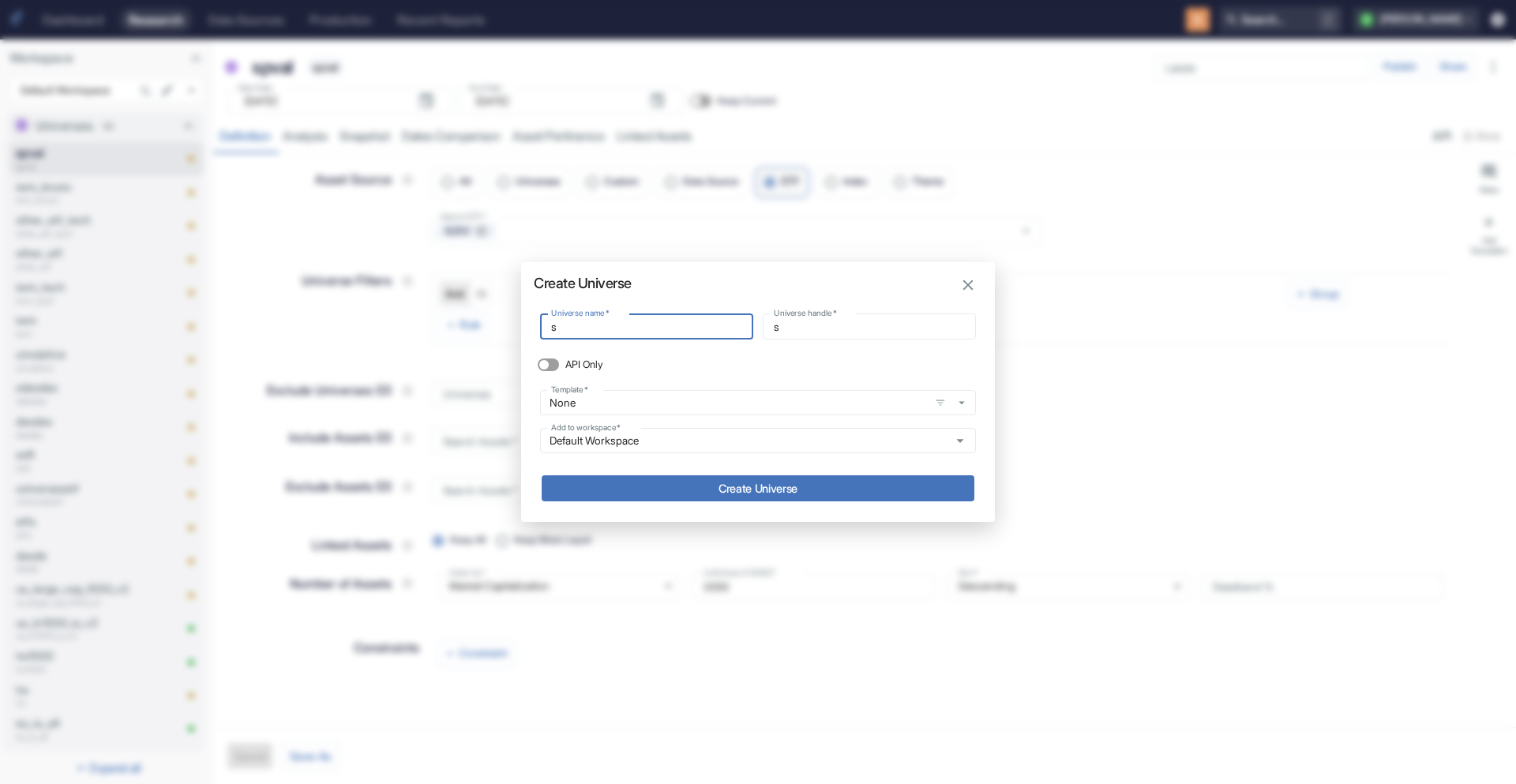 type on "s_" 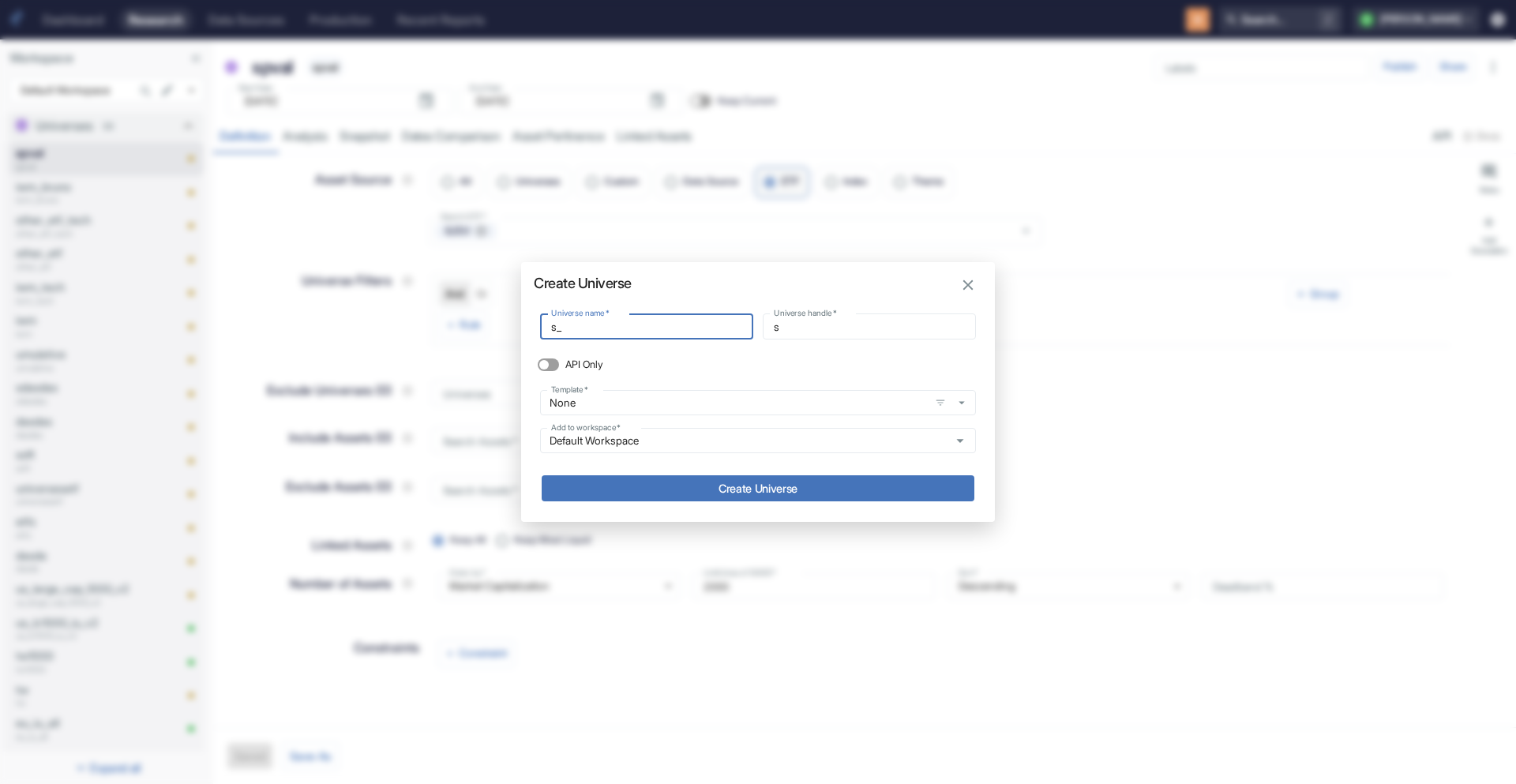 type on "s_" 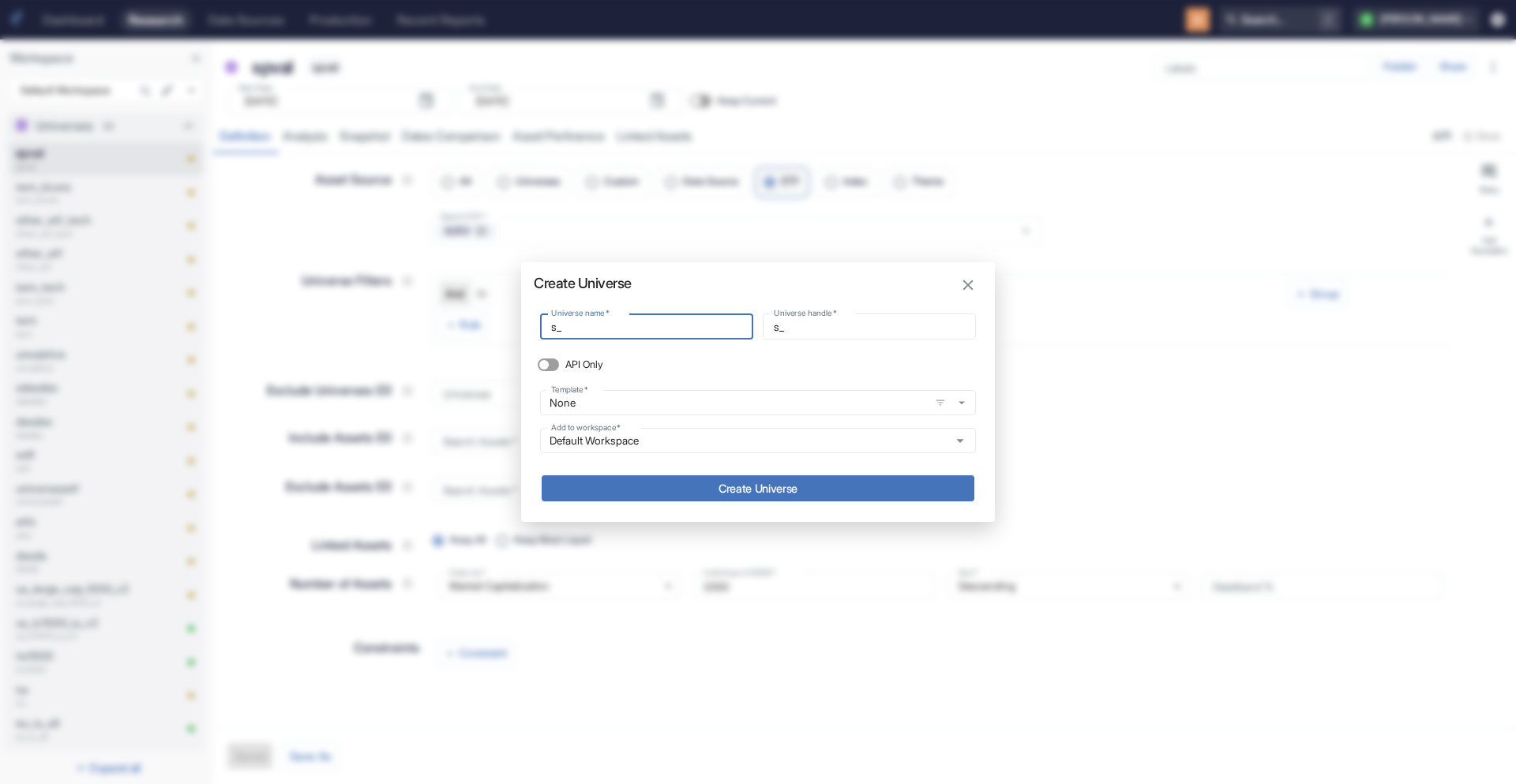 type on "s_p" 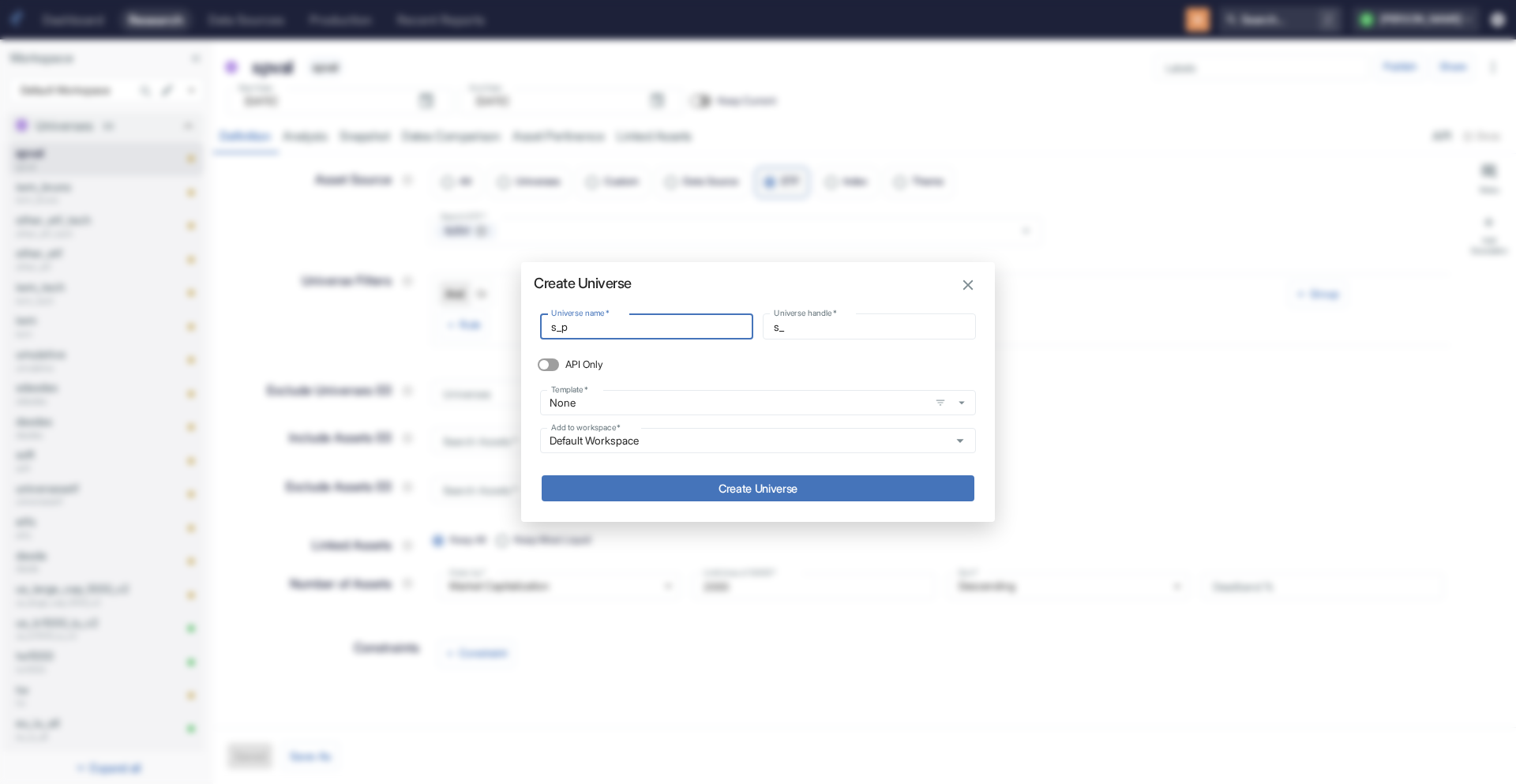 type on "s_p" 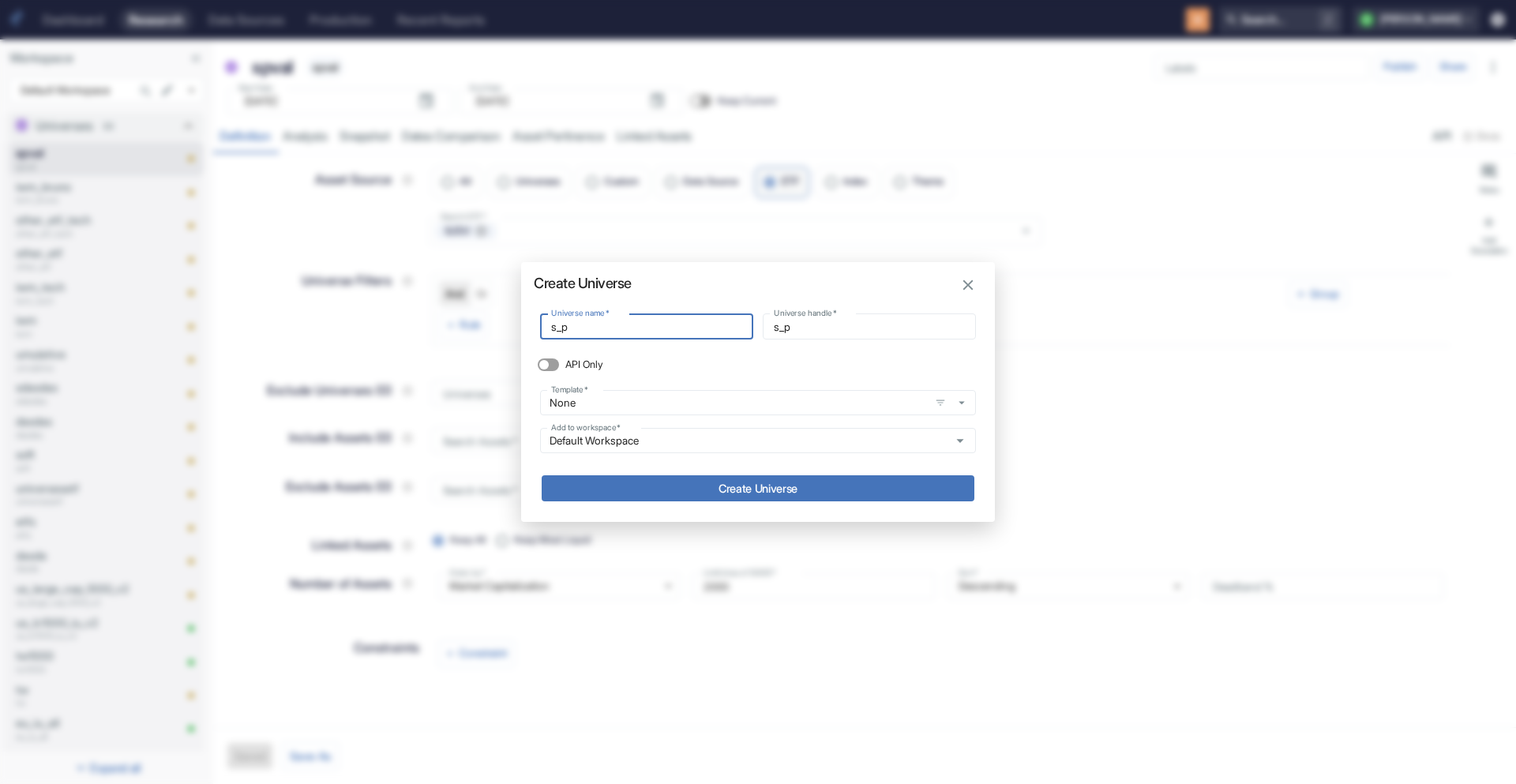 type on "s_p_" 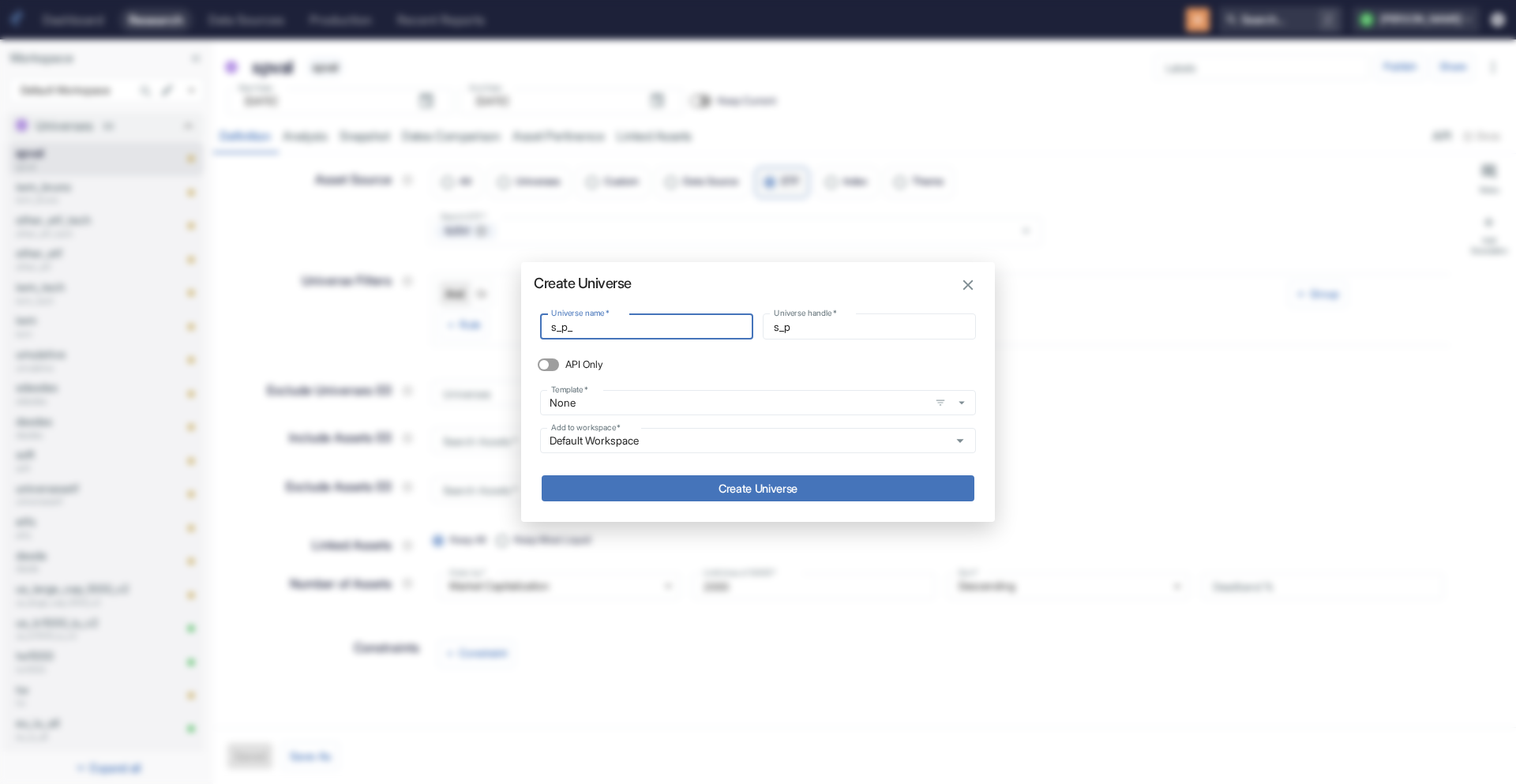 type on "s_p_" 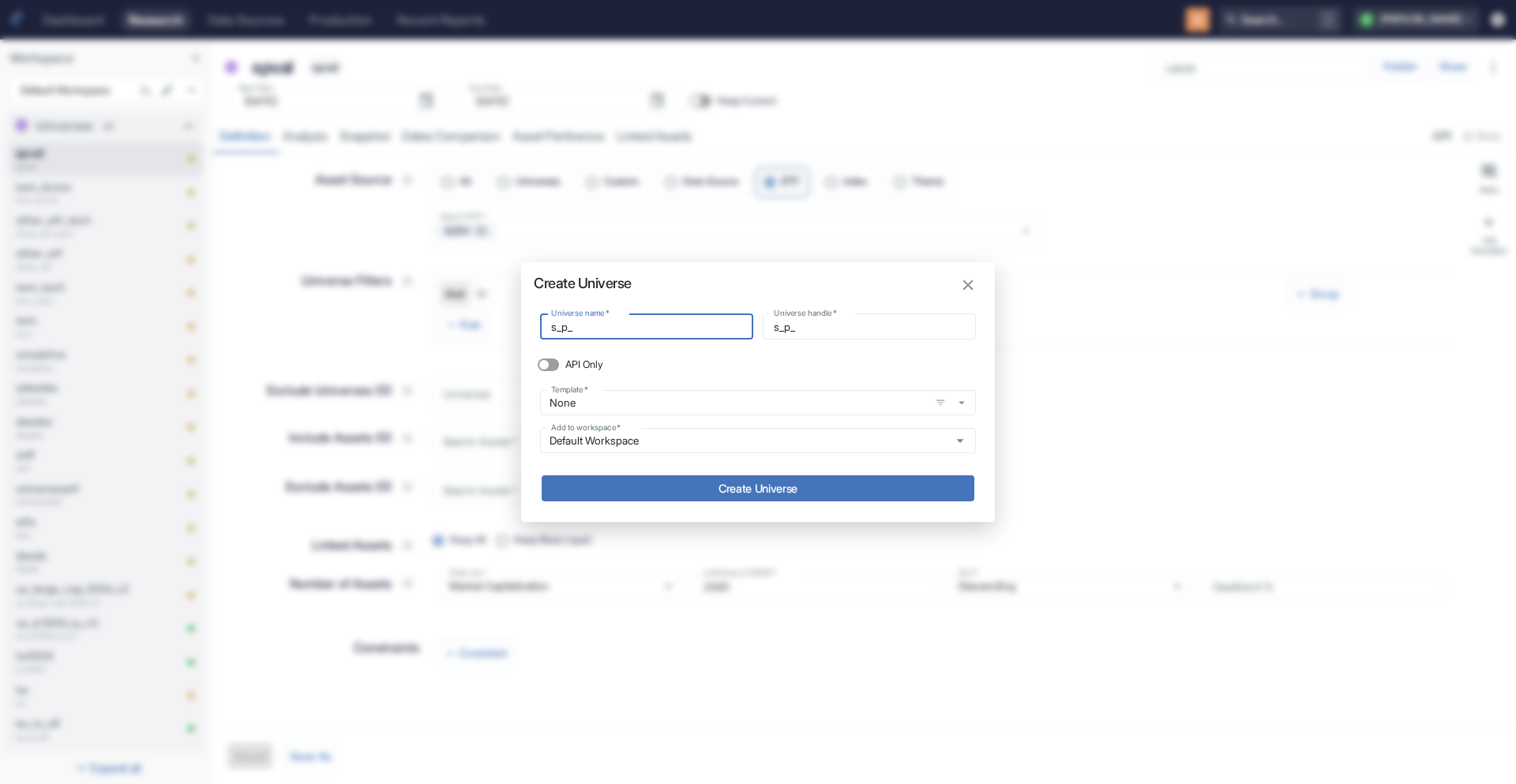 type on "s_p_v" 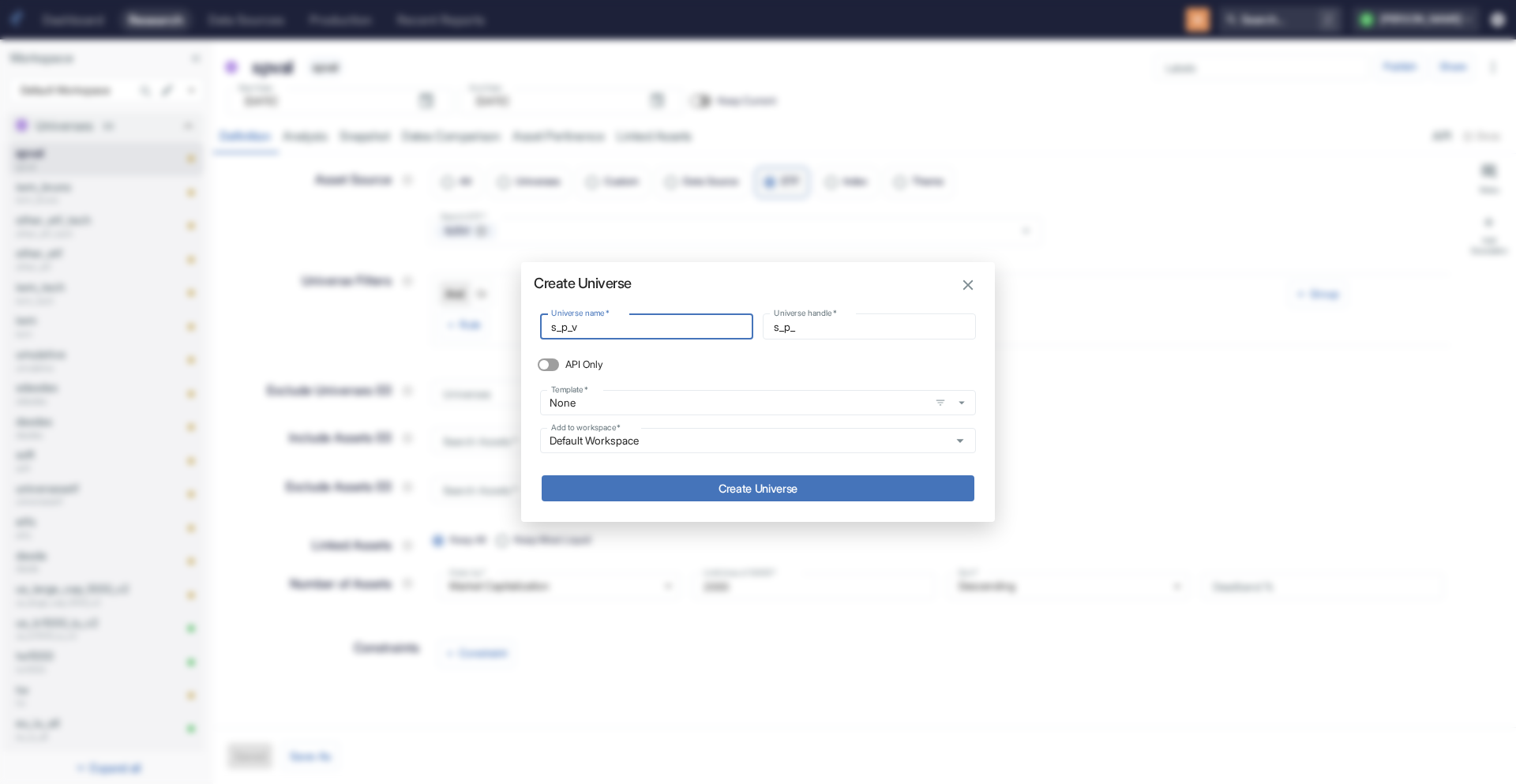 type on "s_p_v" 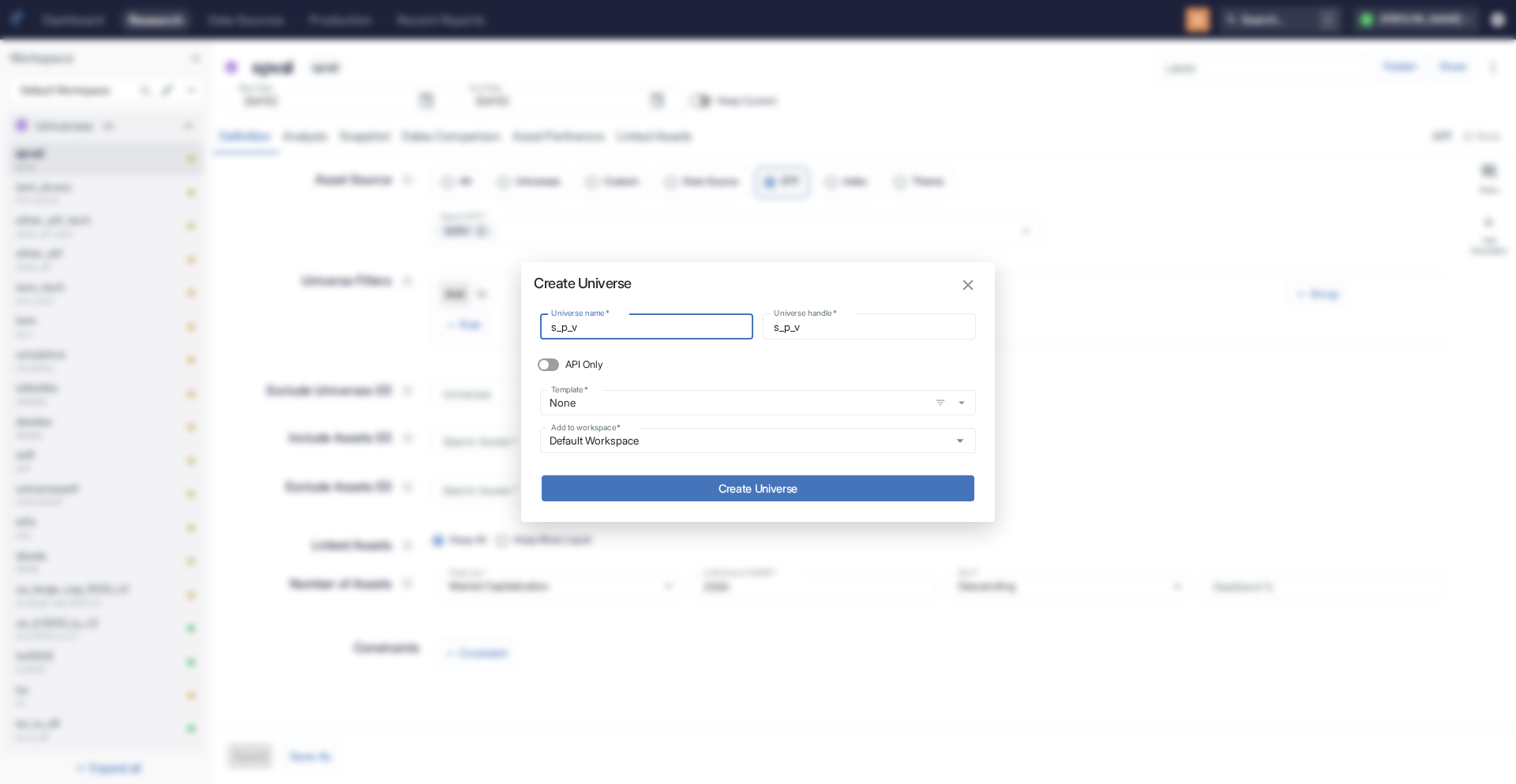 type on "s_p_va" 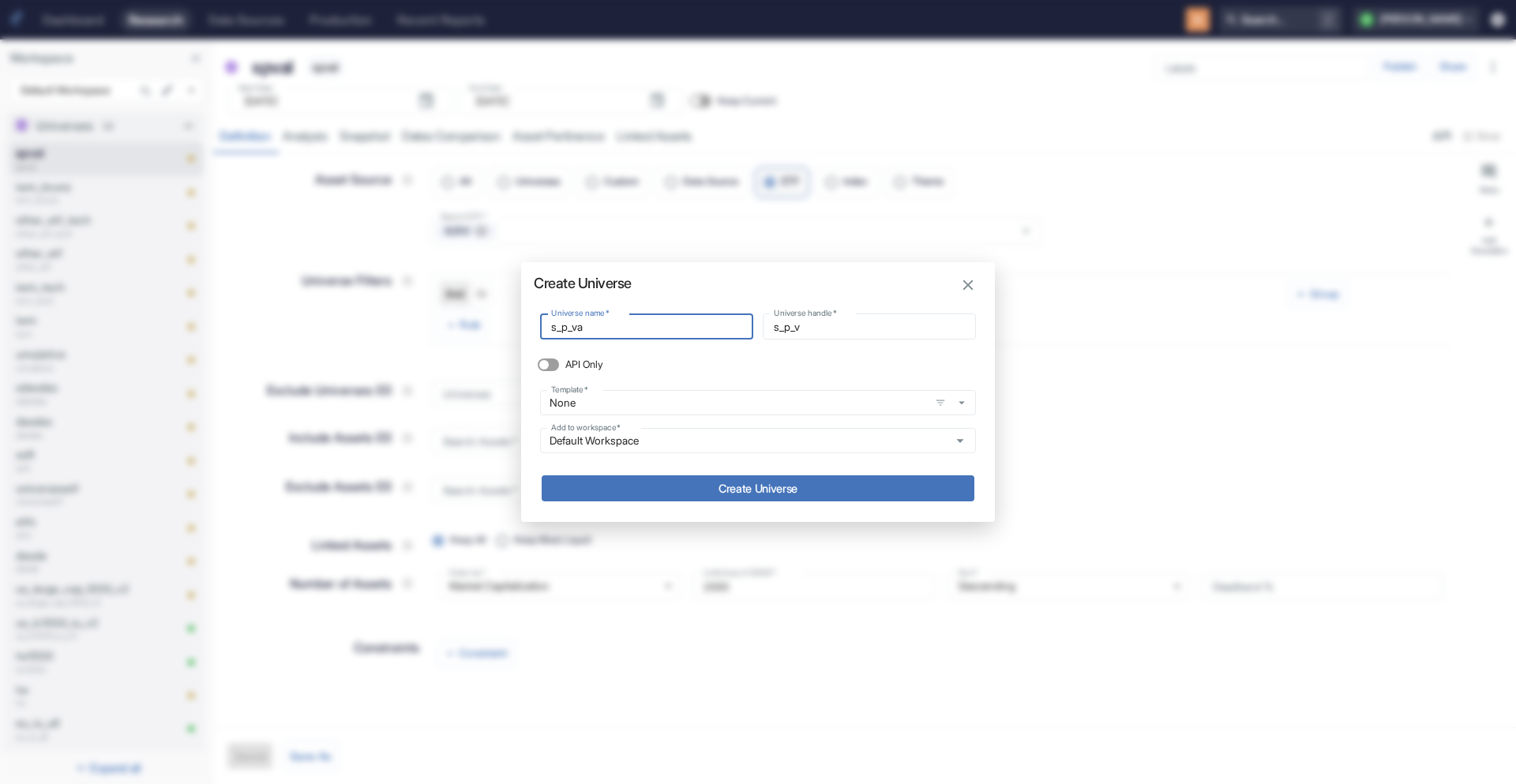 type on "s_p_va" 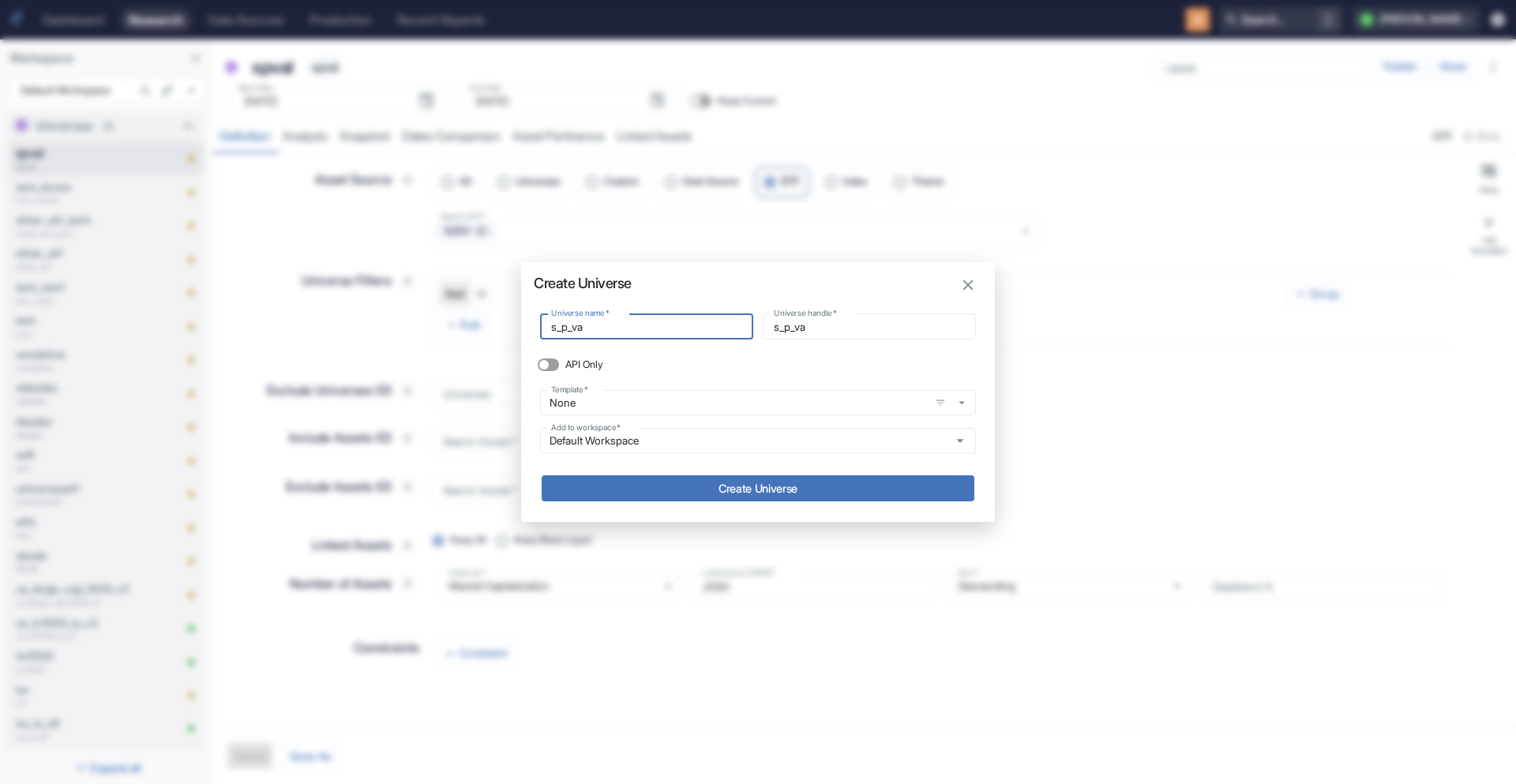 type on "s_p_val" 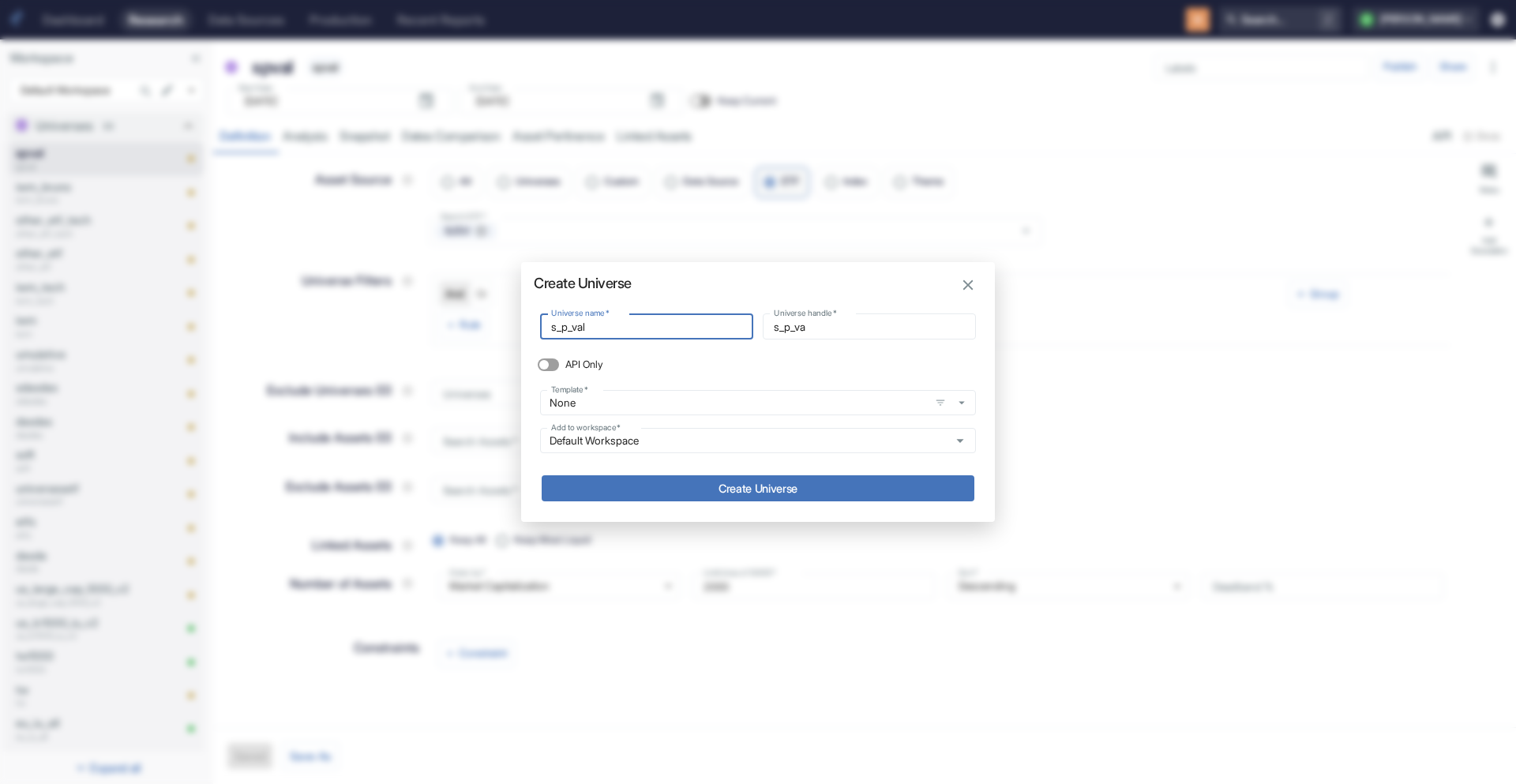 type on "s_p_val" 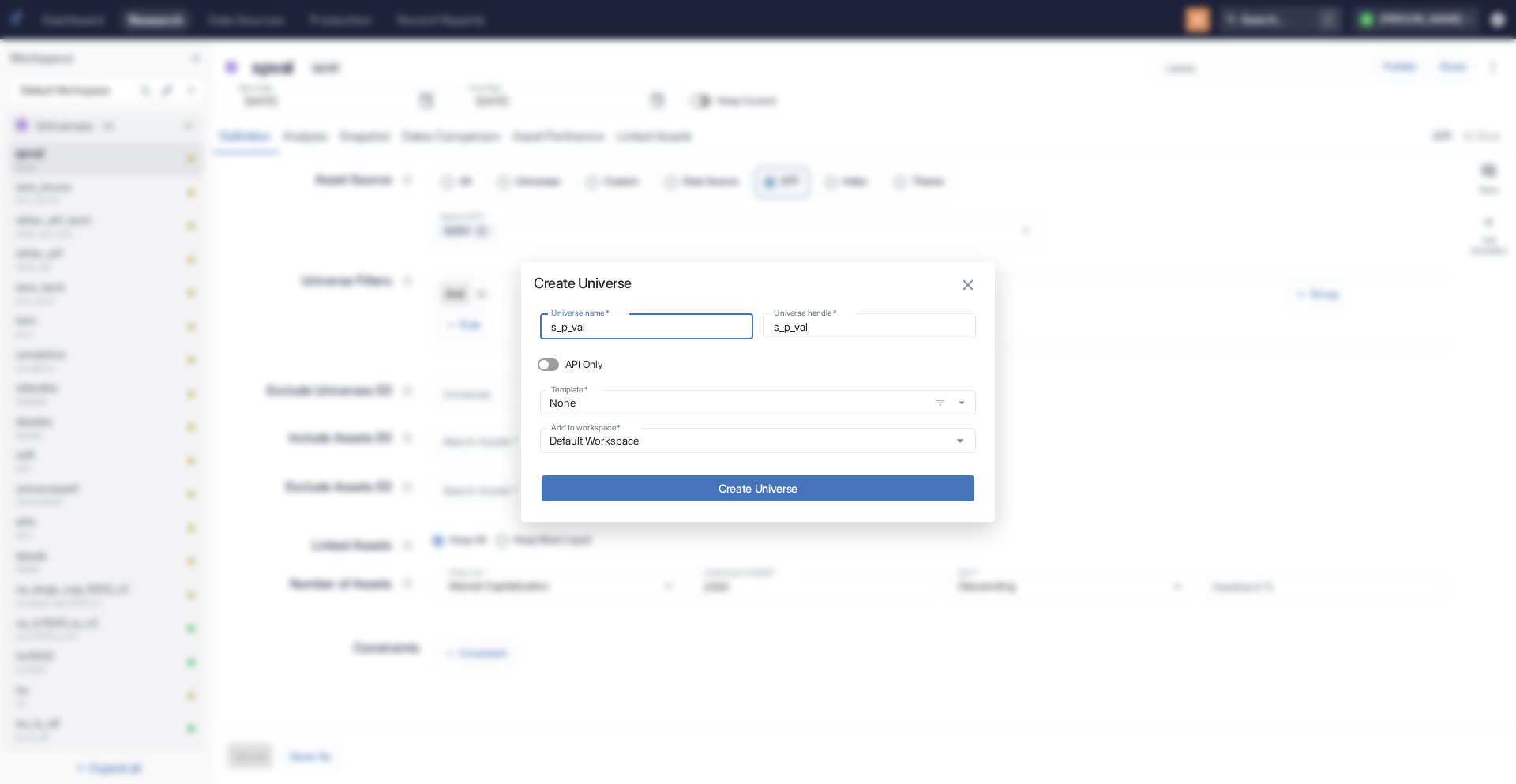 type on "s_p_valu" 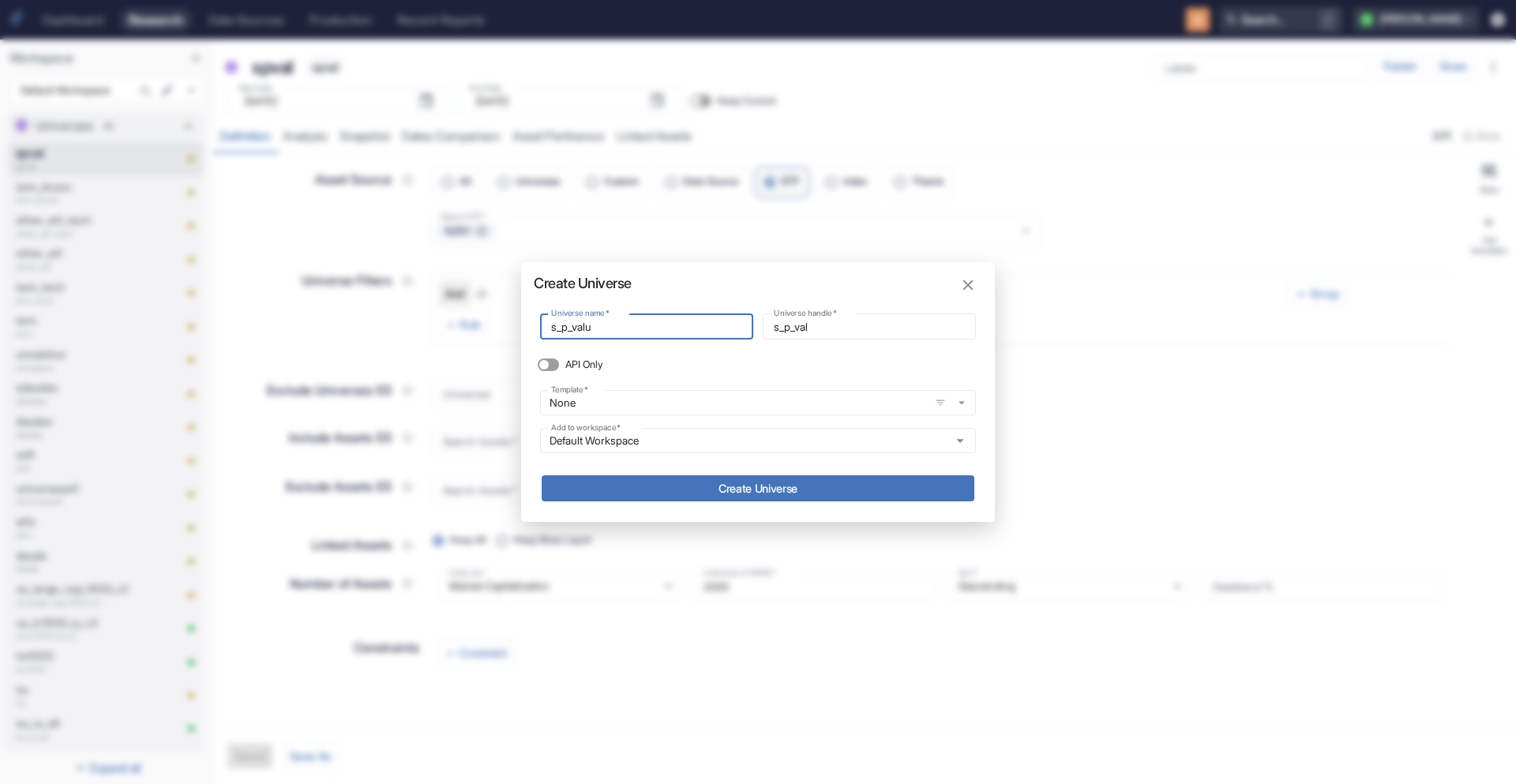 type on "s_p_valu" 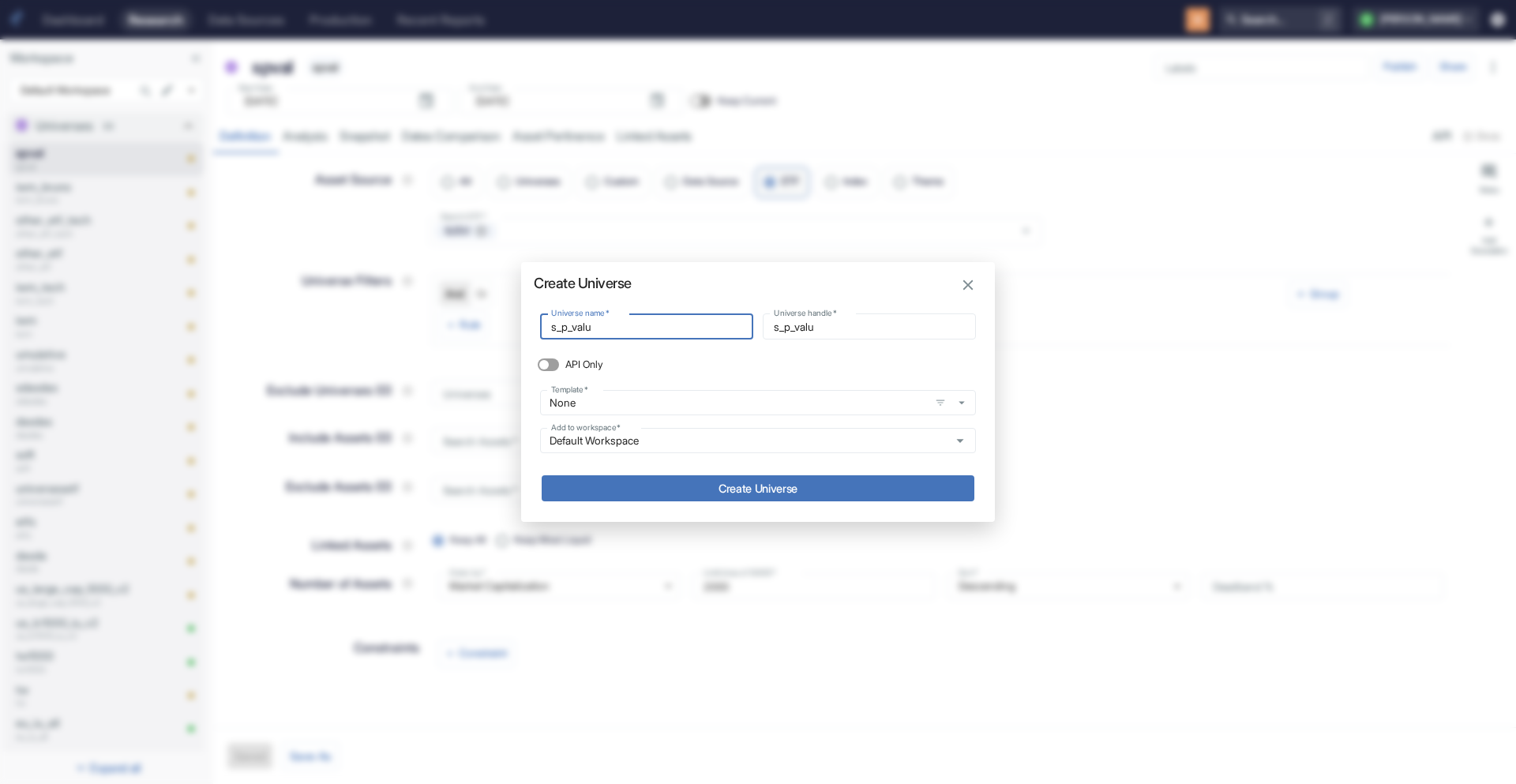 type on "s_p_value" 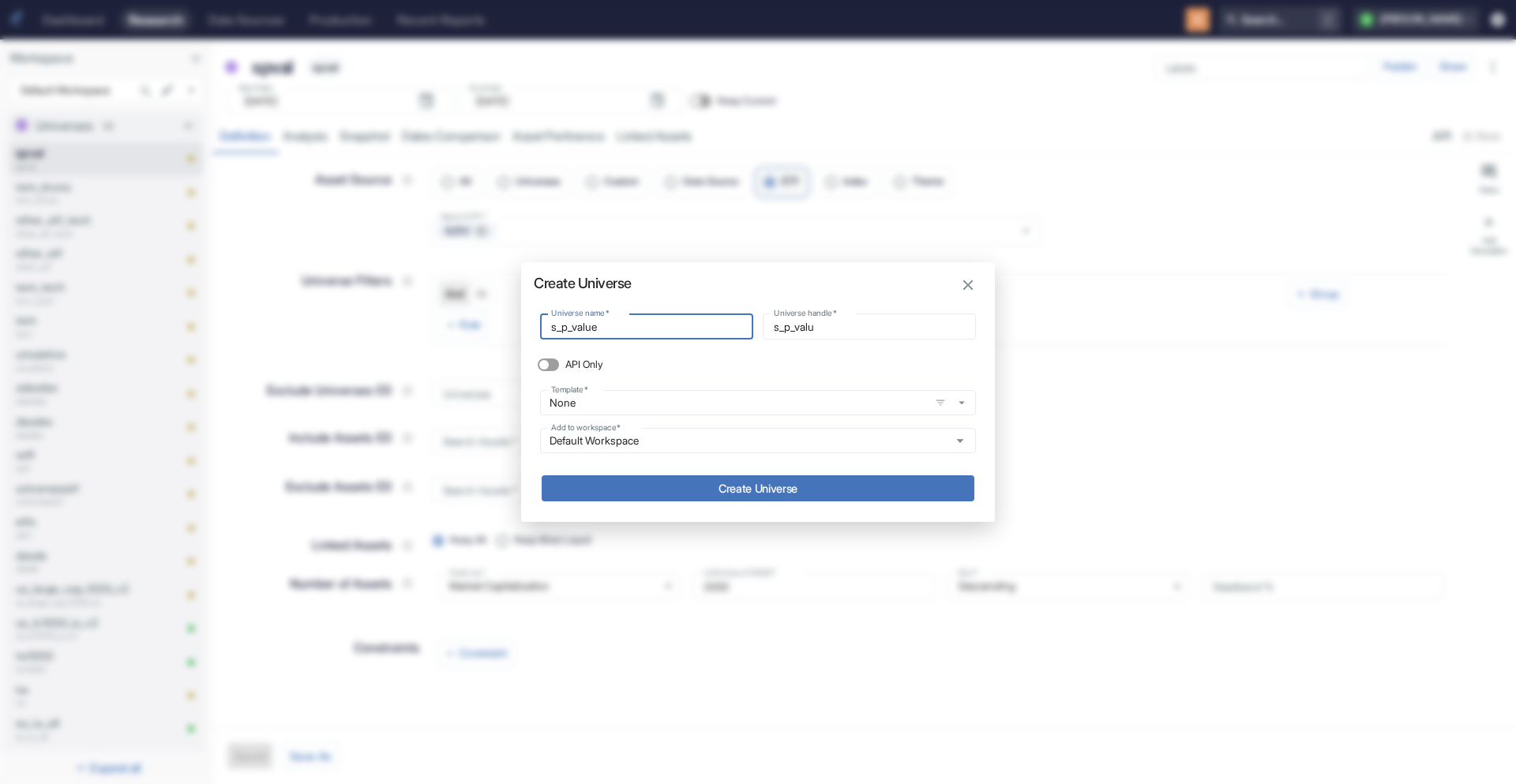 type on "s_p_value" 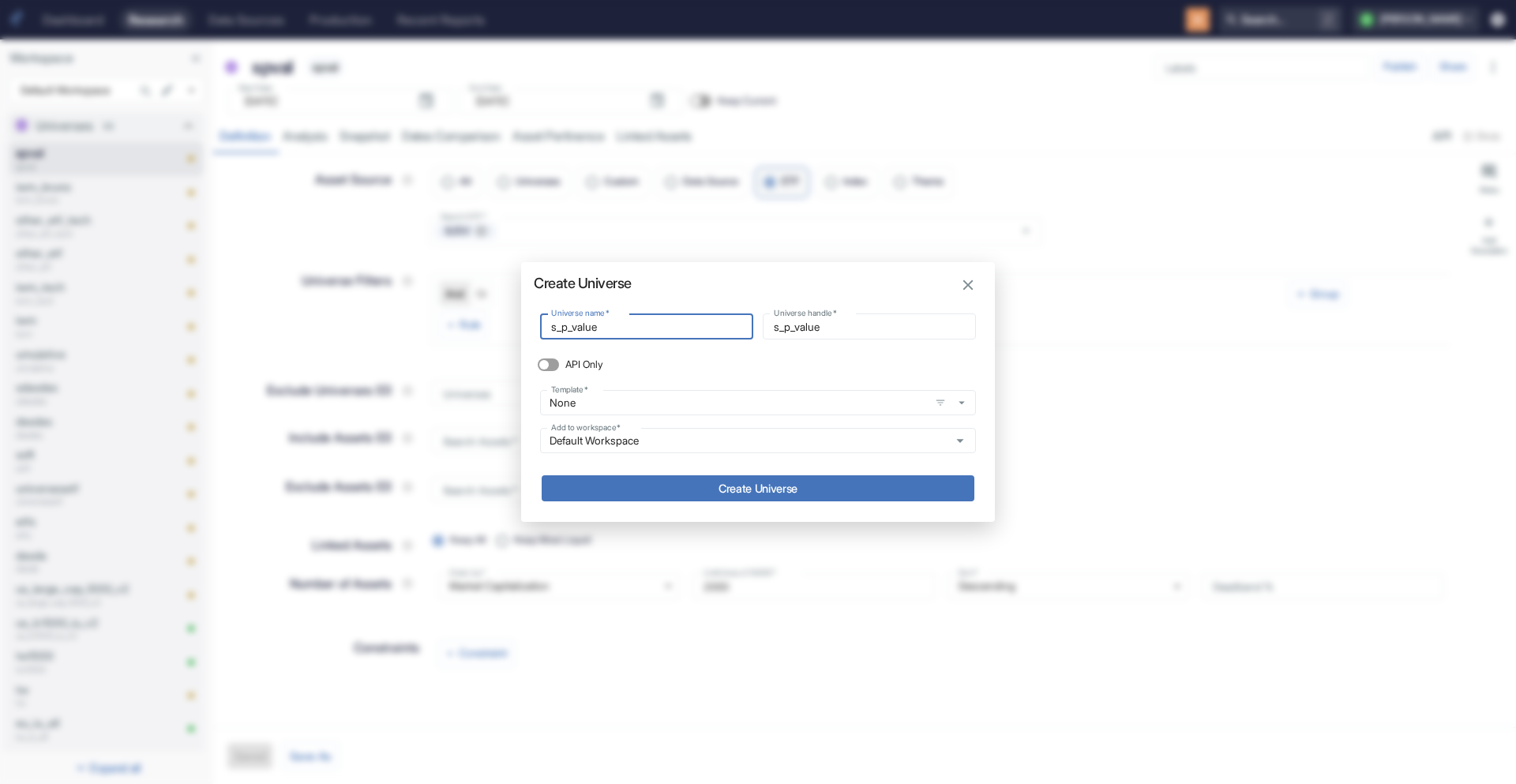 type on "s_p_value" 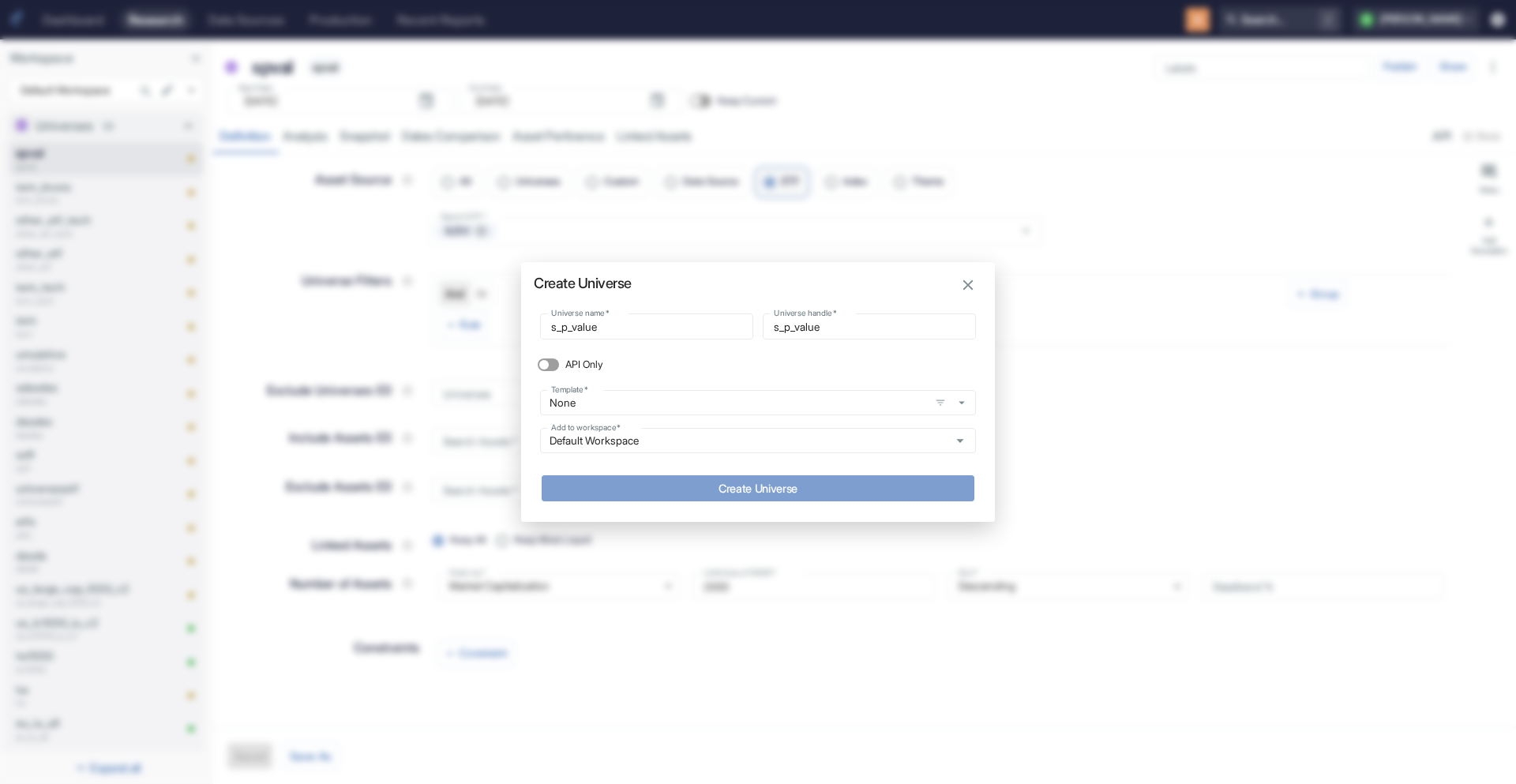 drag, startPoint x: 870, startPoint y: 483, endPoint x: 909, endPoint y: 464, distance: 43.38202 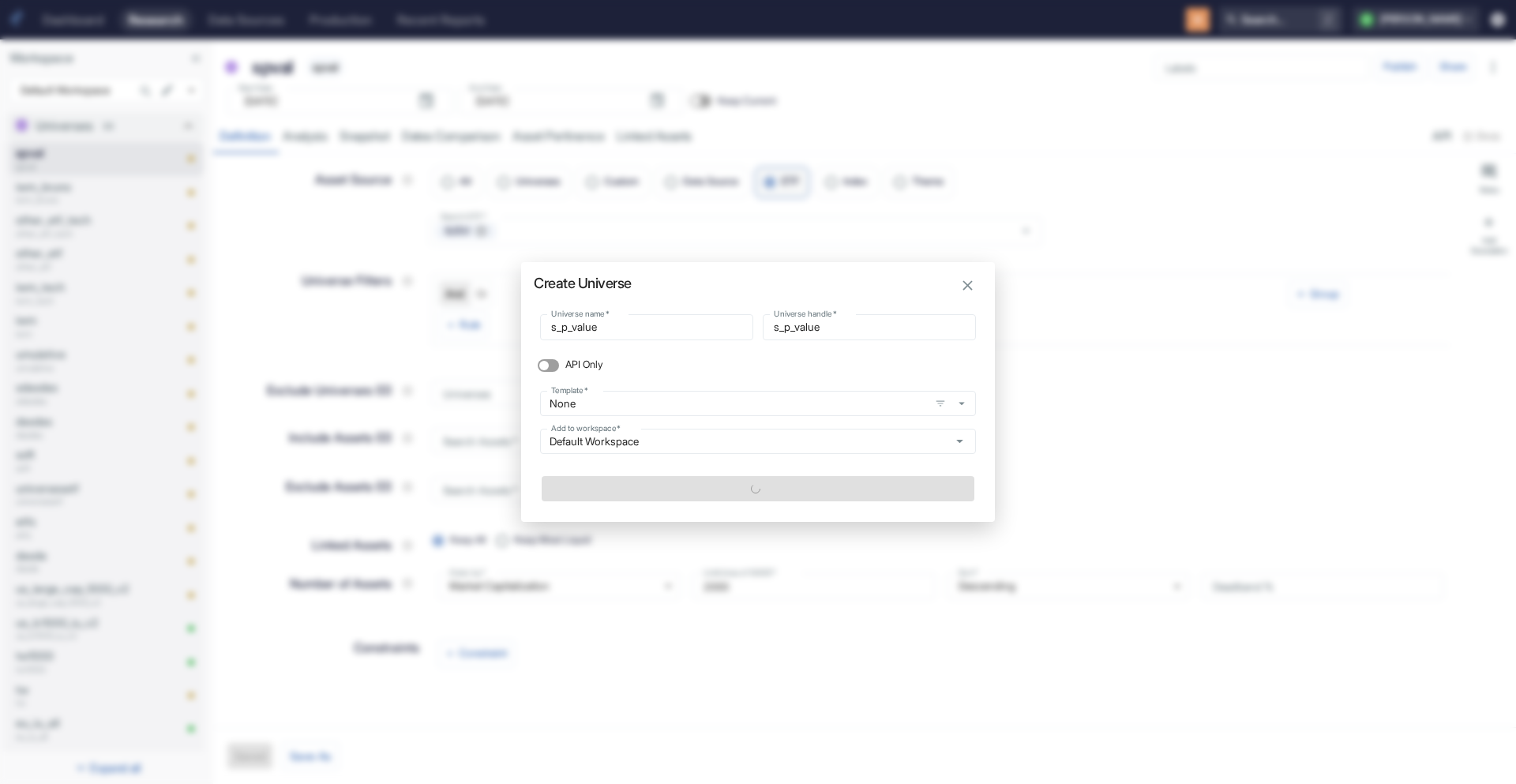 type on "x" 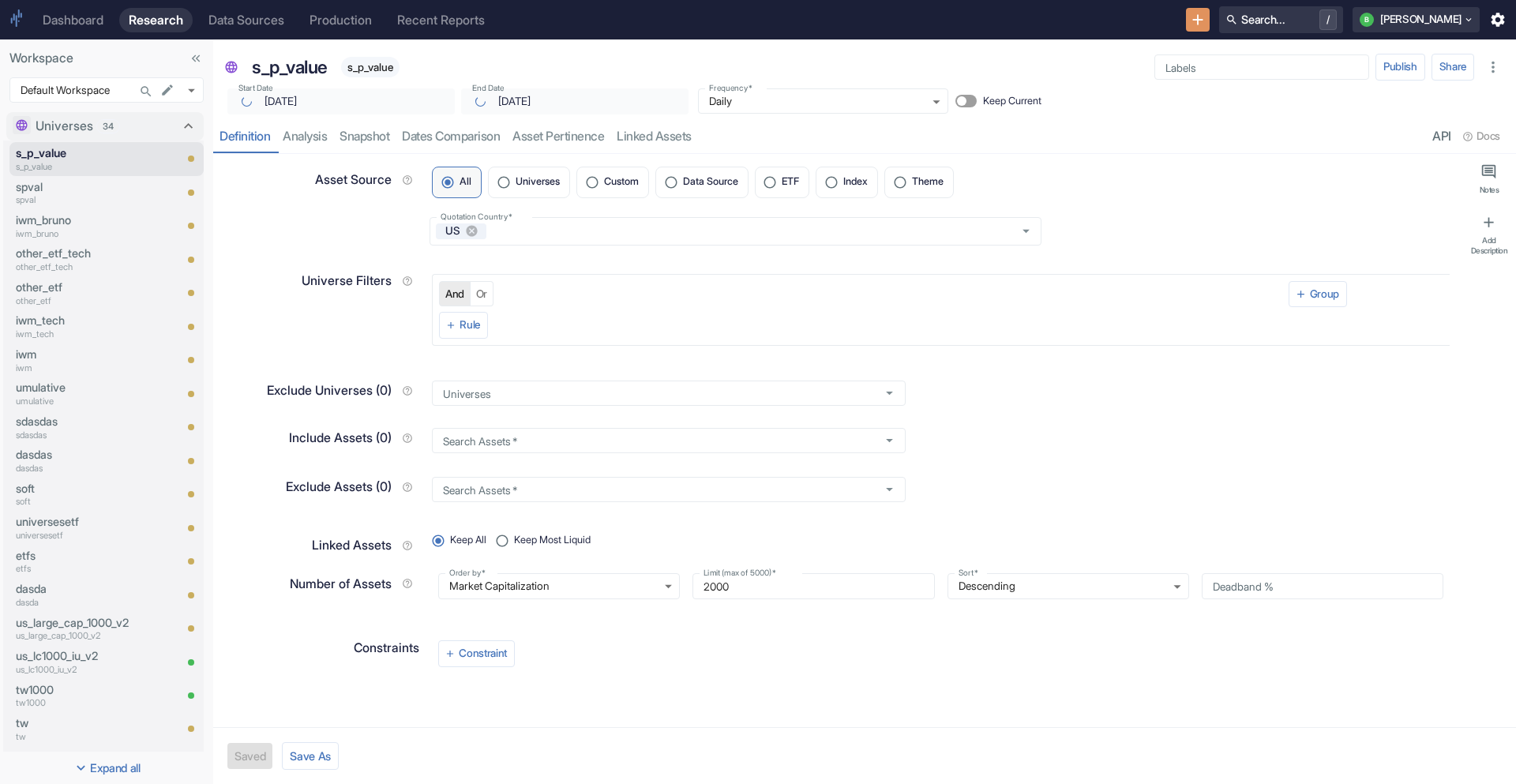 type on "[DATE]" 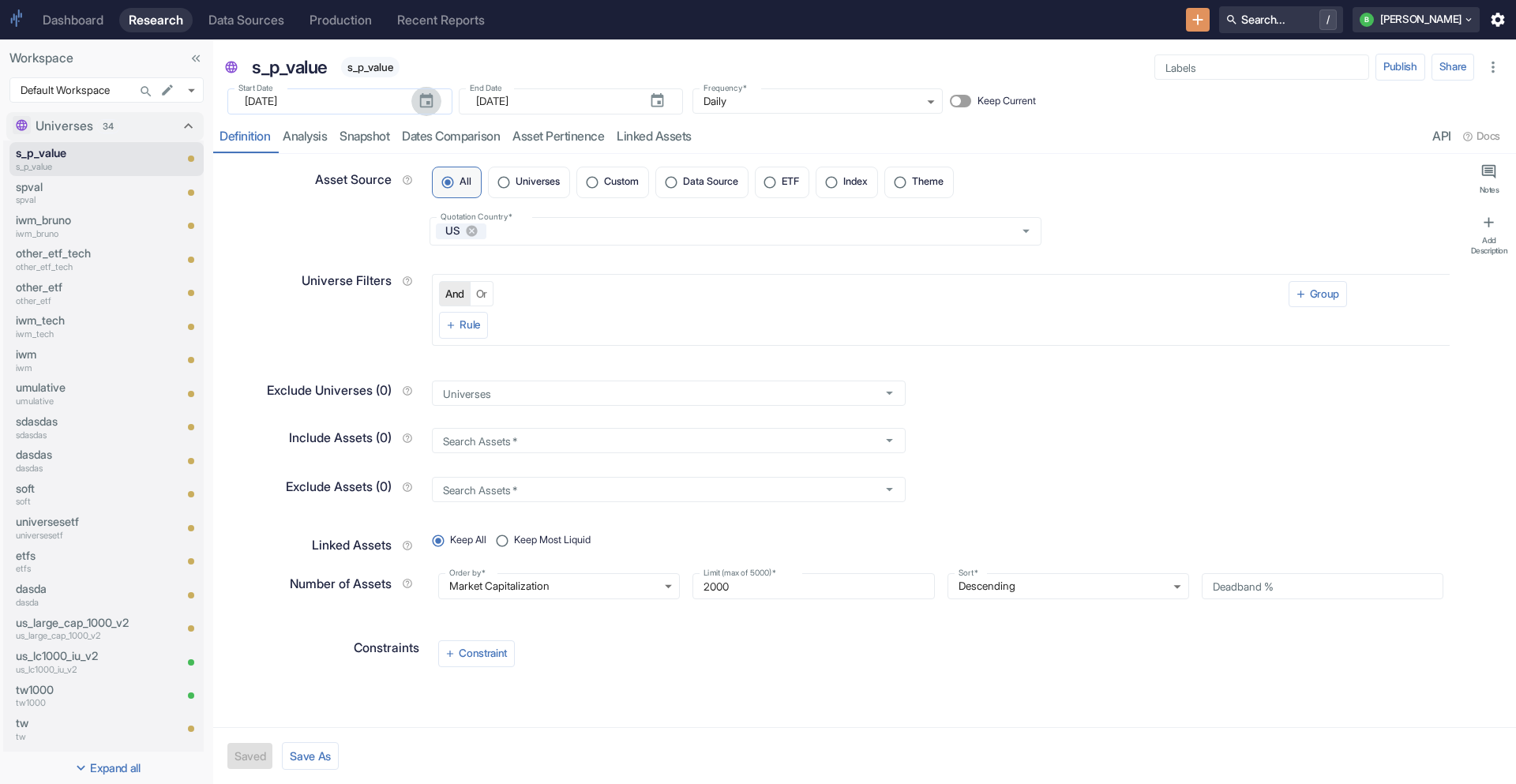 click at bounding box center (426, 101) 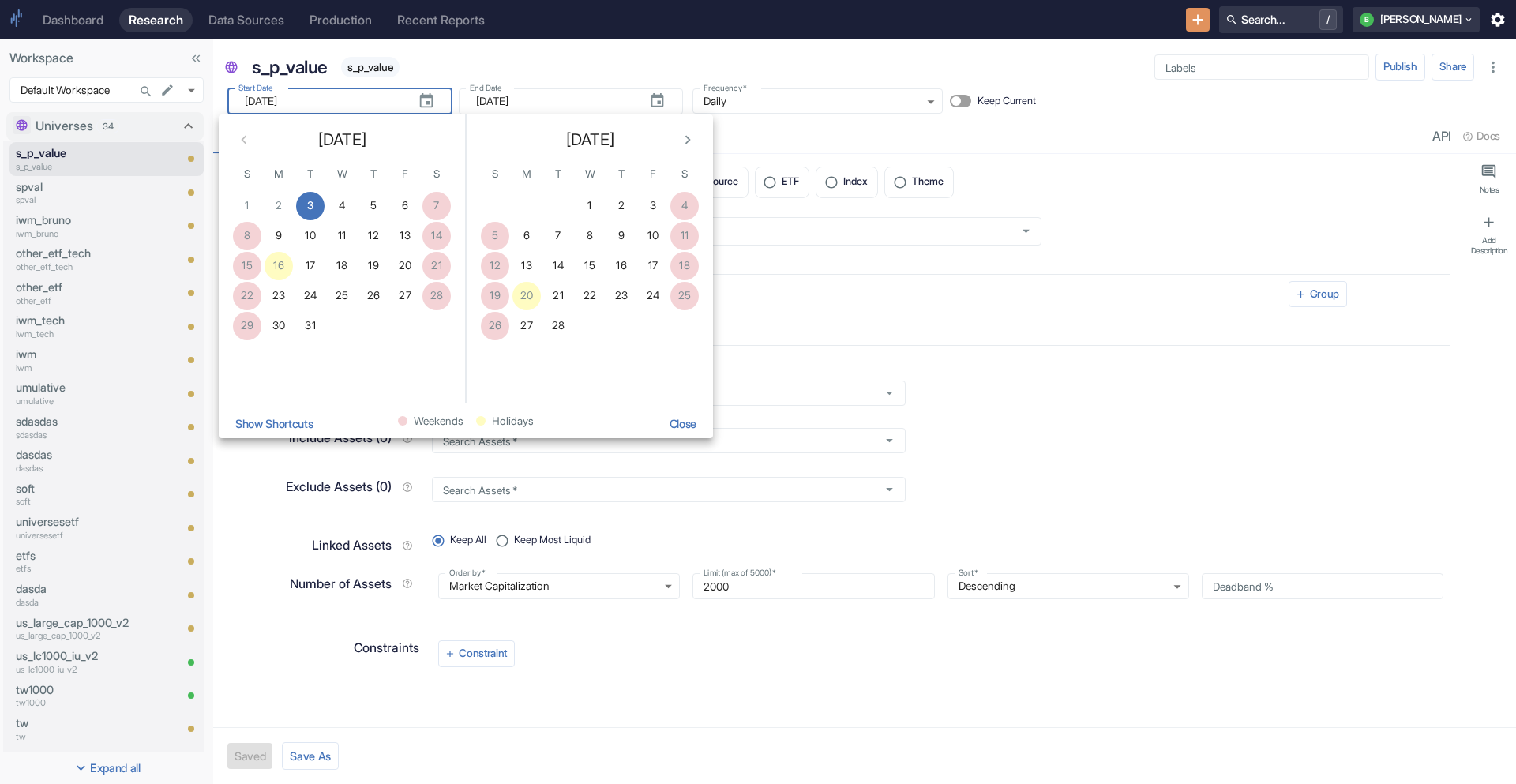 type on "x" 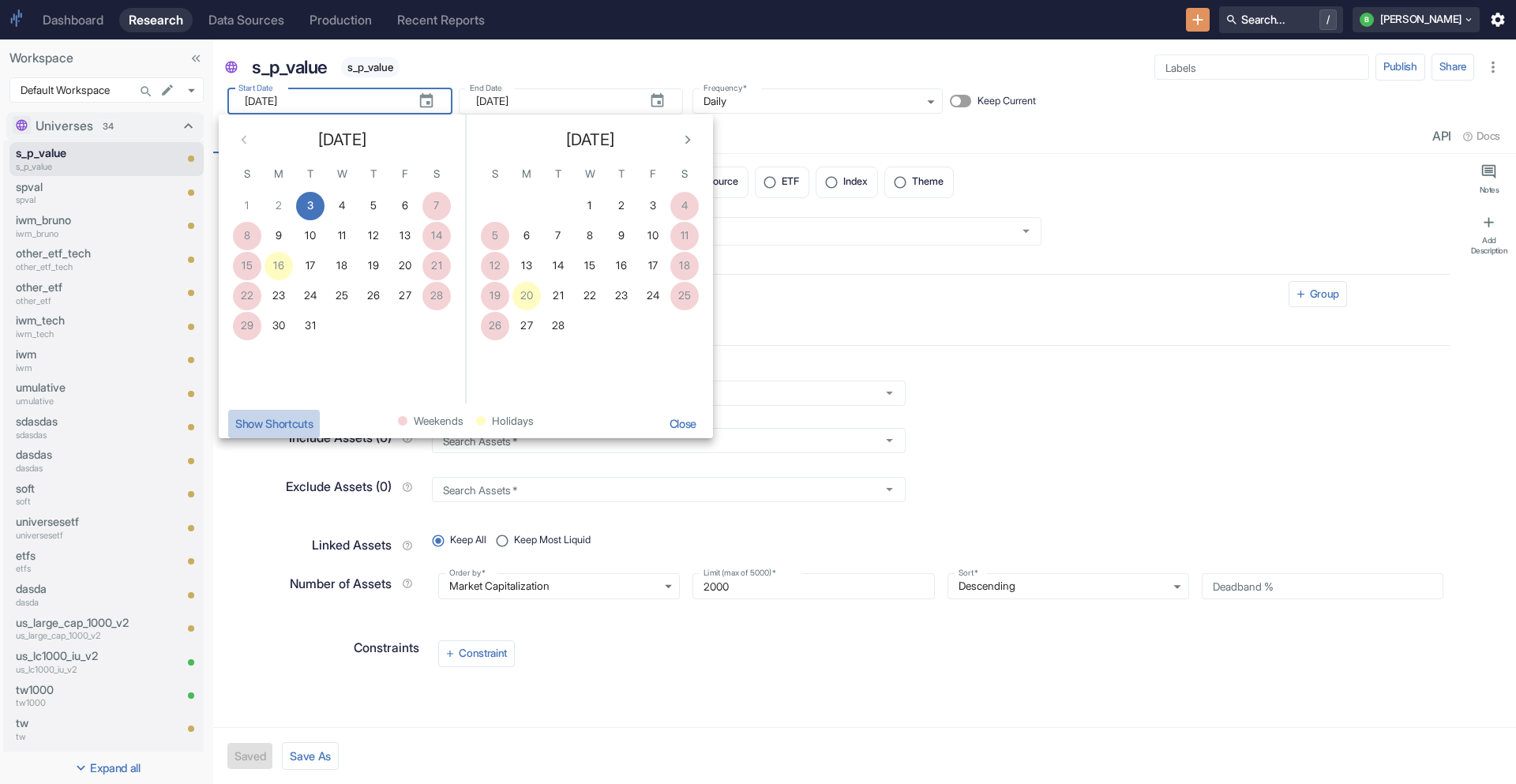 click on "Show Shortcuts" at bounding box center (274, 424) 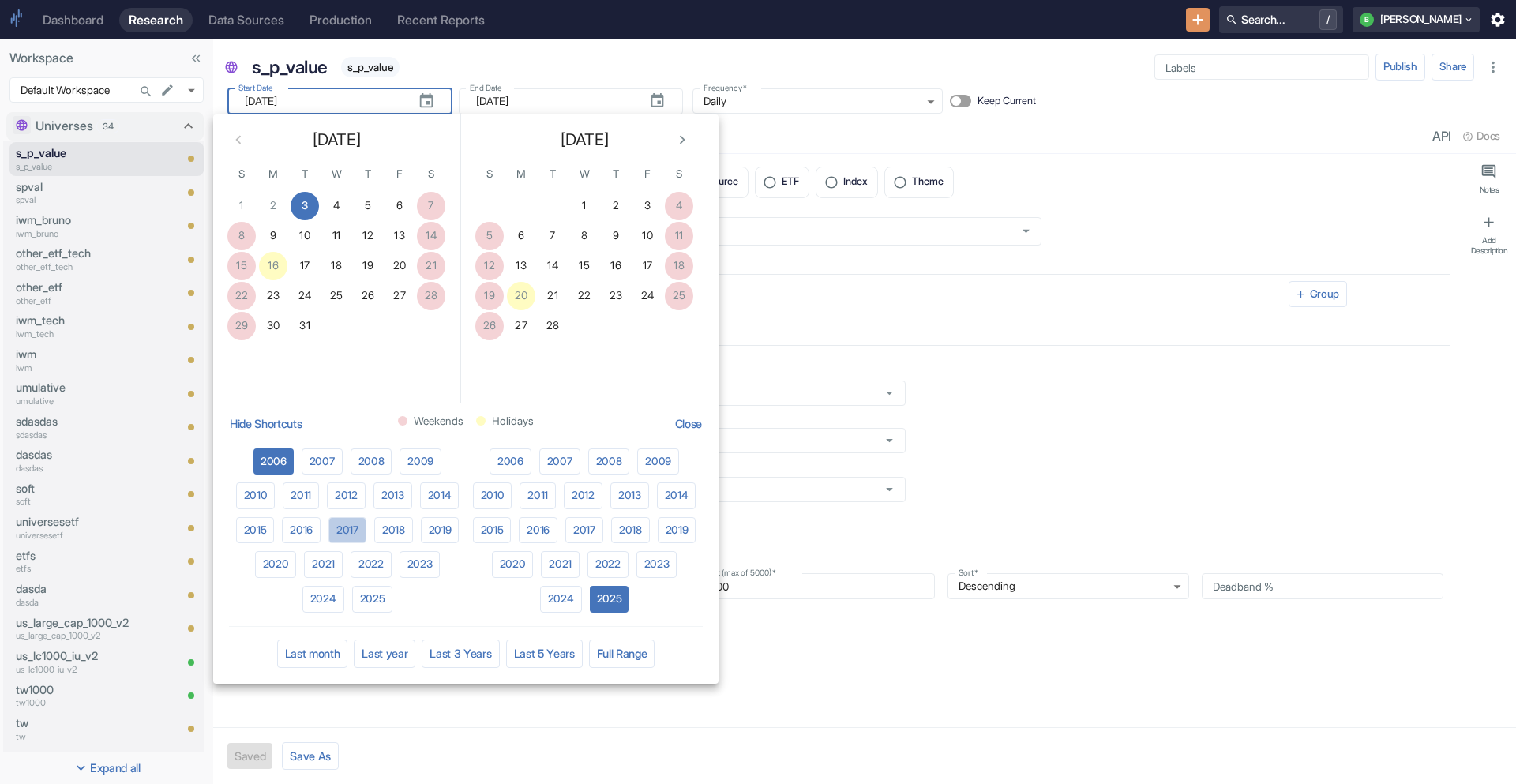 click on "2017" at bounding box center (347, 531) 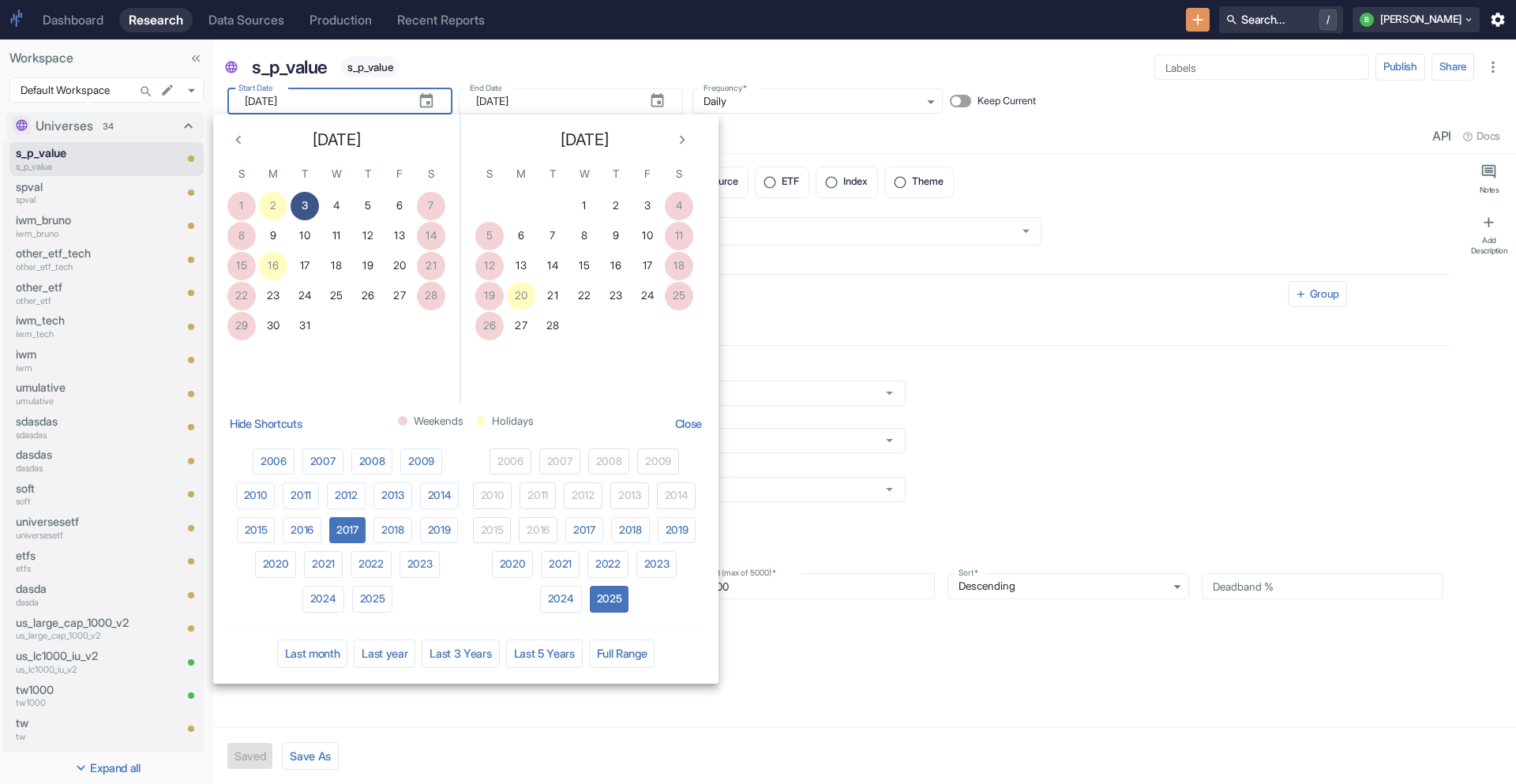 click on "3" at bounding box center [305, 206] 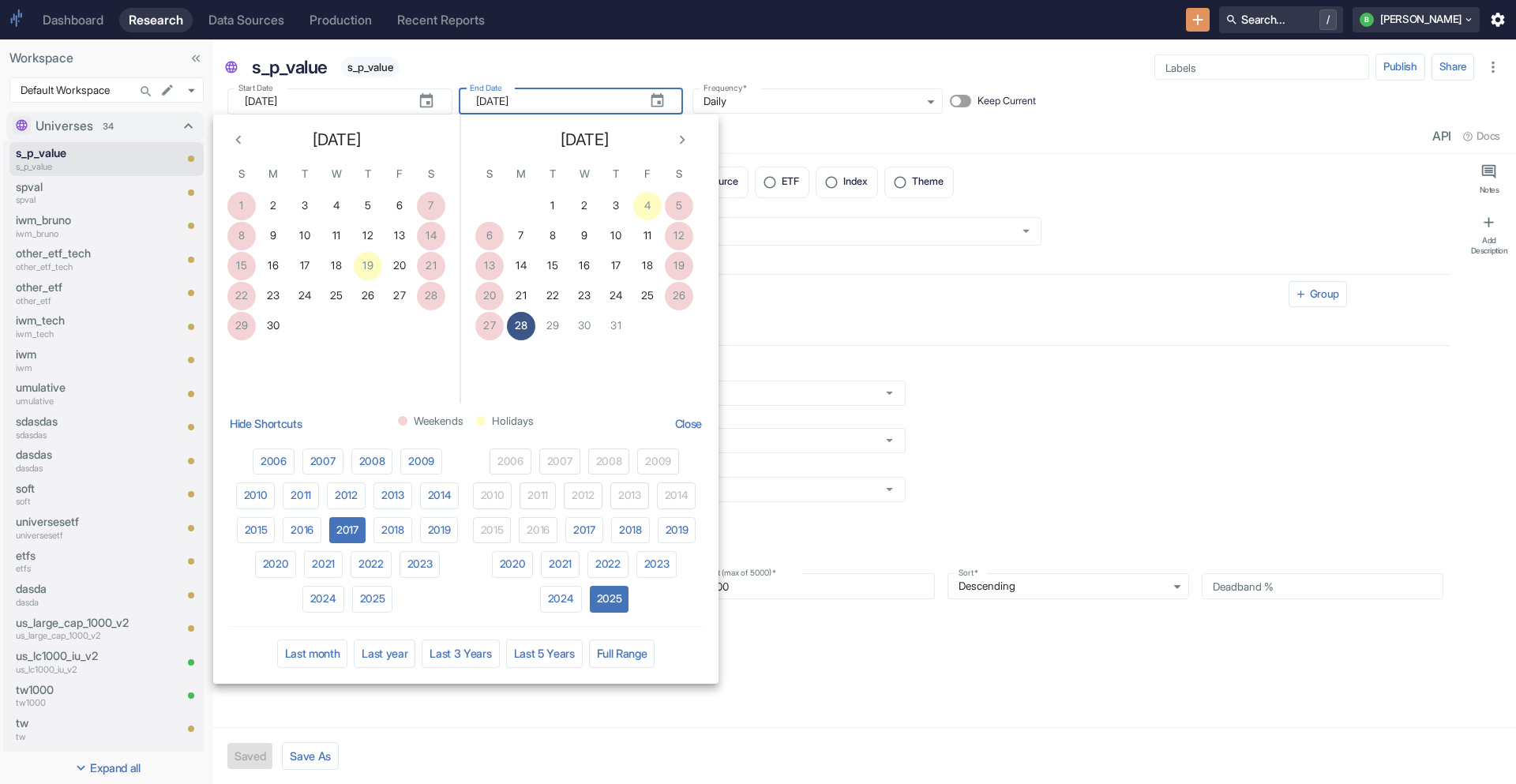 click on "28" at bounding box center [521, 326] 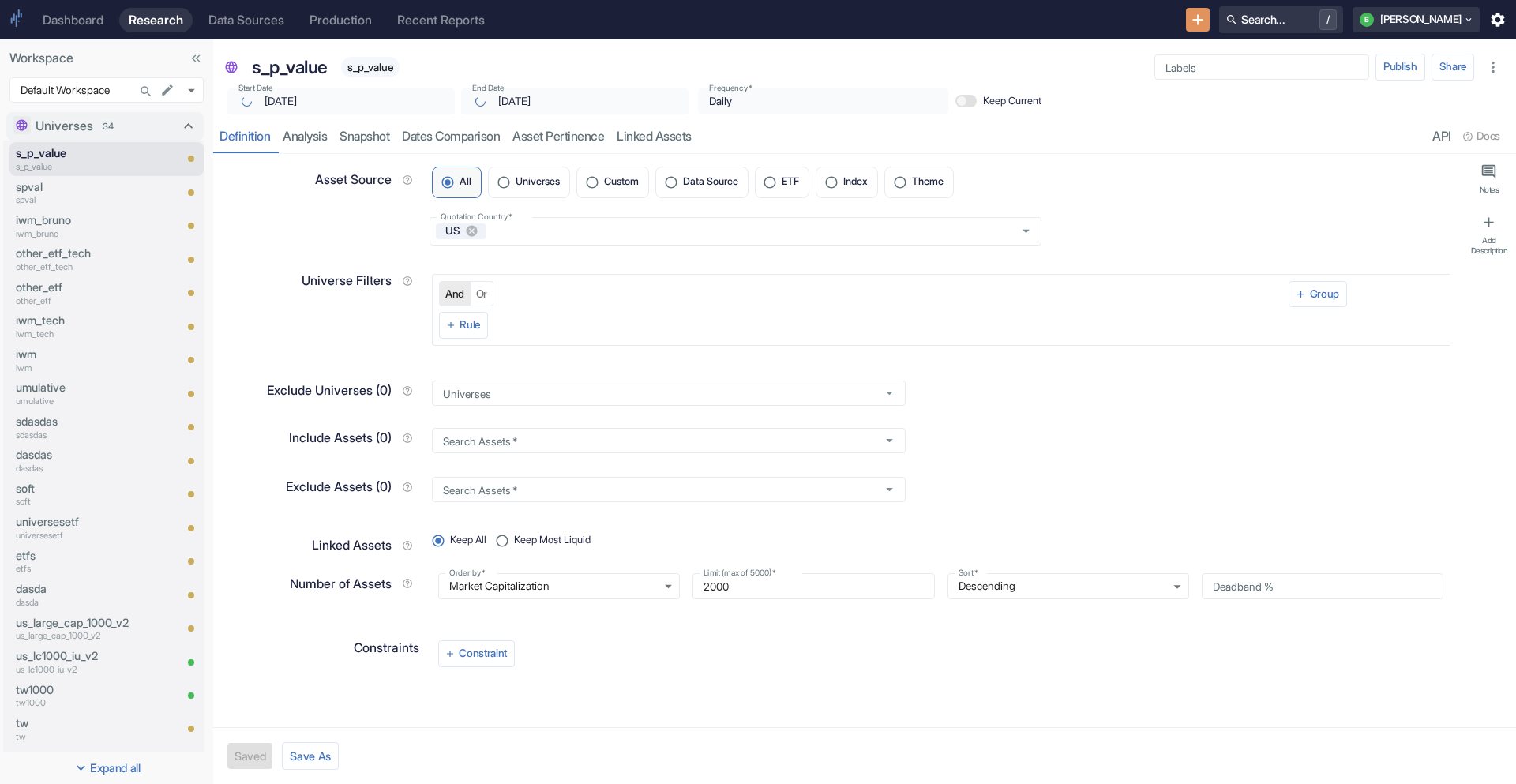 type on "x" 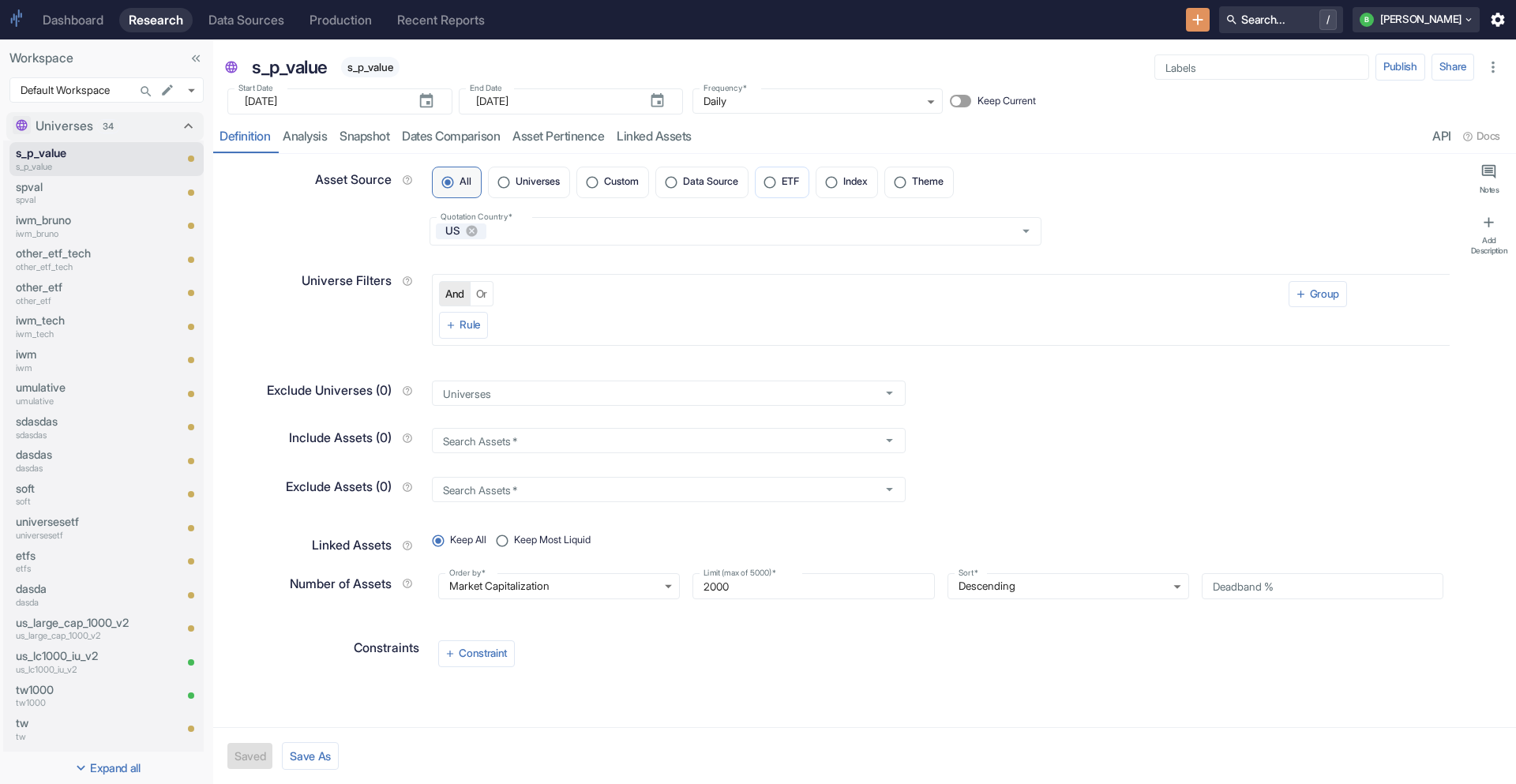 click on "ETF" at bounding box center [790, 182] 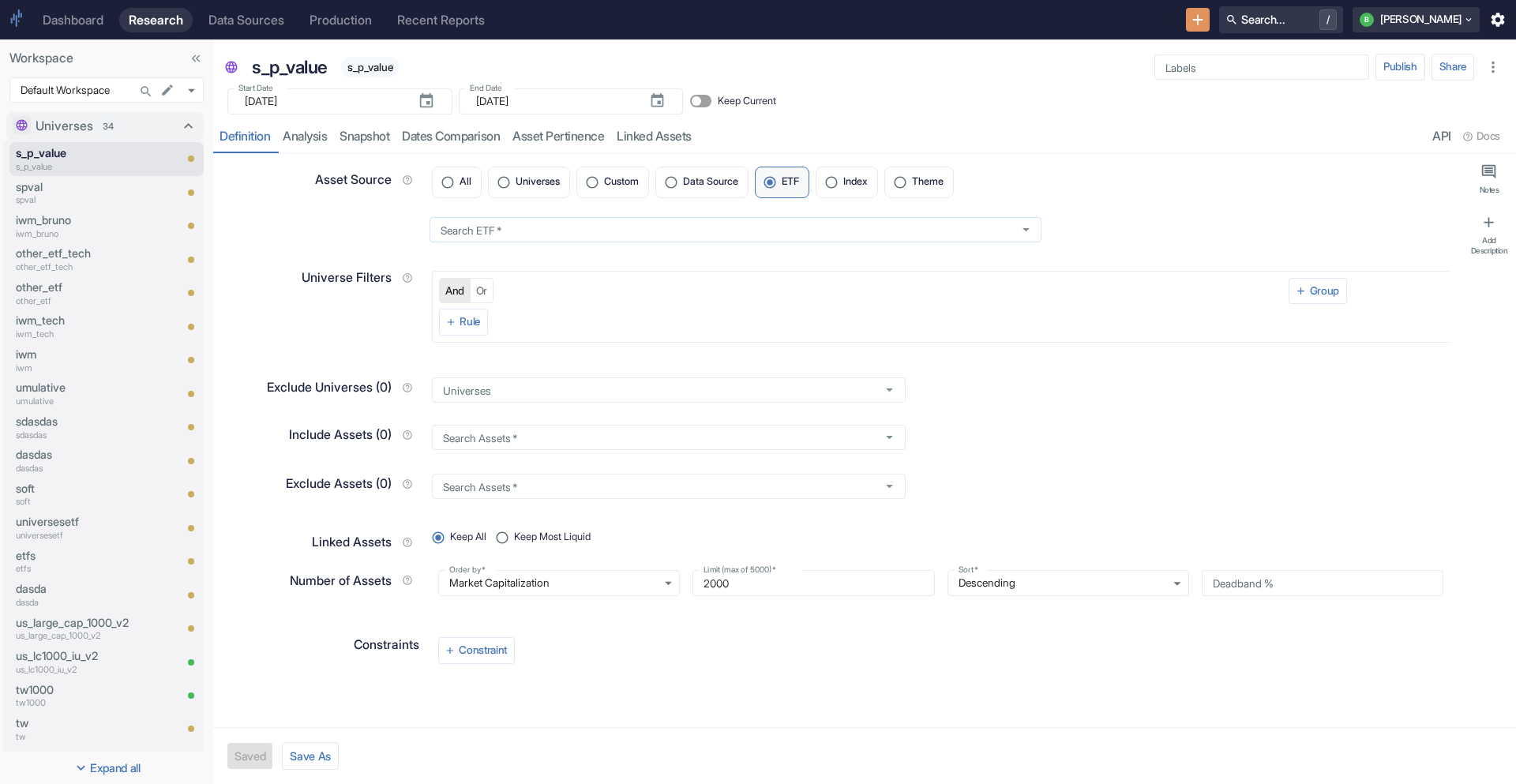 click on "Dashboard Research Data Sources Production Recent Reports Search... / b bruno Workspace Default Workspace 192 ​ Universes 34 s_p_value s_p_value spval spval iwm_bruno iwm_bruno other_etf_tech other_etf_tech other_etf other_etf iwm_tech iwm_tech iwm iwm umulative umulative sdasdas sdasdas dasdas dasdas soft soft universesetf universesetf etfs etfs dasda dasda us_large_cap_1000_v2 us_large_cap_1000_v2 us_lc1000_iu_v2 us_lc1000_iu_v2 tw1000 tw1000 tw tw eu_iu_all eu_iu_all eu_iu_v1 eu_iu_v1 hk_iu_all_v2 hk_iu_all_v2 hk_iu hk_iu hk_iu_v1 hk_iu_v1 api-universe api_universe dm_uslc_v1 dm_uslc_v1 uz_lc1000 uz_lc1000 aurora aurora api-u api_u NAUNIV nauniv US_LC_1000_V2 us_lc_1000_v2 US Retail us_retail hong_kong_univ hong_kong_univ us-tech-l1 us_tech_l1 pronto_ds pronto_ds Signals 90 skey2 skey2 intrinio_test intrinio_test int int skey skey inventory_to_sales inventory_to_sales dividend_growth dividend_growth gross_margin gross_margin free_cash_flow free_cash_flow dividend_yield dividend_yield ebit_to_ev test_etf" at bounding box center [758, 392] 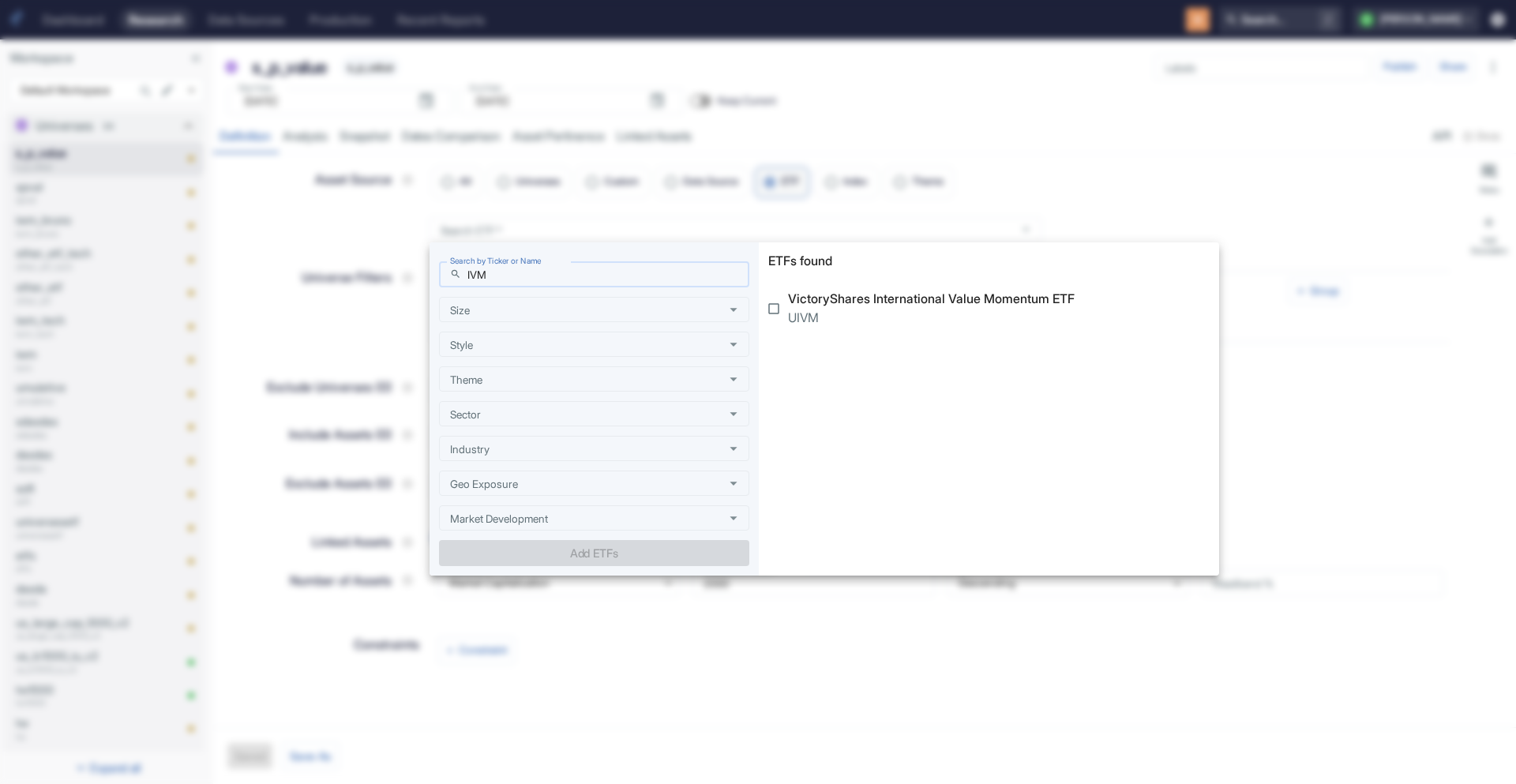 drag, startPoint x: 503, startPoint y: 282, endPoint x: 456, endPoint y: 273, distance: 48 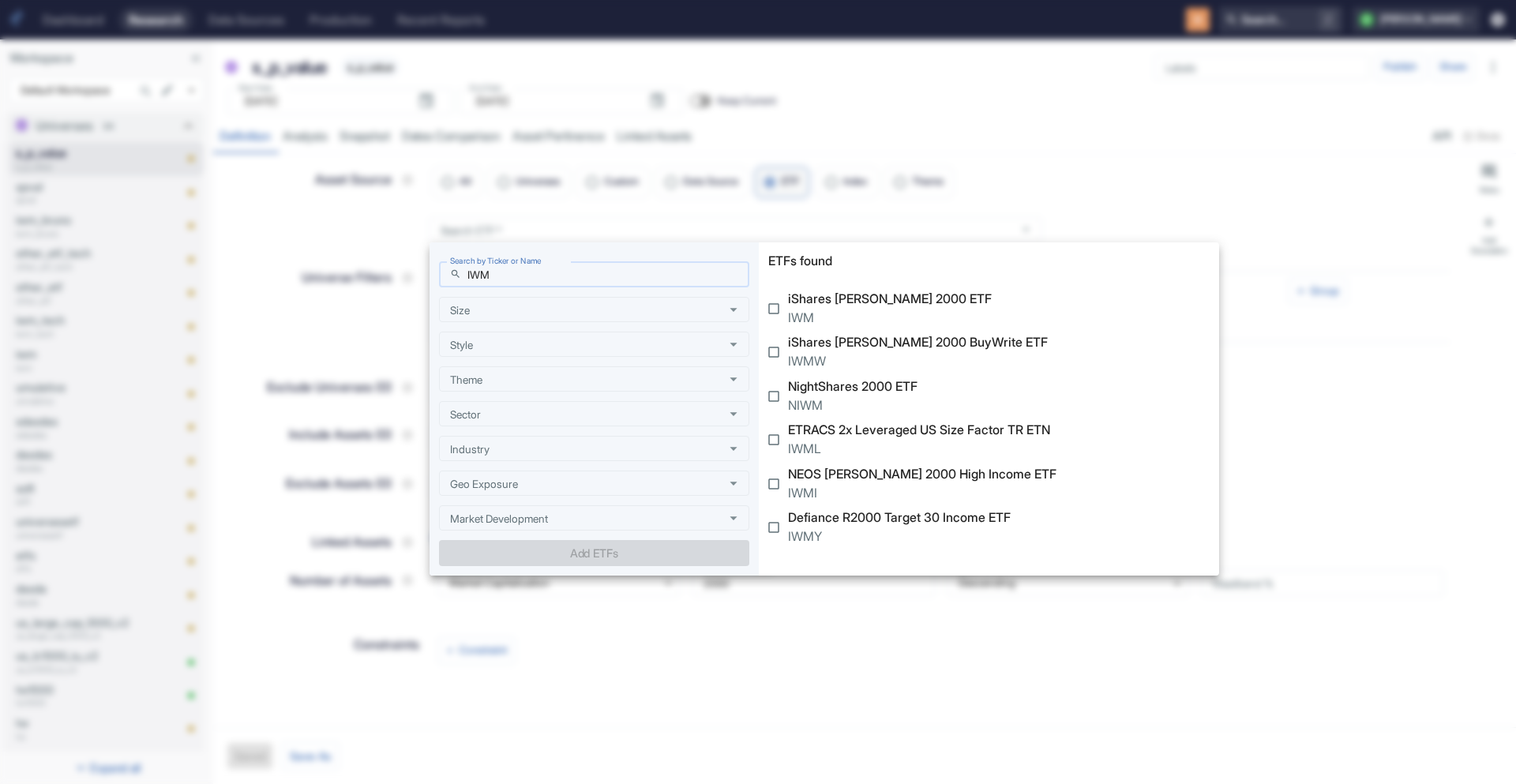 click on "IWM" at bounding box center [608, 274] 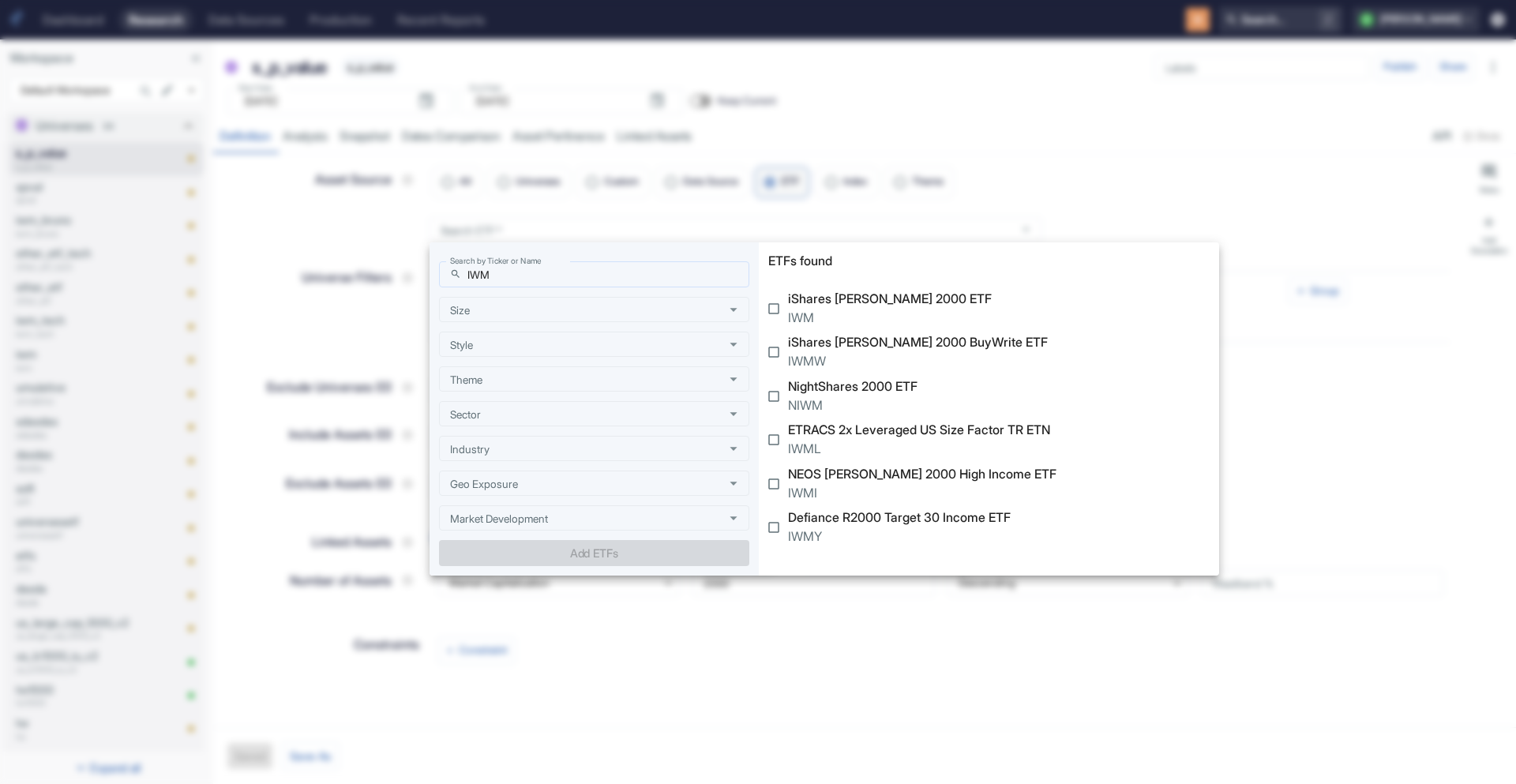 click on "IWM" at bounding box center [608, 274] 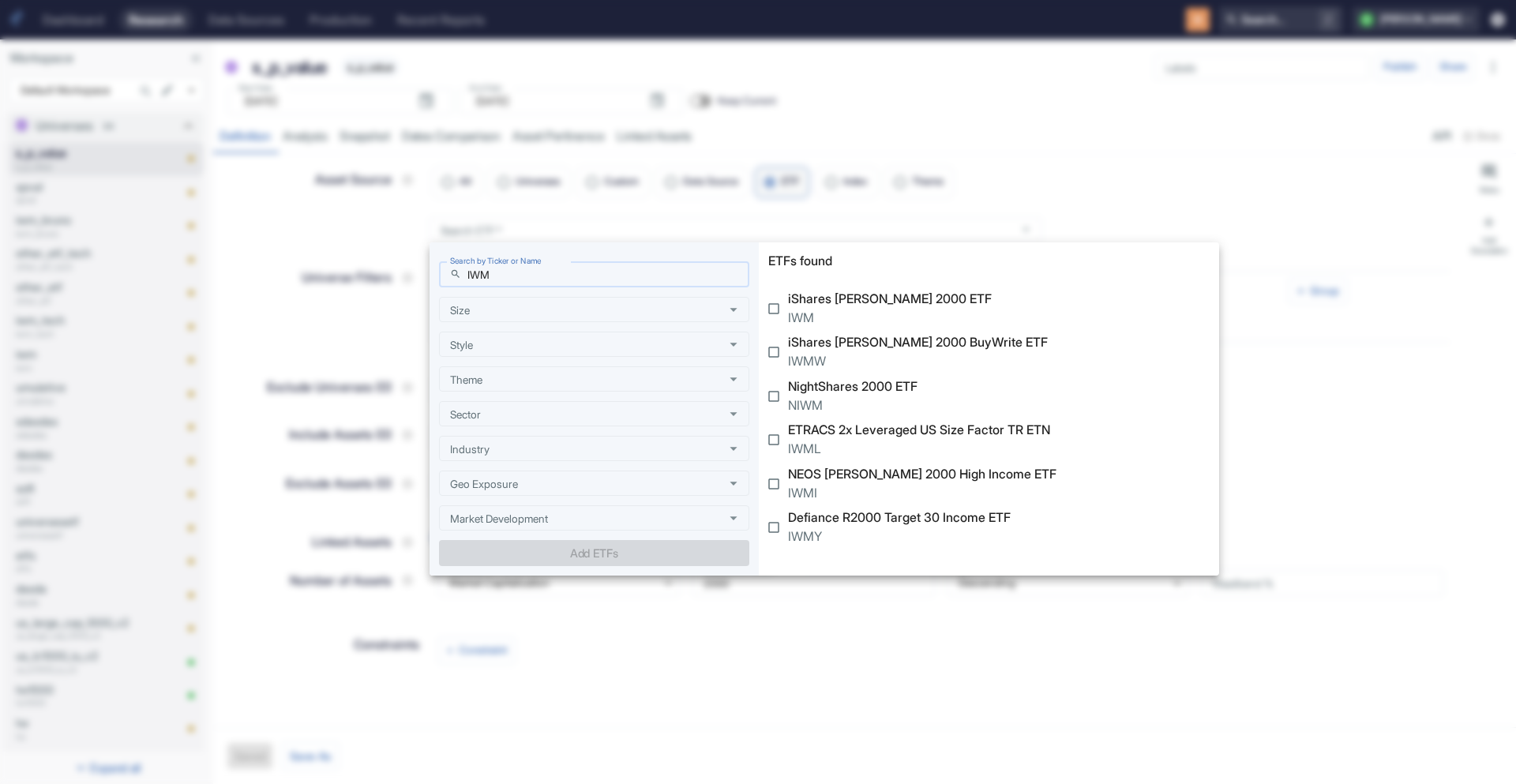 click on "IWM" at bounding box center (608, 274) 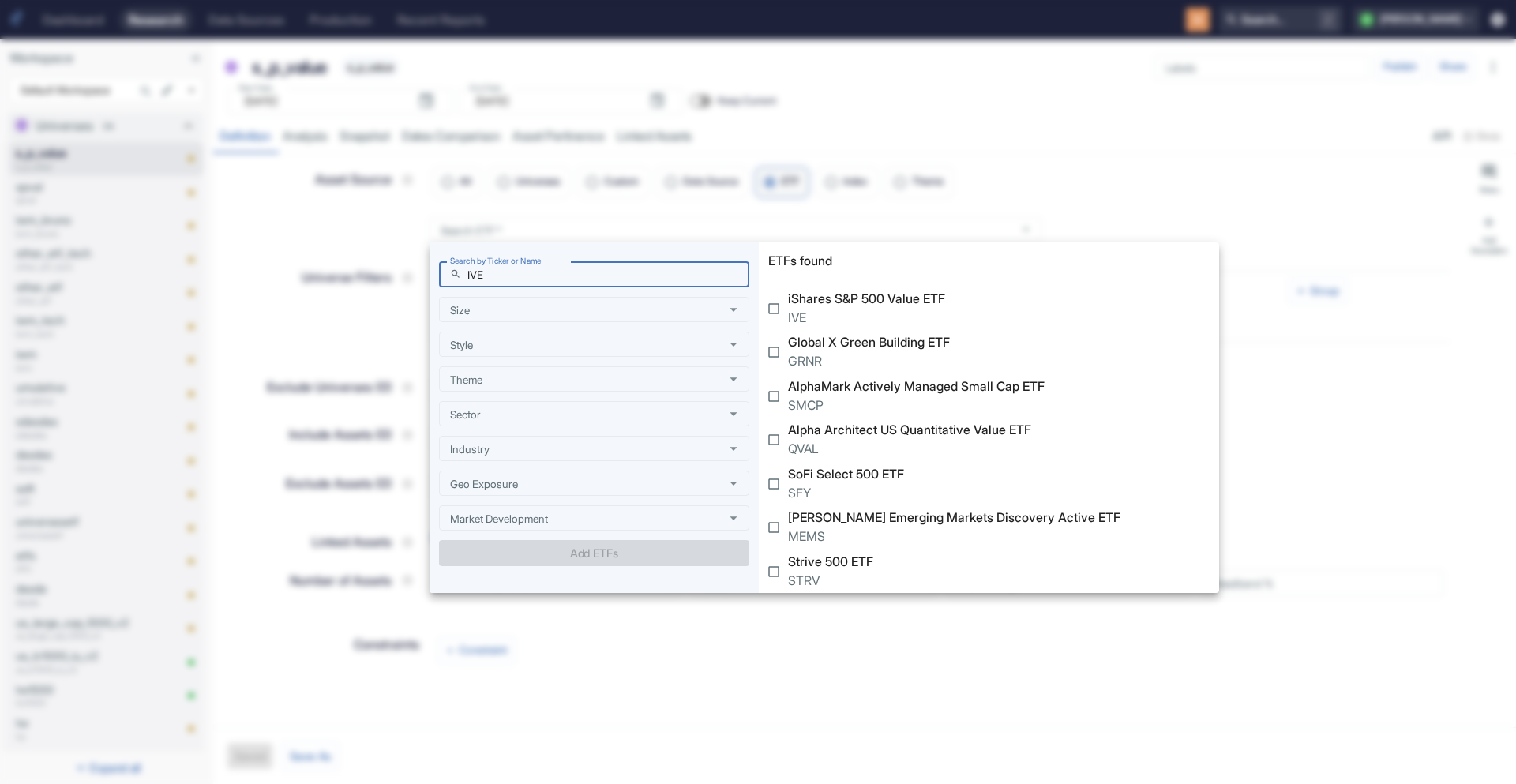 type on "IVE" 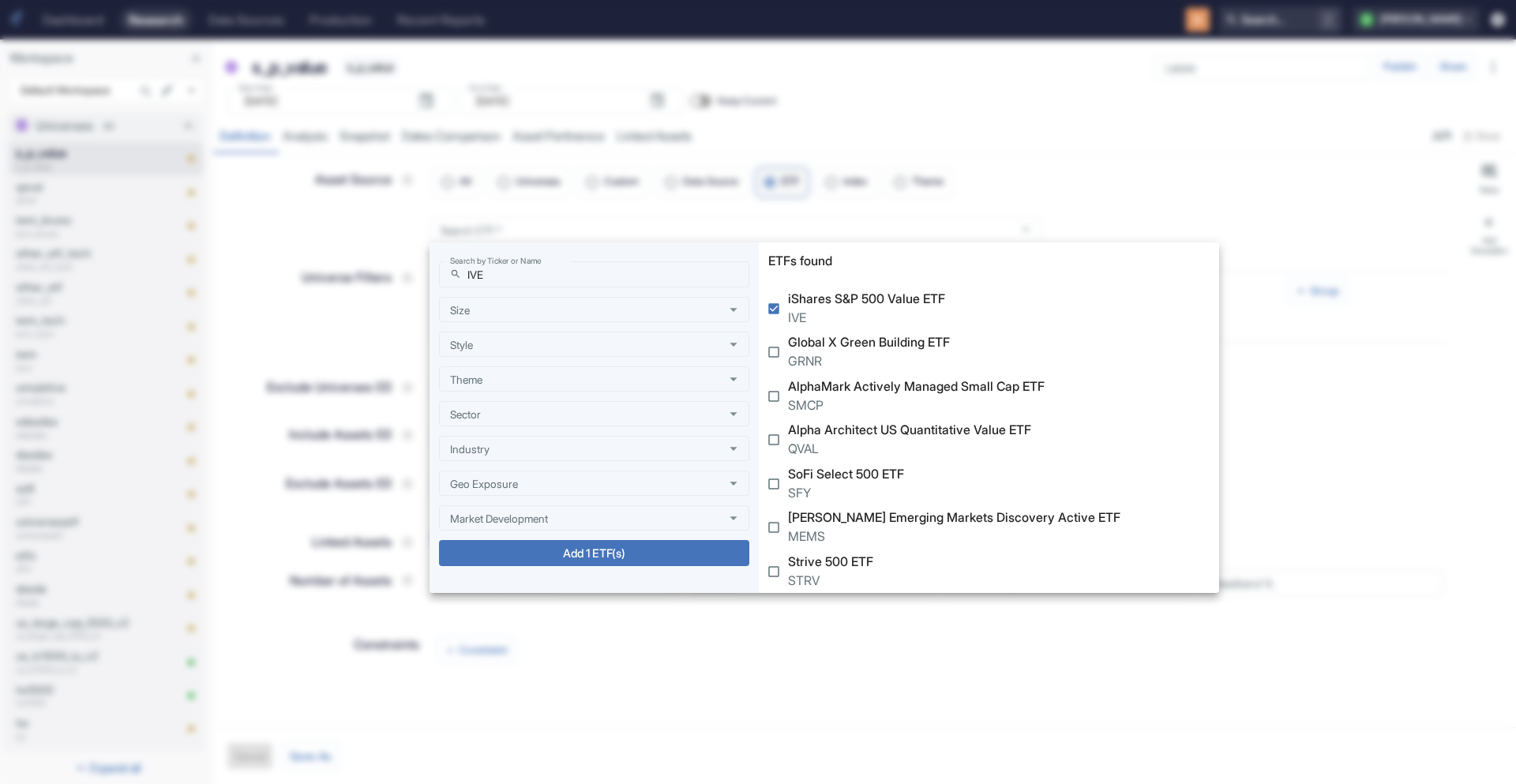 click on "Add 1 ETF(s)" at bounding box center [594, 553] 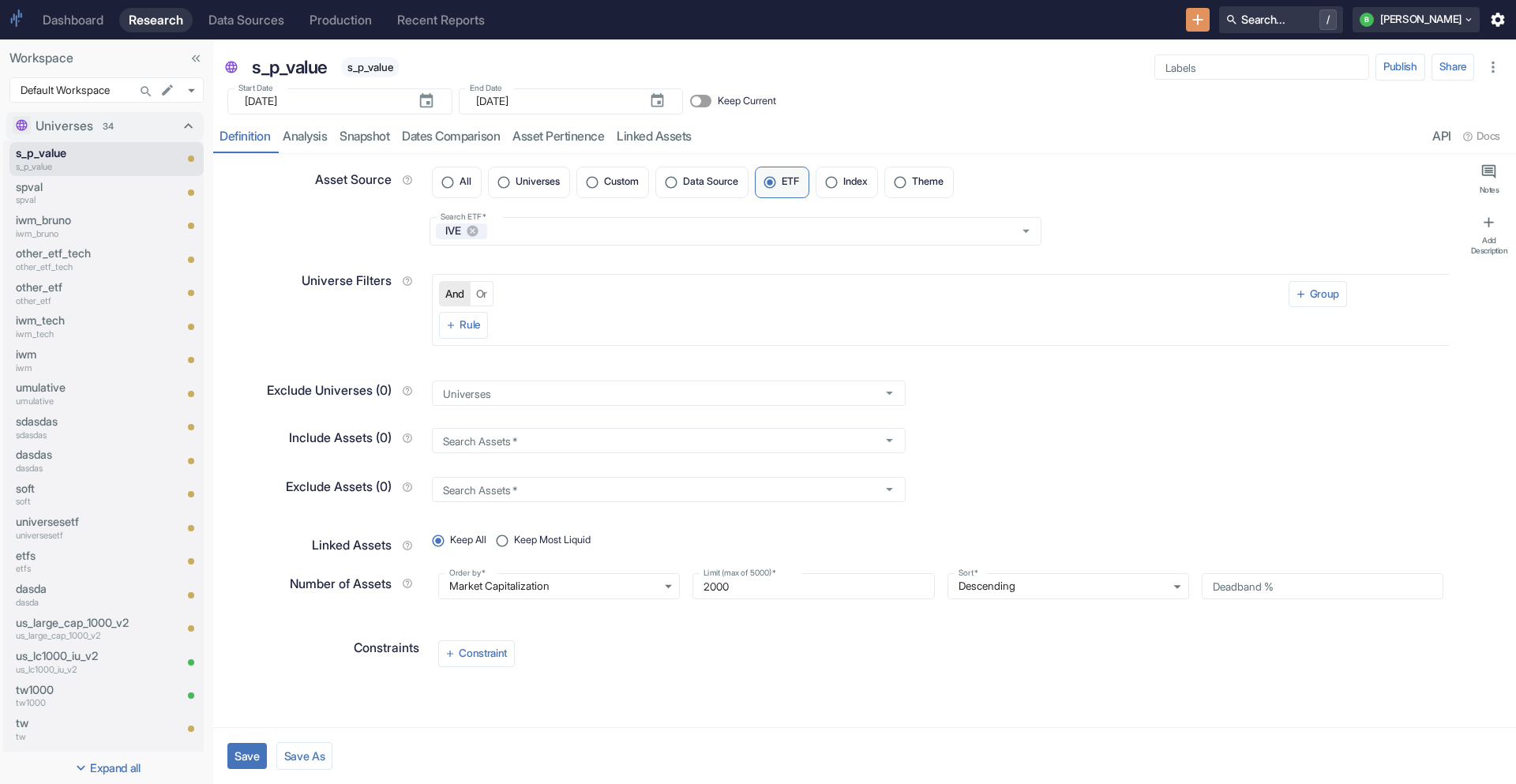 click on "Save As" at bounding box center (305, 756) 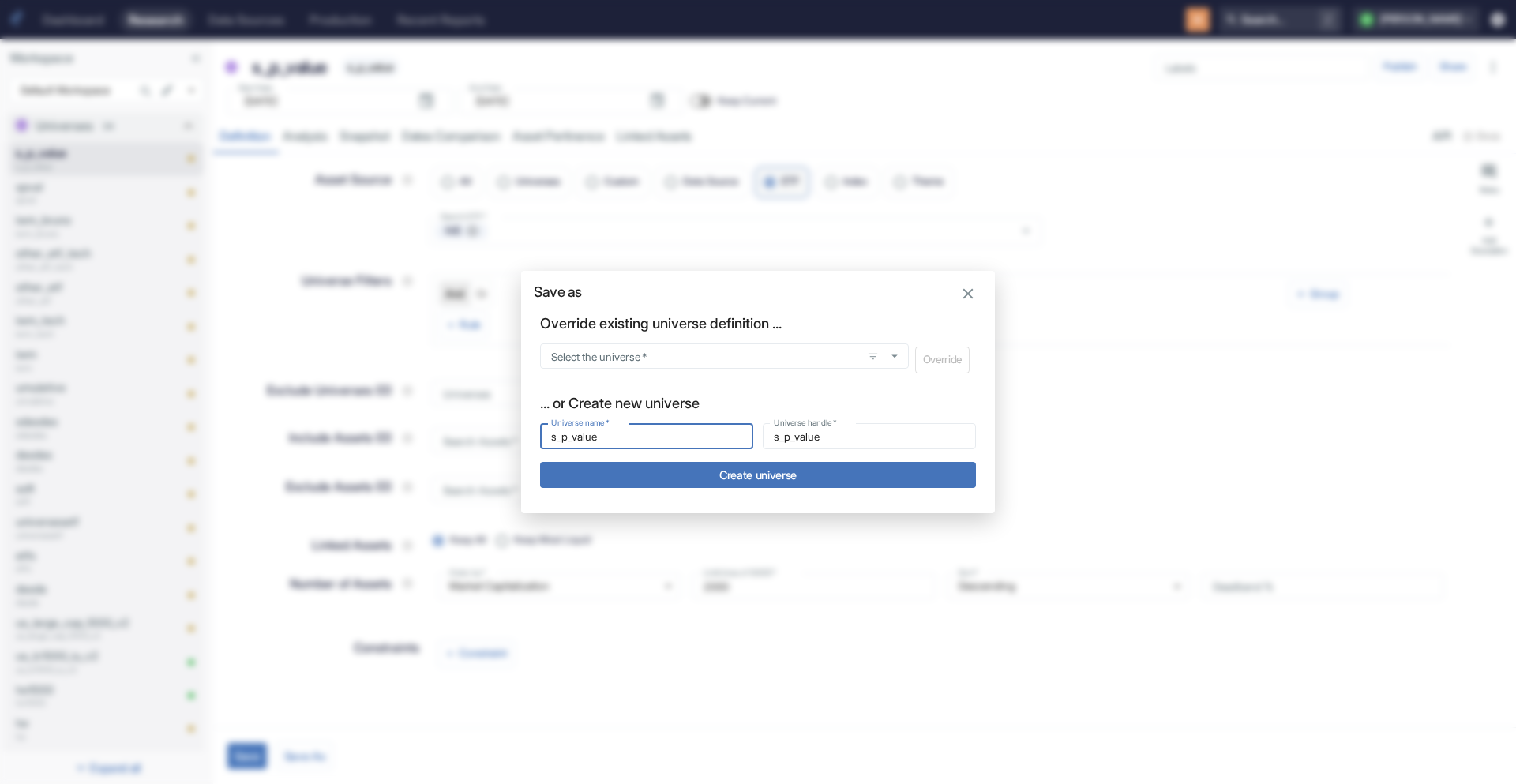 click 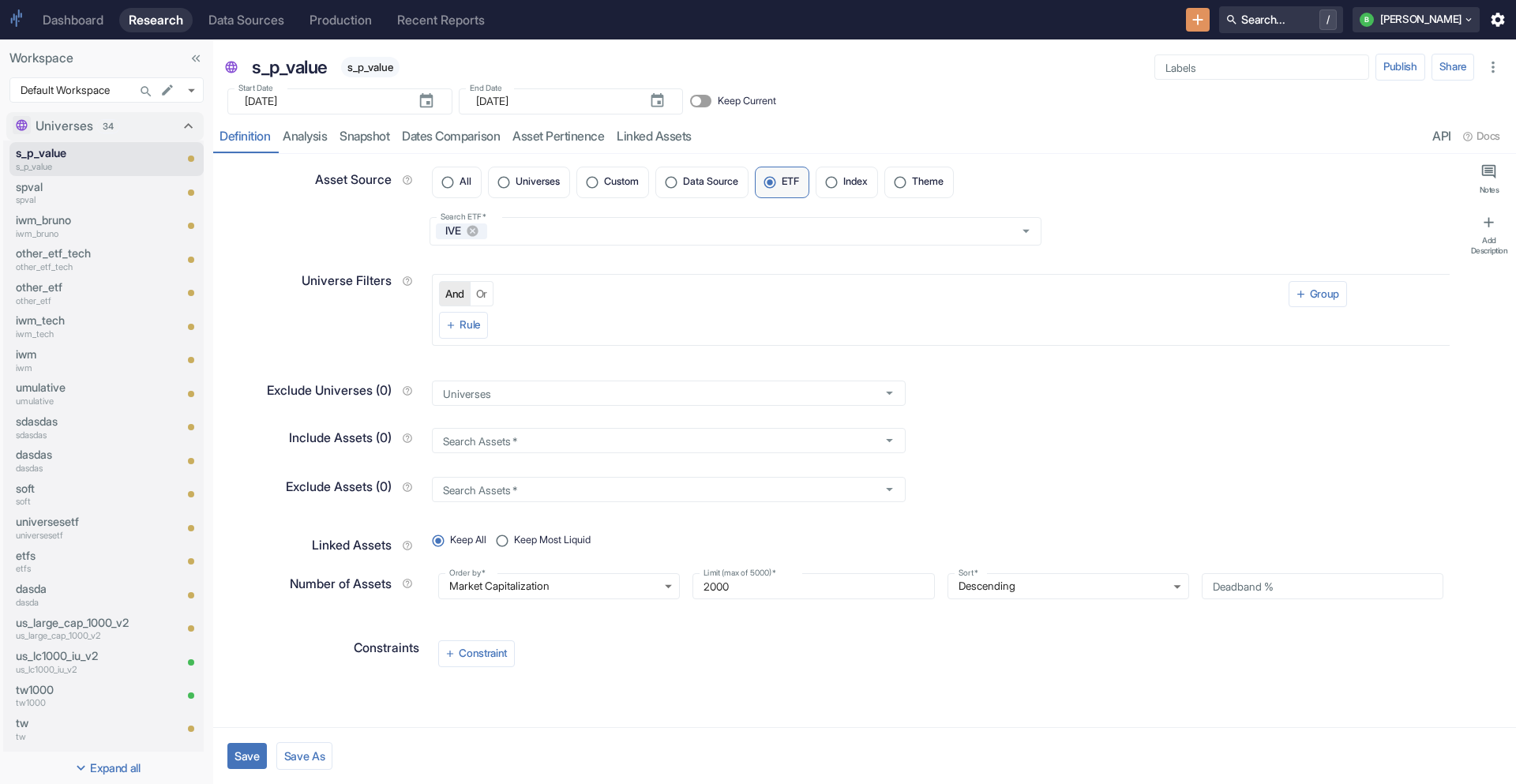 click on "Save Save As" at bounding box center [865, 756] 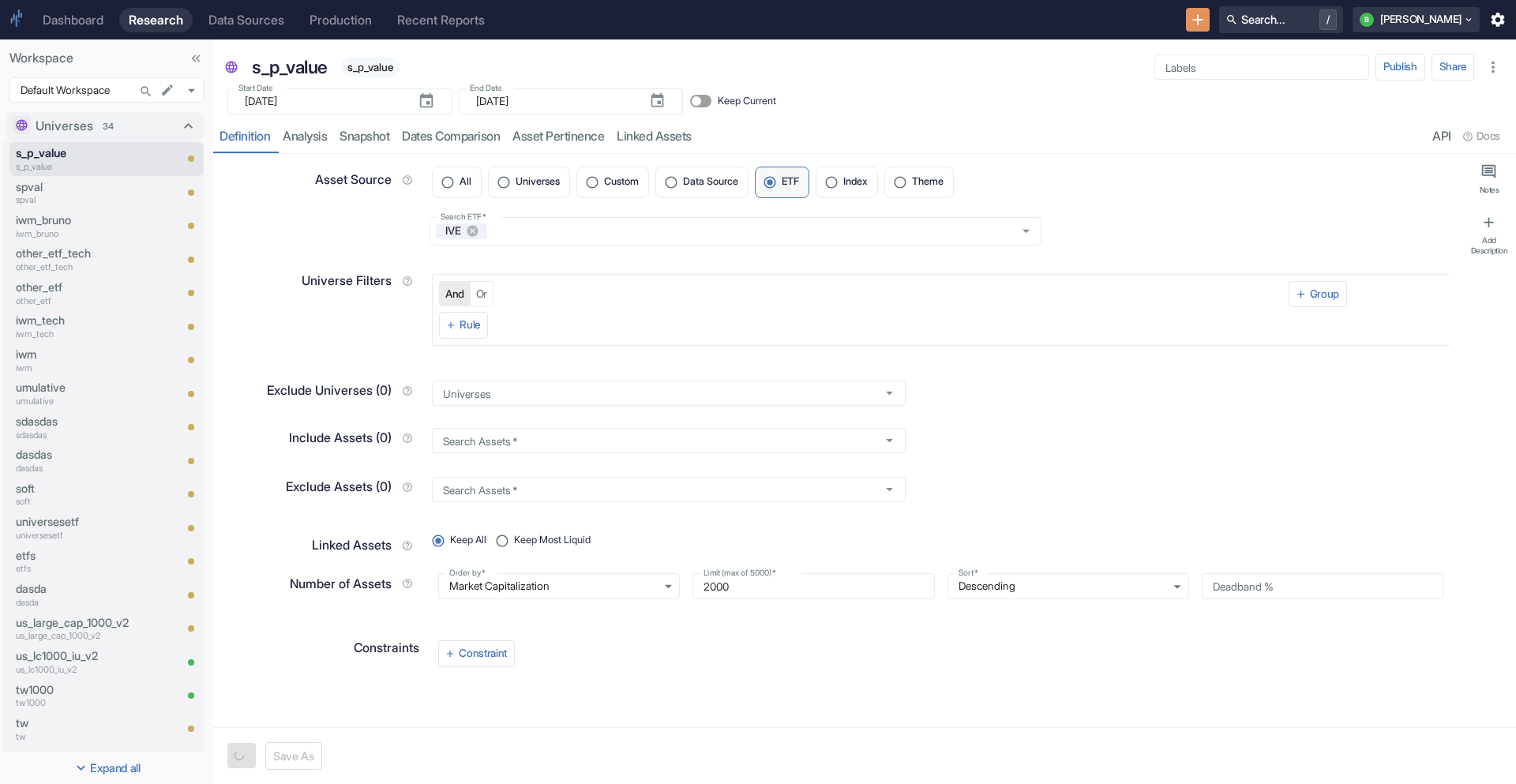 type on "x" 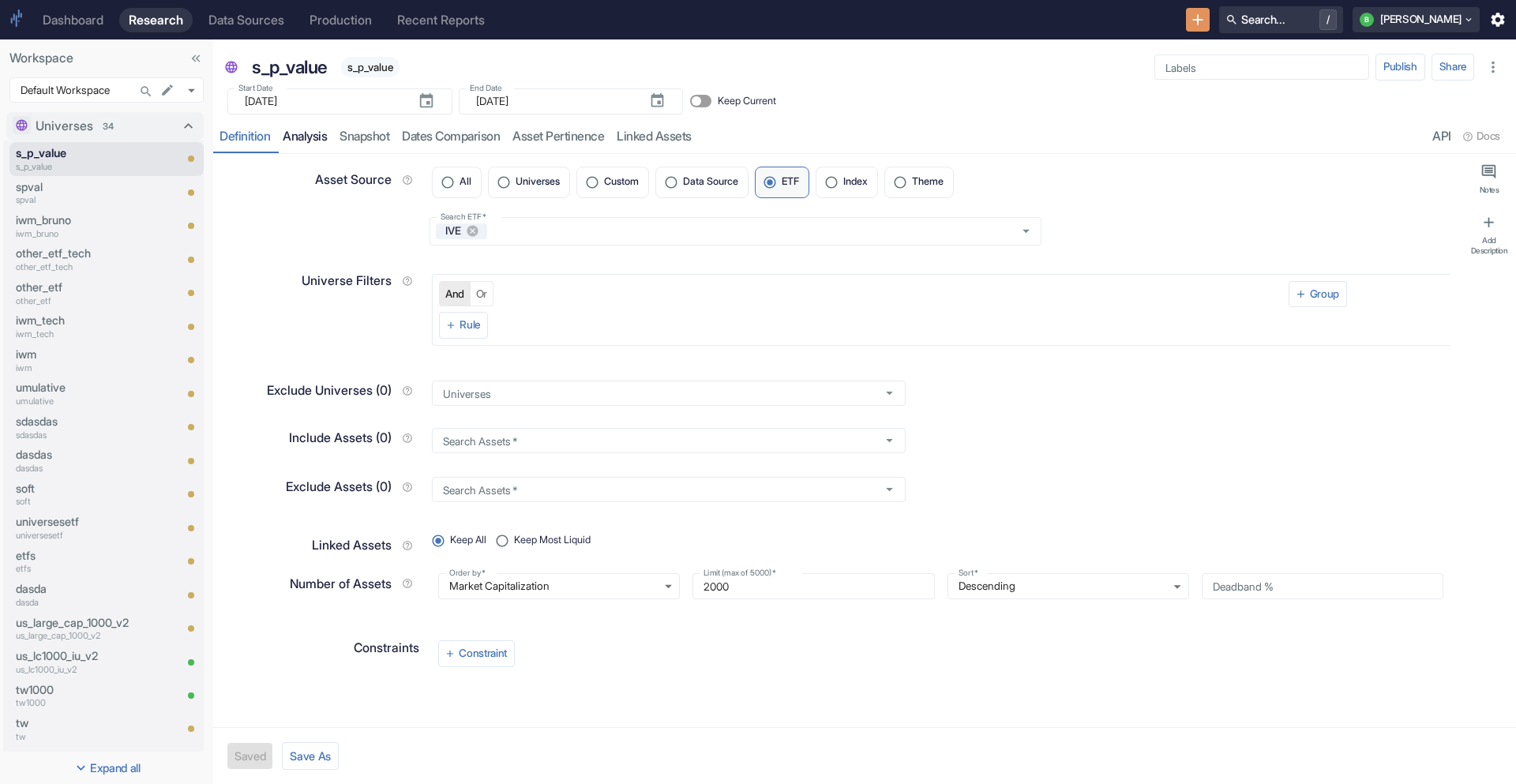 click on "analysis" at bounding box center (305, 137) 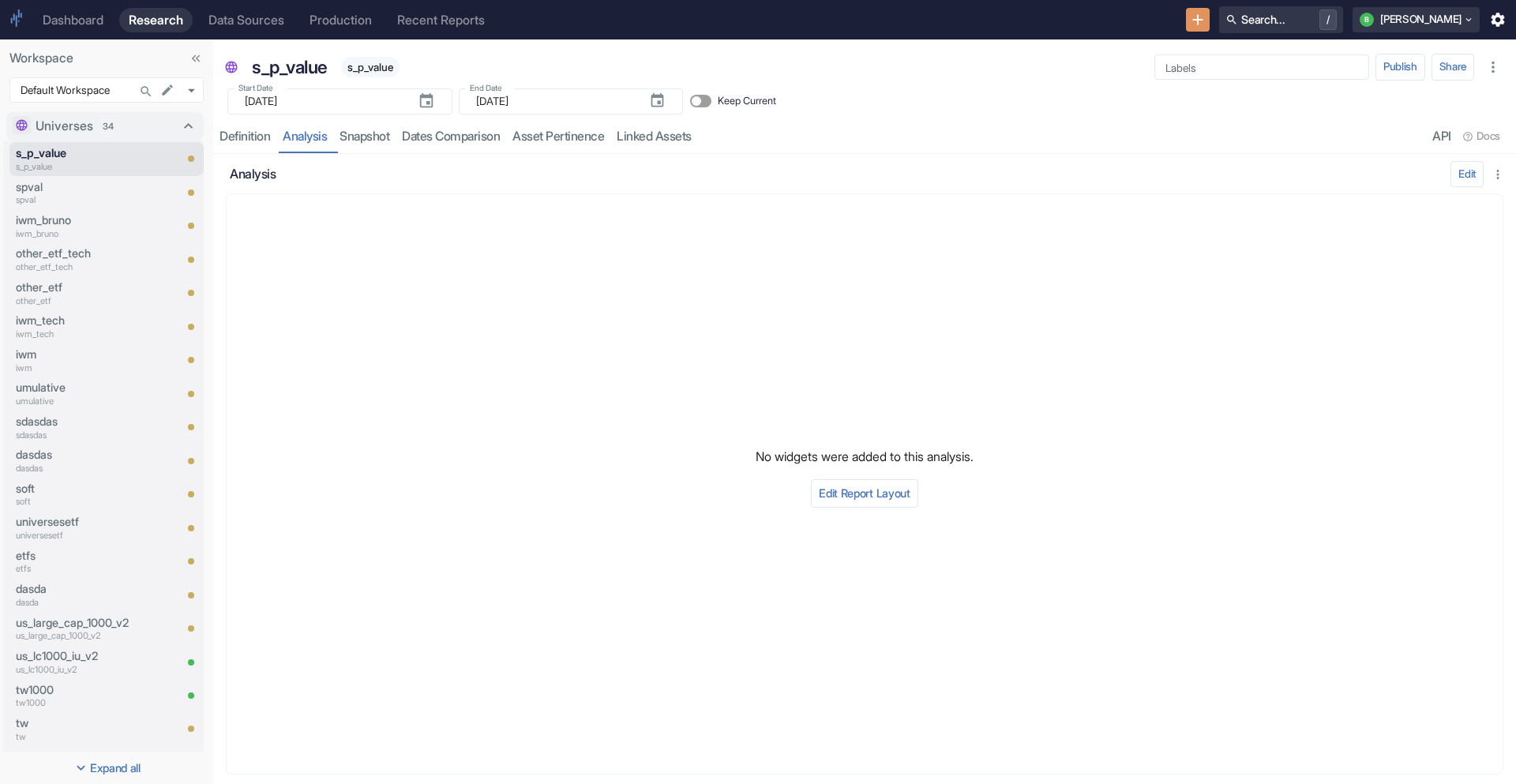 click on "Keep Current" at bounding box center [747, 101] 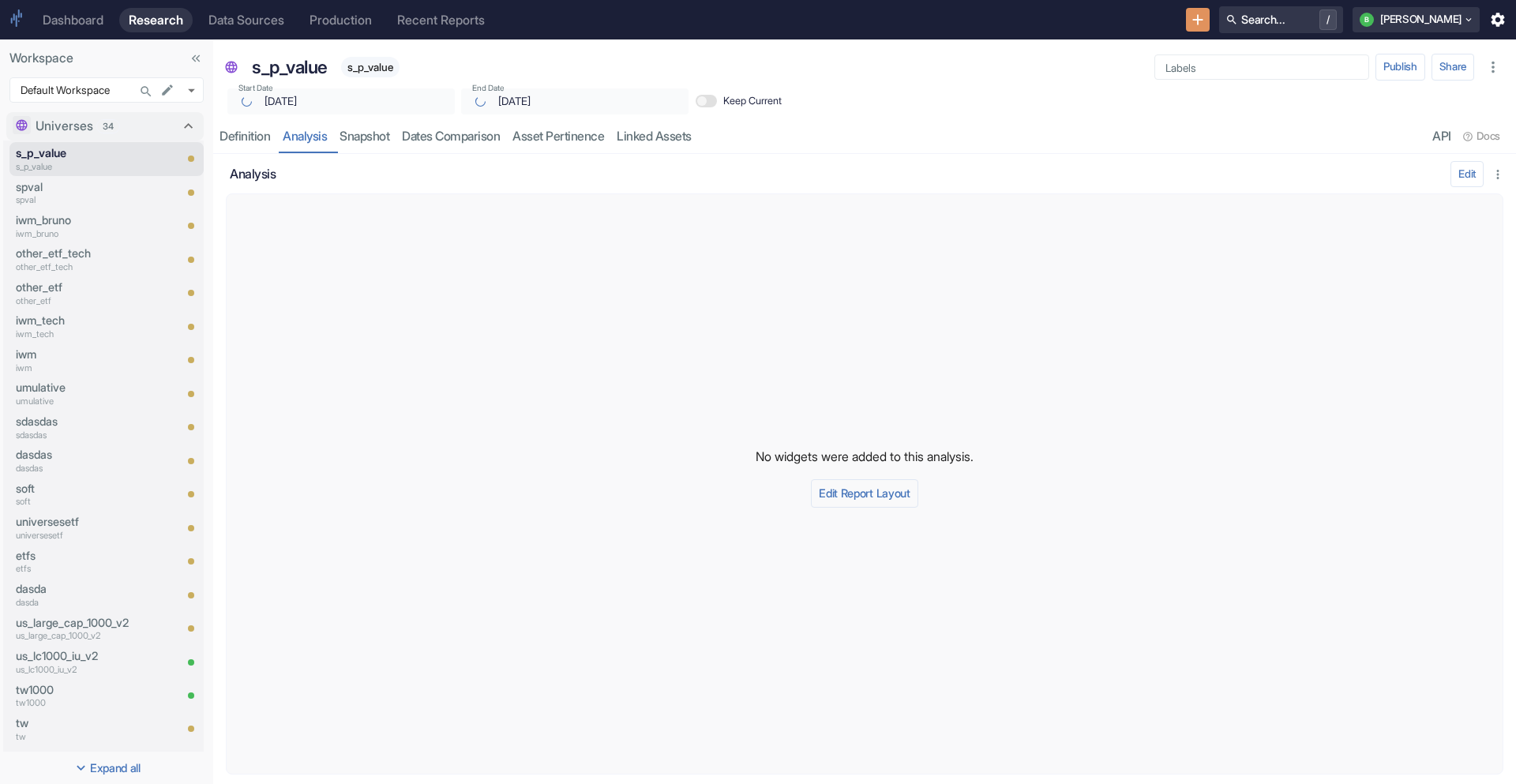 checkbox on "true" 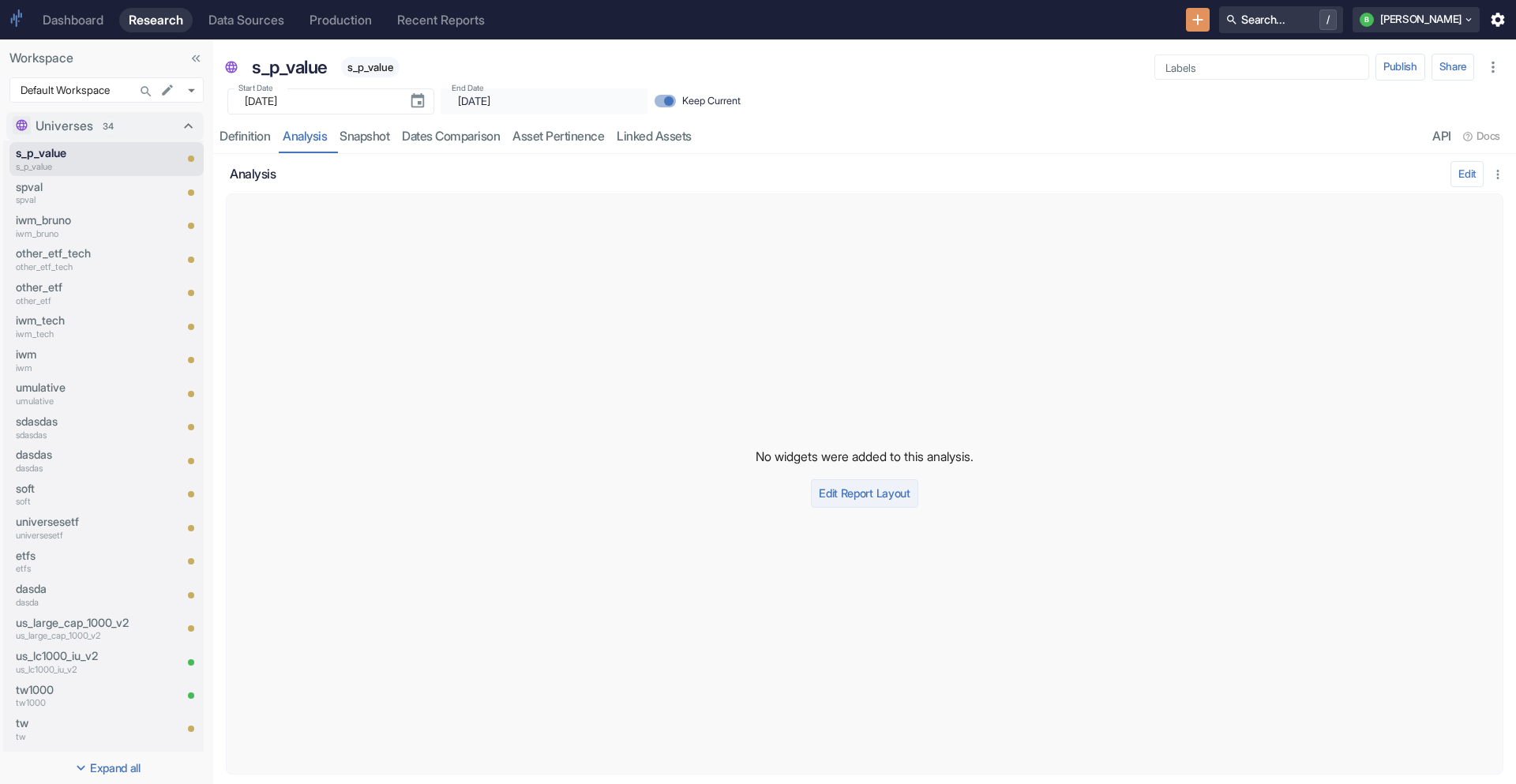 click on "Edit Report Layout" at bounding box center [864, 493] 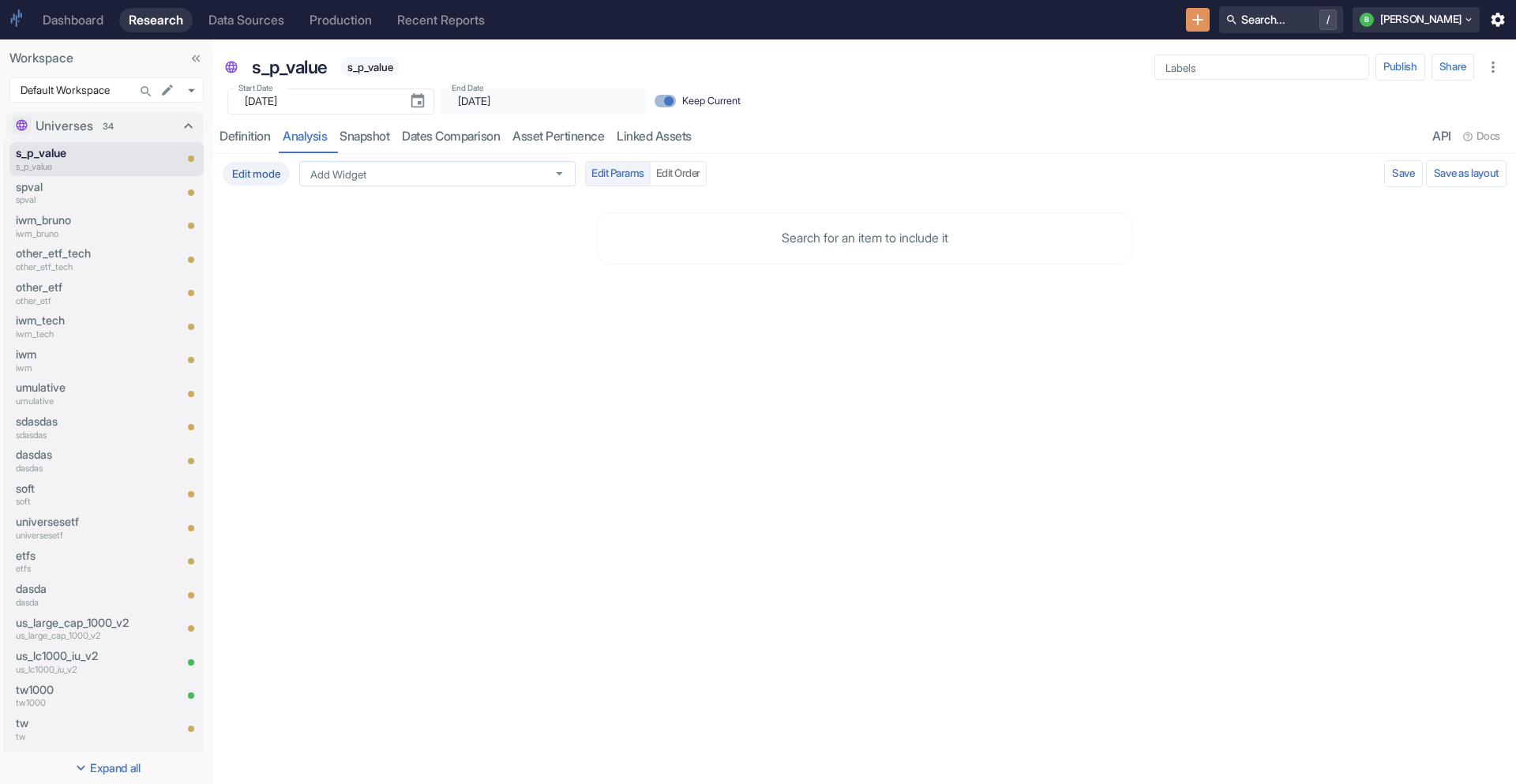 click on "Add Widget" at bounding box center [437, 174] 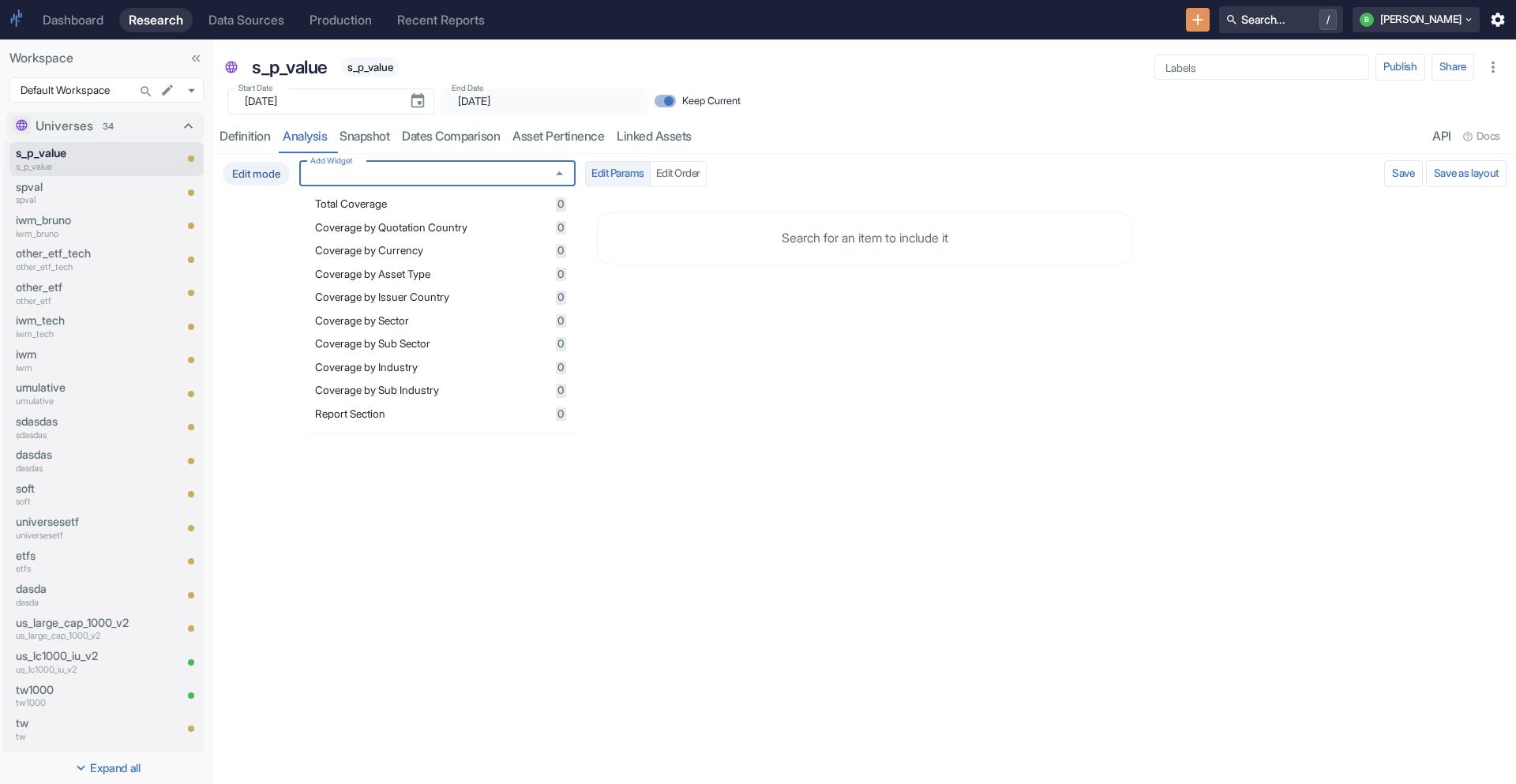 click on "Coverage by Quotation Country 0" at bounding box center (441, 228) 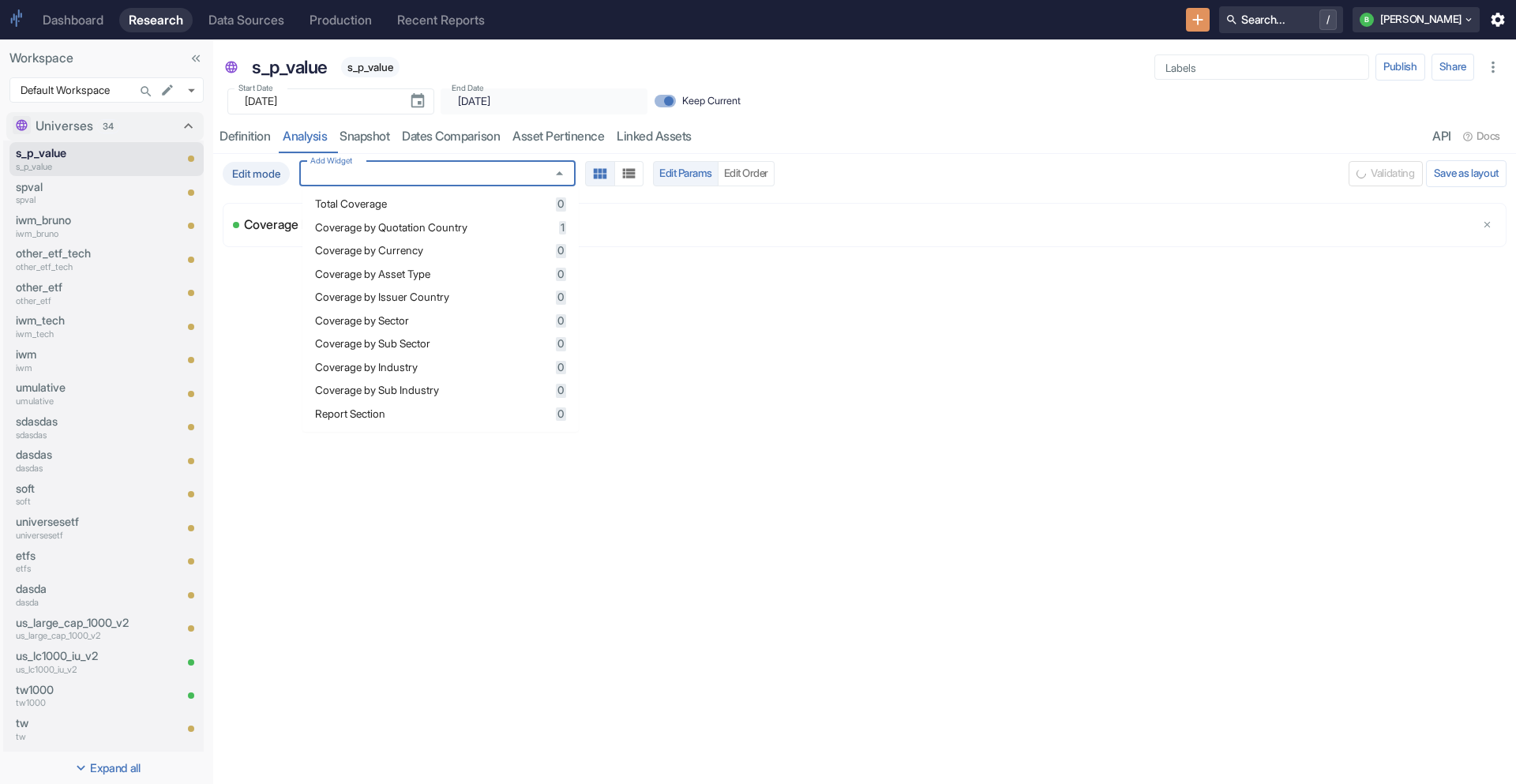 click on "Total Coverage 0" at bounding box center [441, 204] 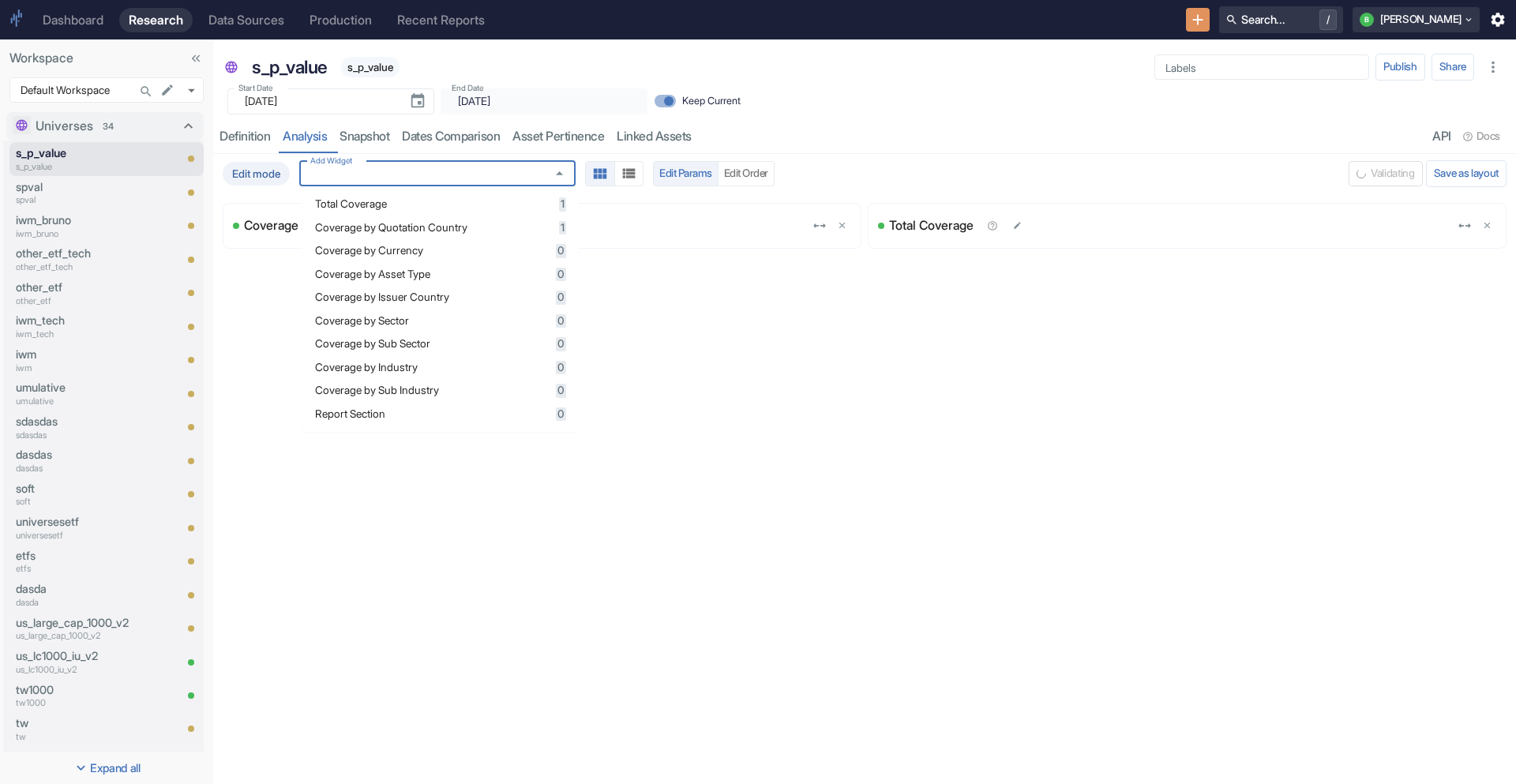 click on "Edit mode Add Widget Add Widget Edit Params Edit Order Validating Save as layout Coverage by Quotation Country Total Coverage" at bounding box center (865, 469) 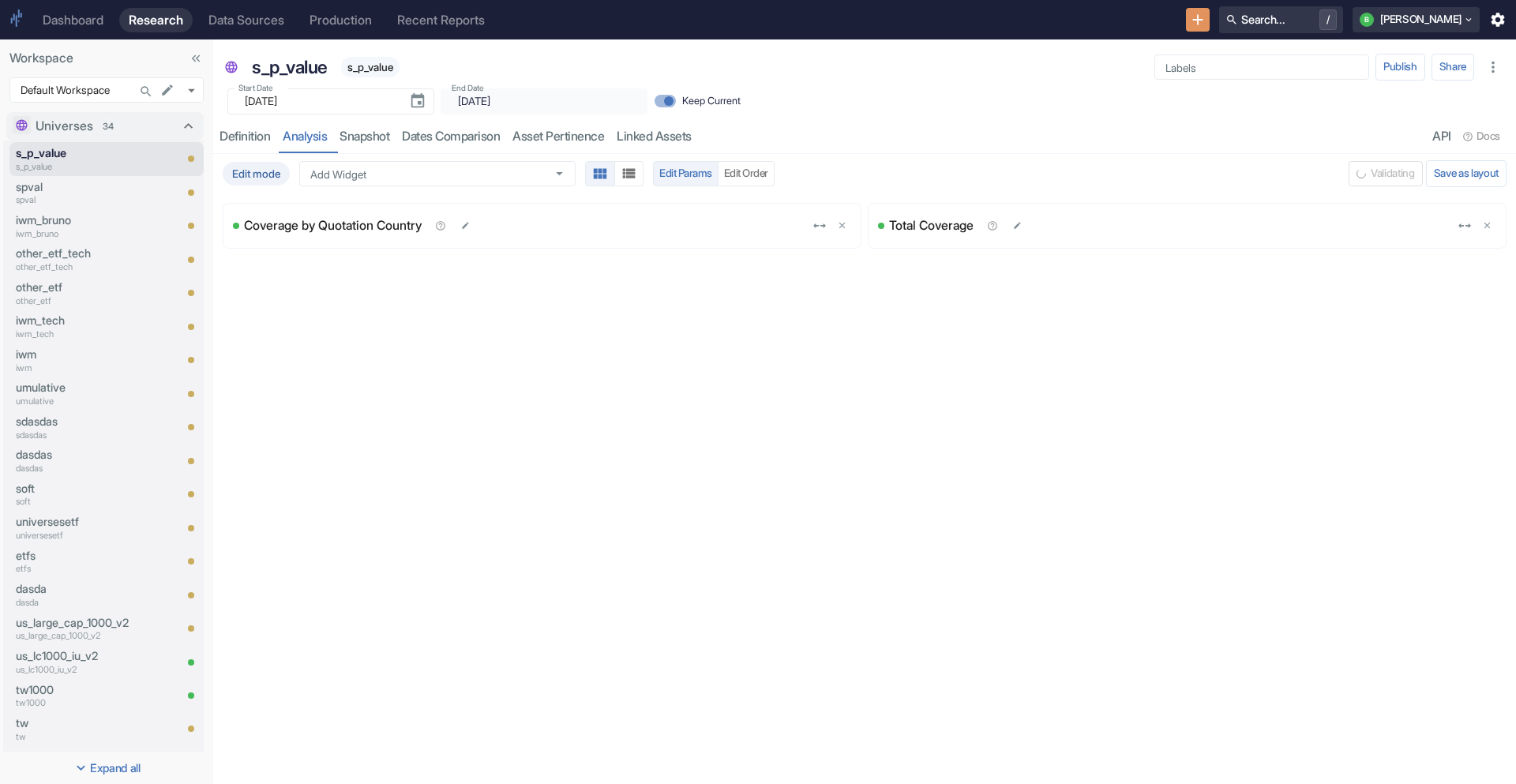 click on "Validating Save as layout" at bounding box center (1428, 174) 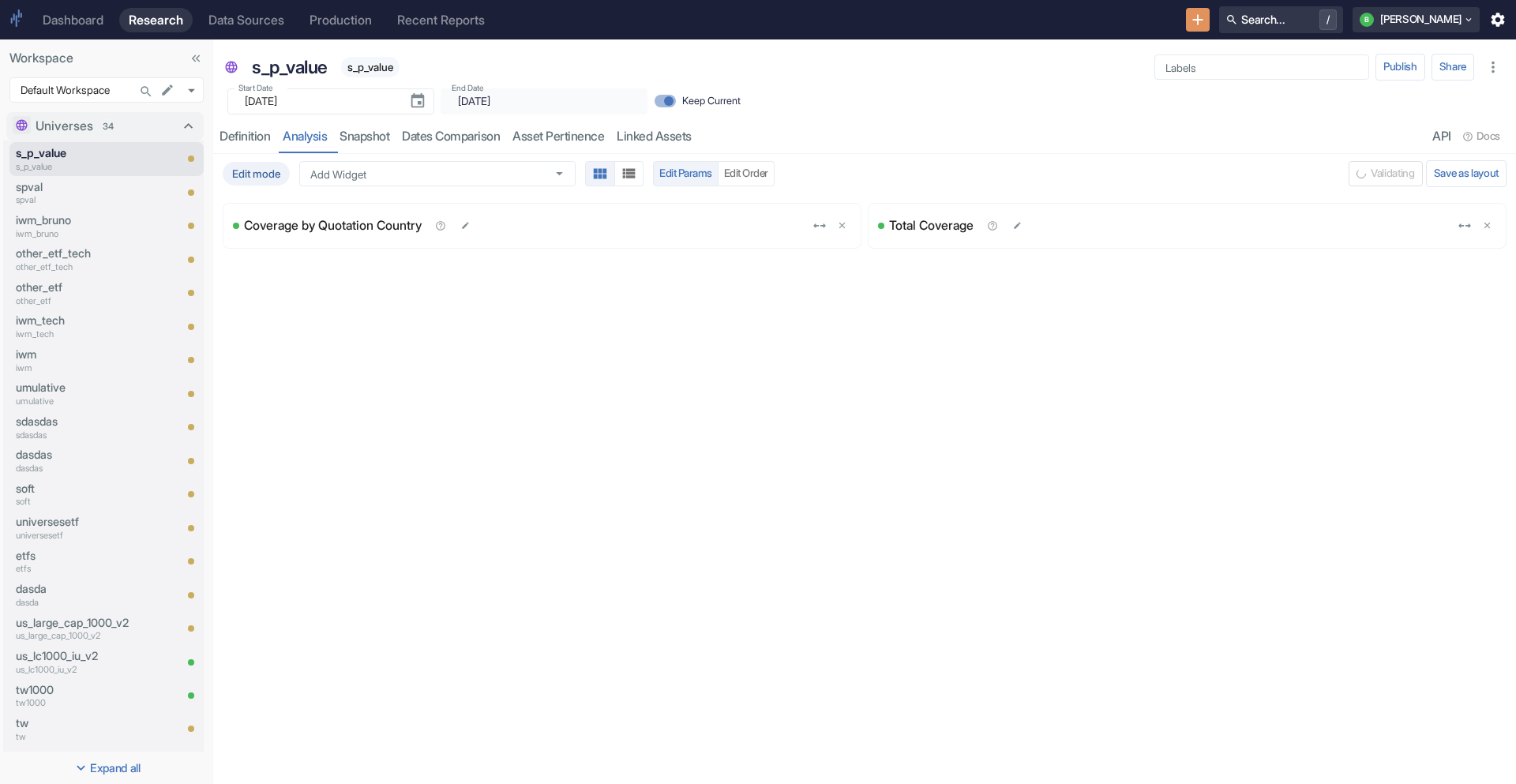click on "Validating Save as layout" at bounding box center [1428, 174] 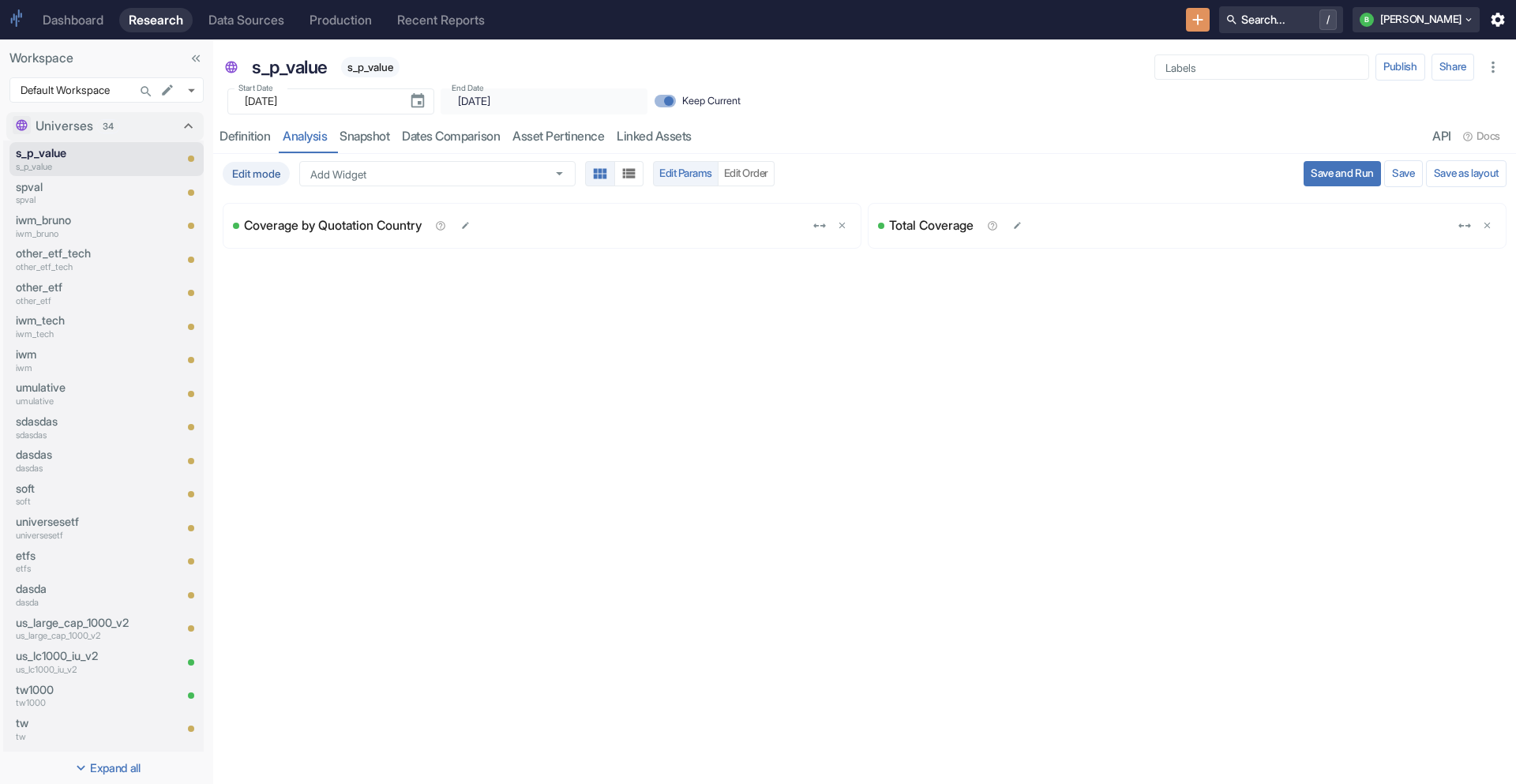 click on "Save and Run" at bounding box center (1342, 174) 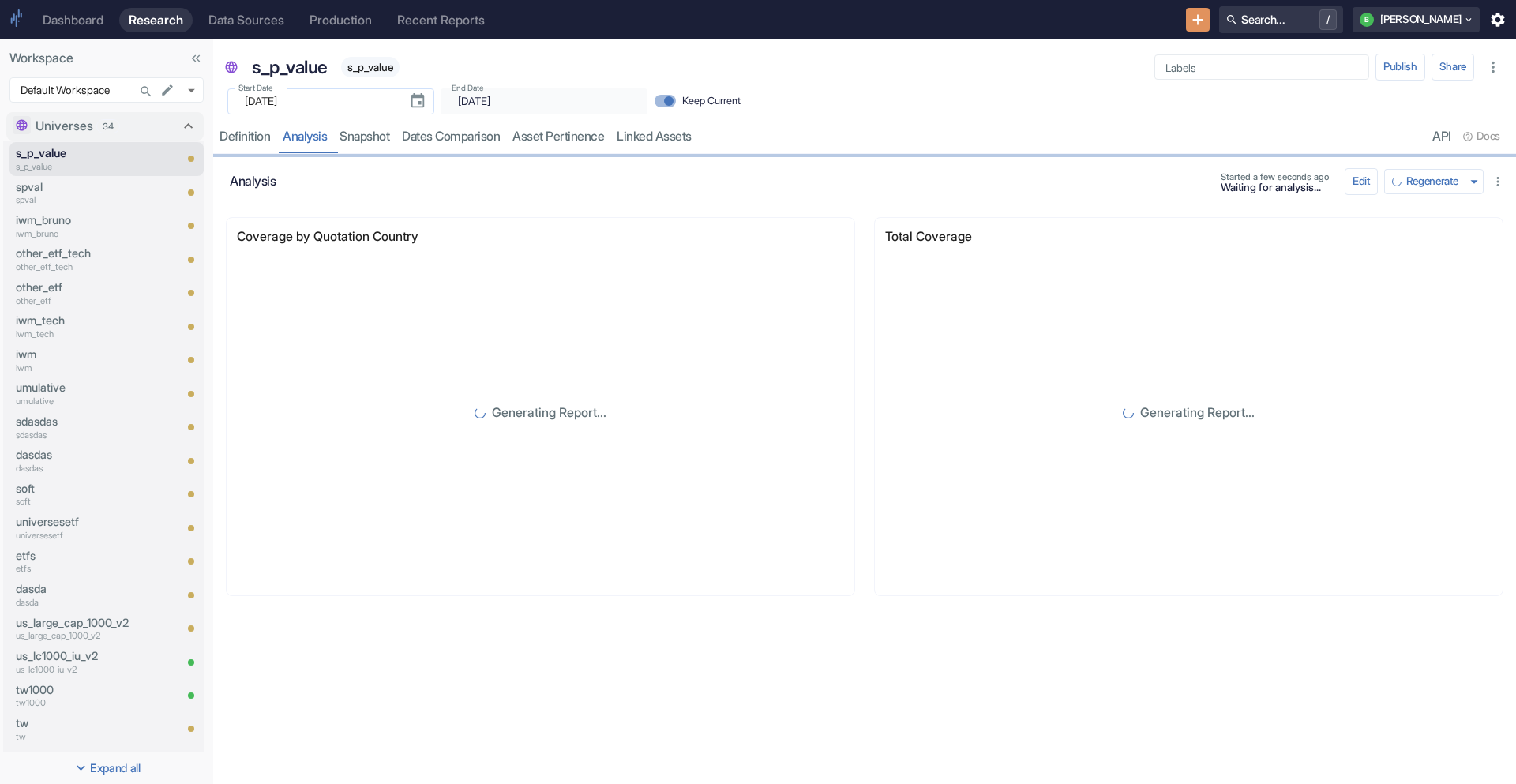 click 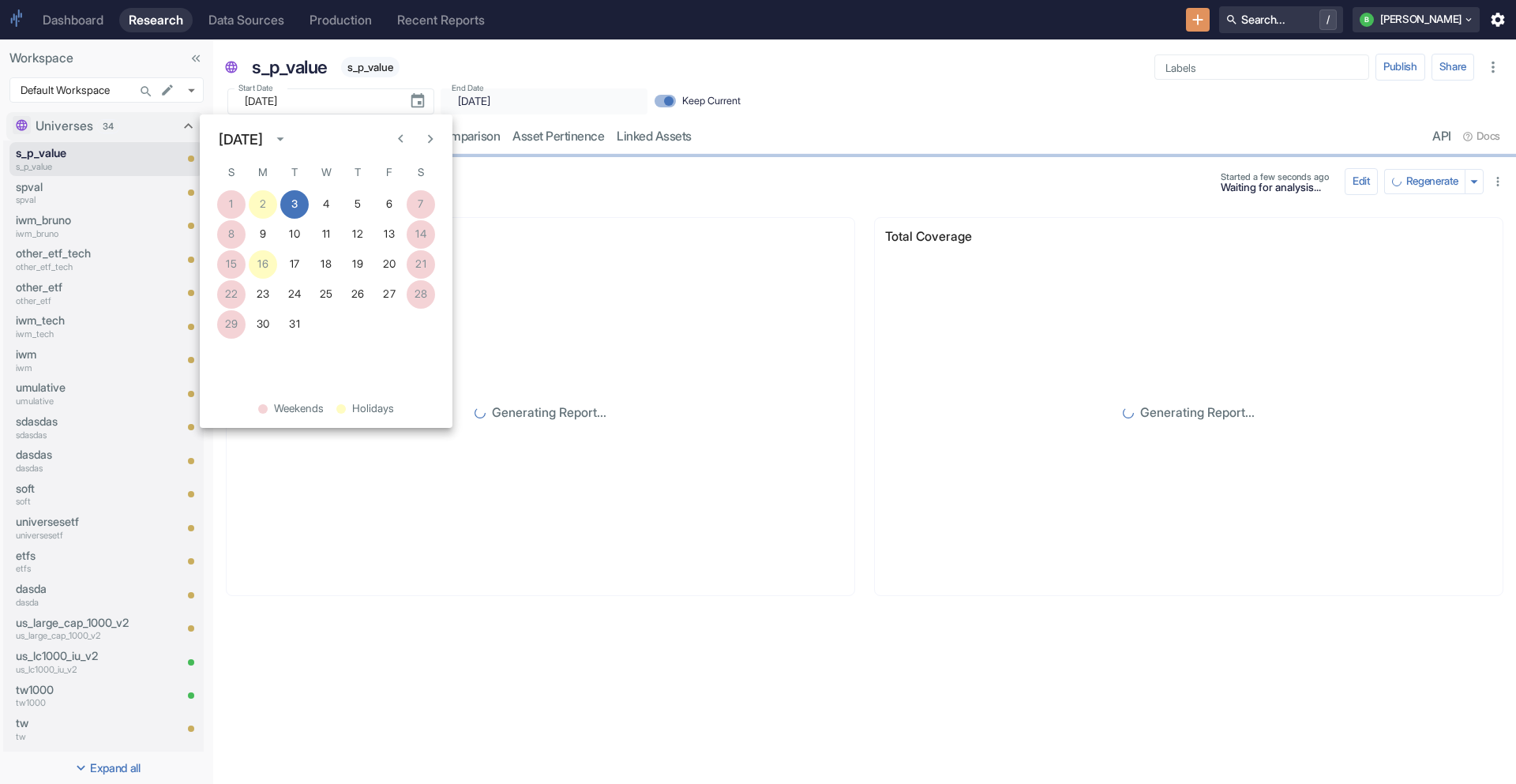 type 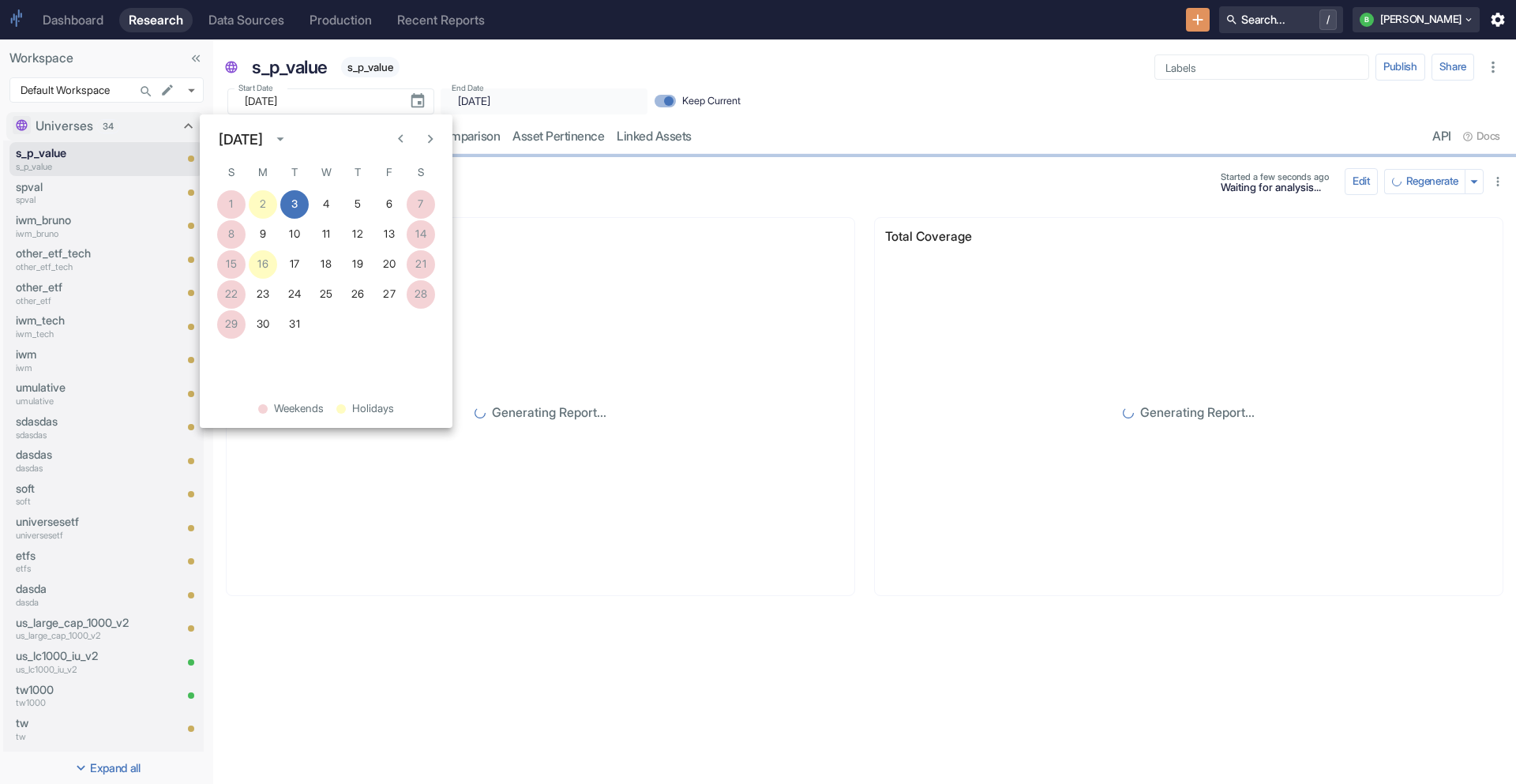 type 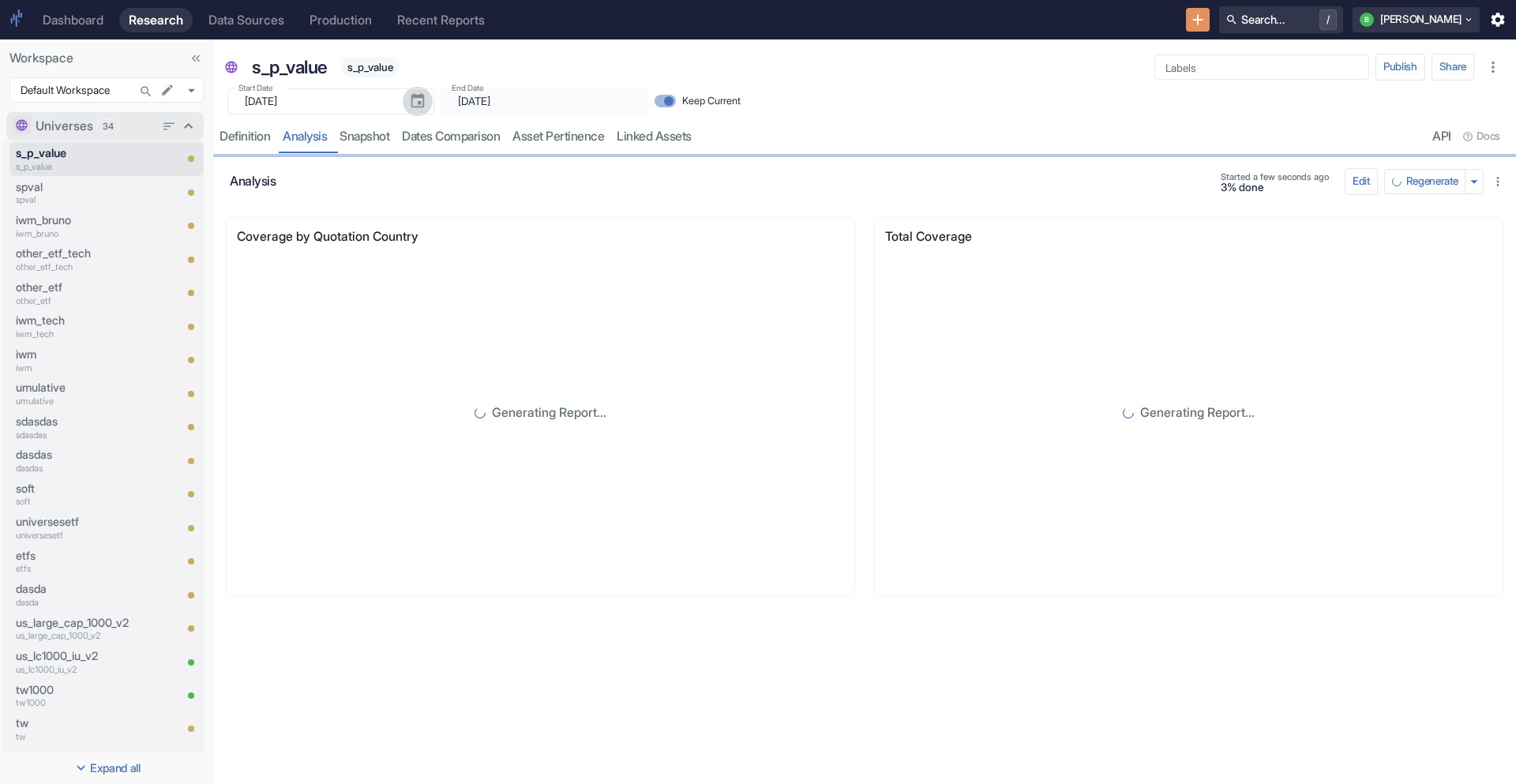 click 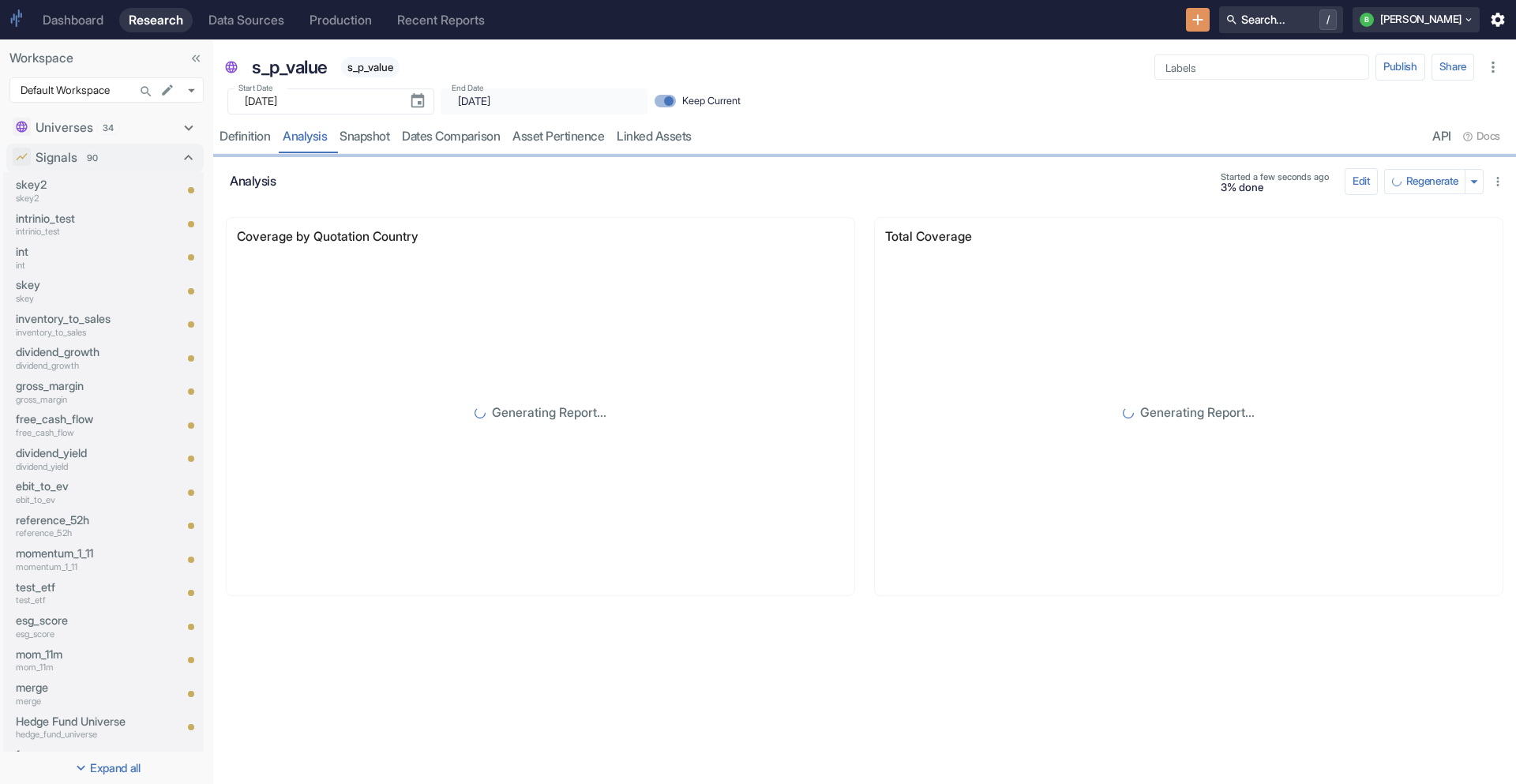 click at bounding box center [1198, 20] 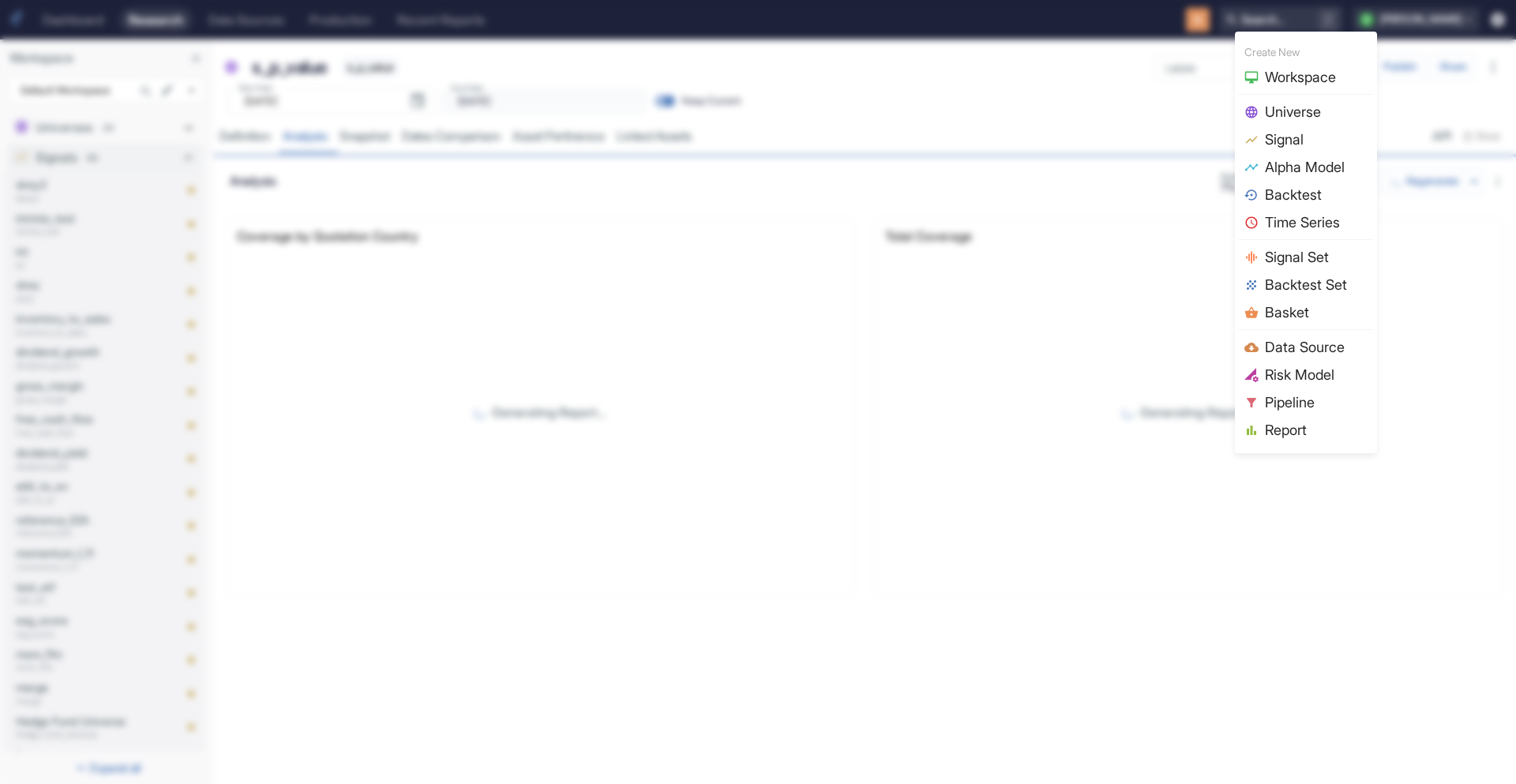 click on "Signal" at bounding box center (1316, 139) 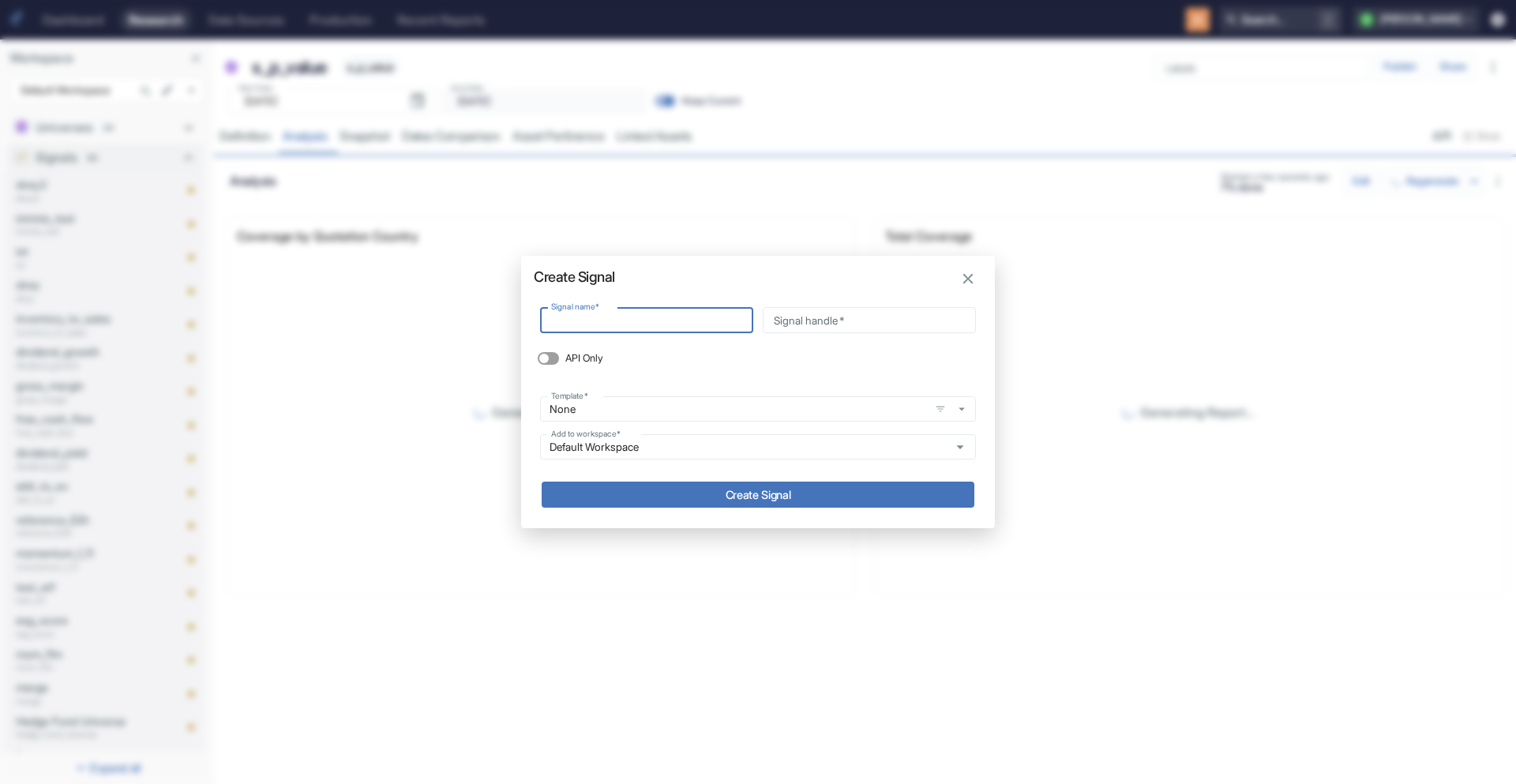 type on "b" 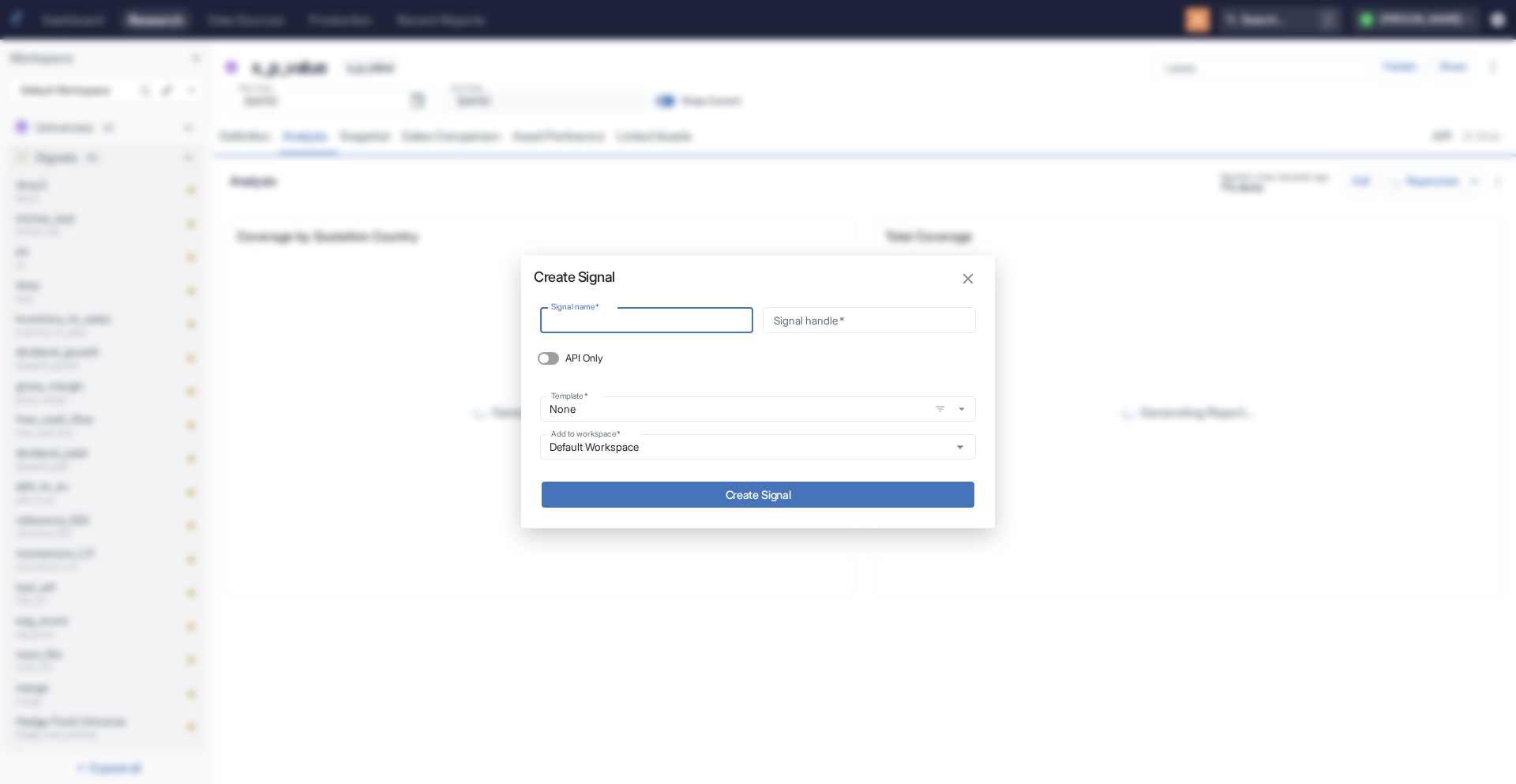 type on "b" 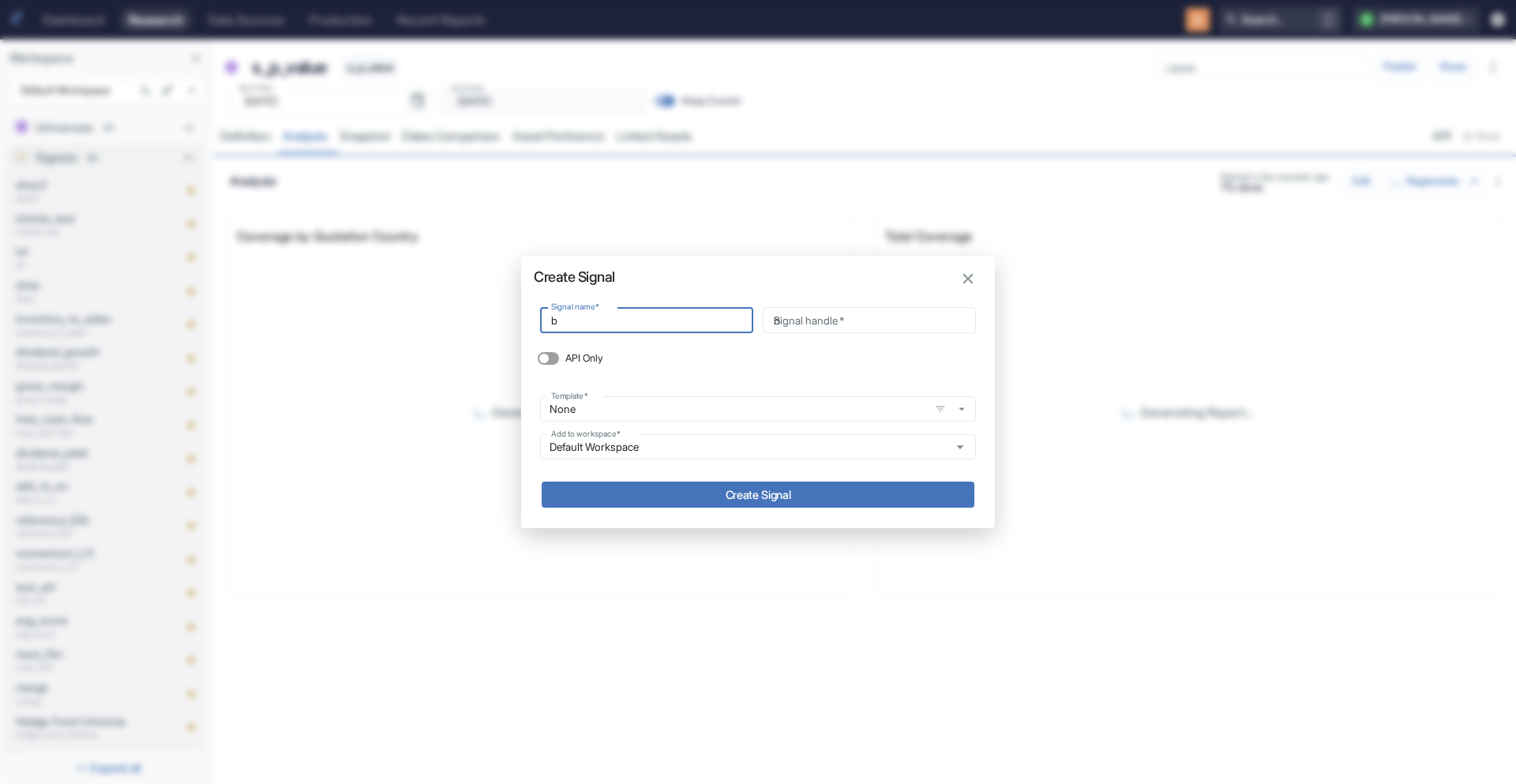 type on "be" 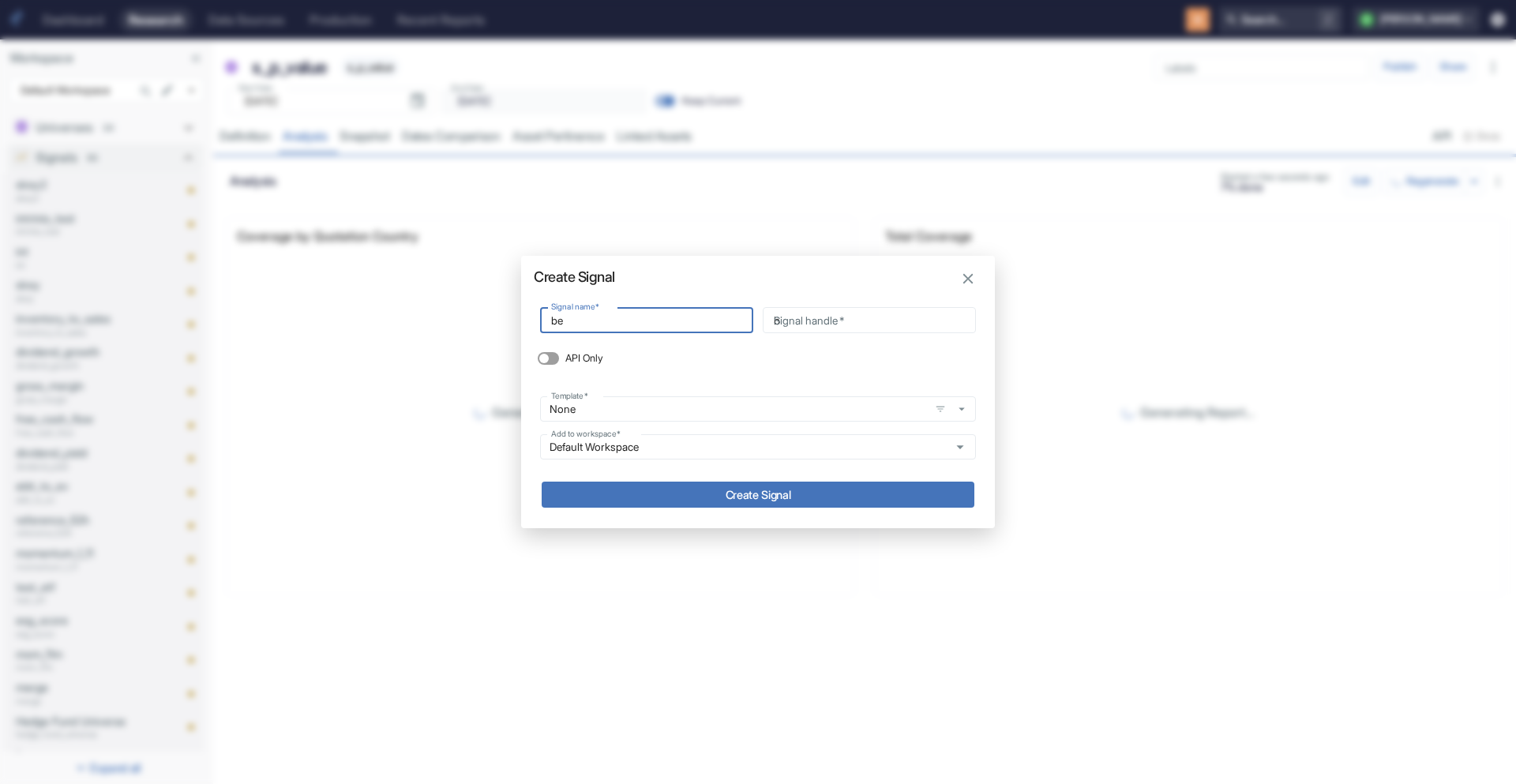 type on "be" 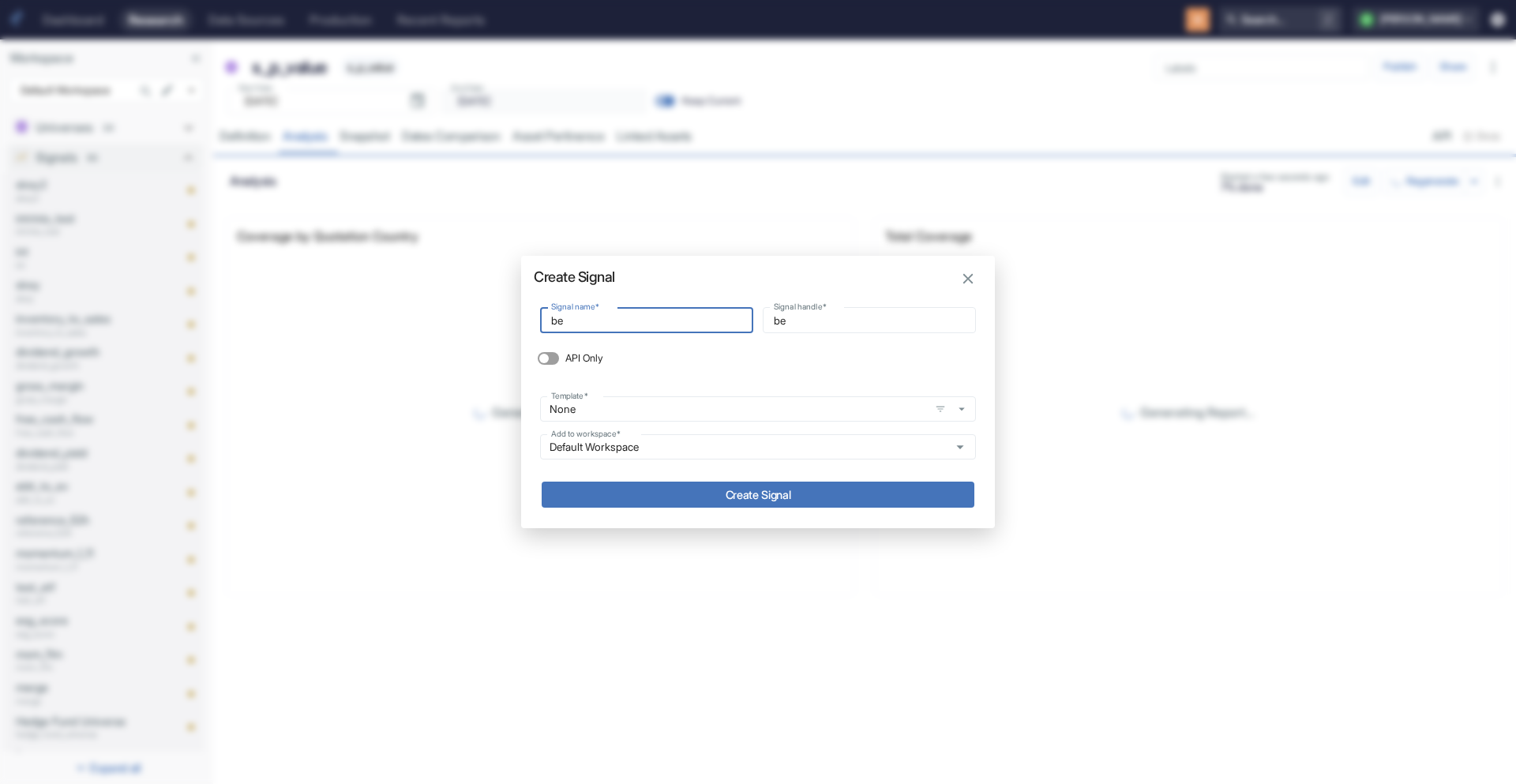 type on "bet" 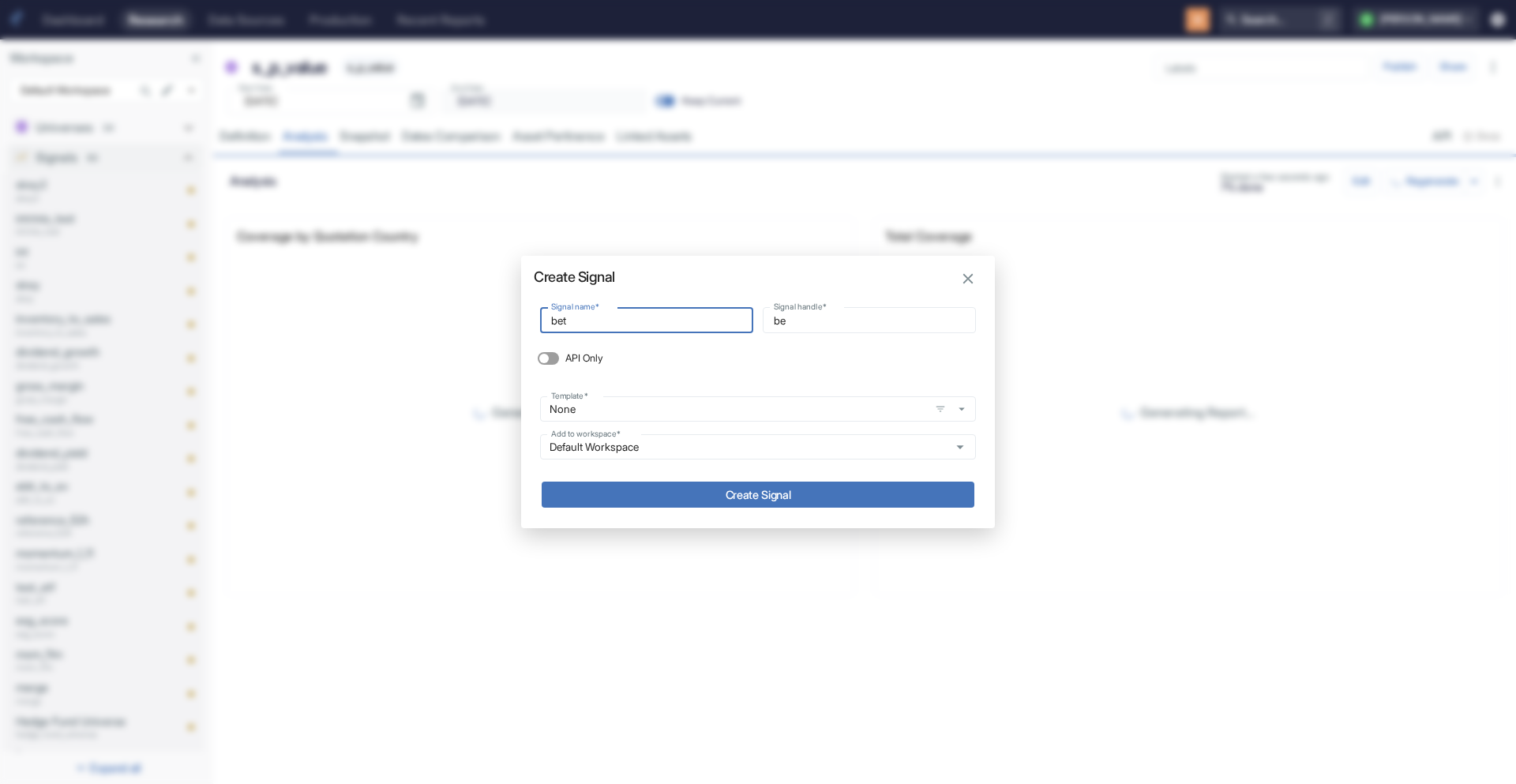 type on "bet" 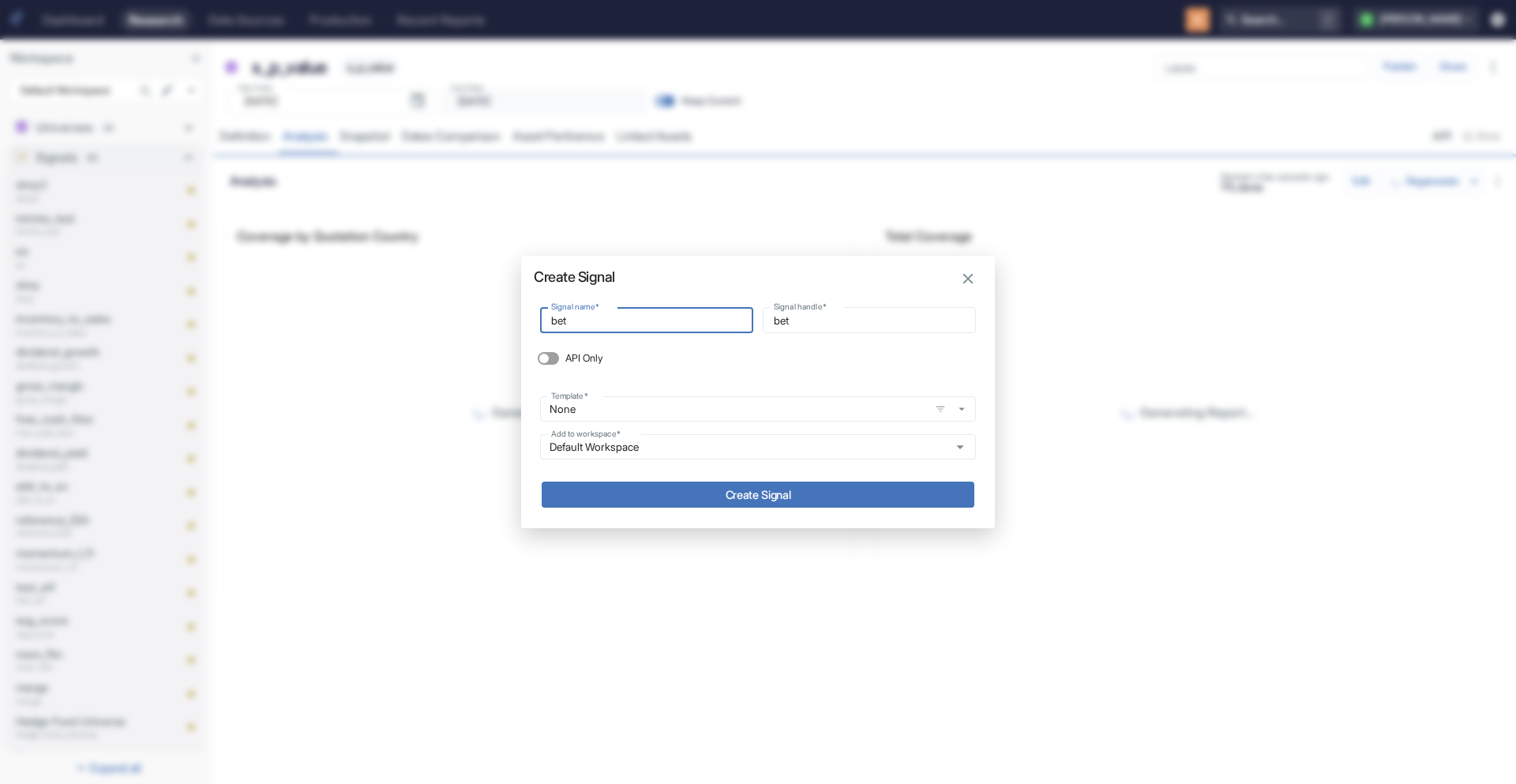 type on "beta" 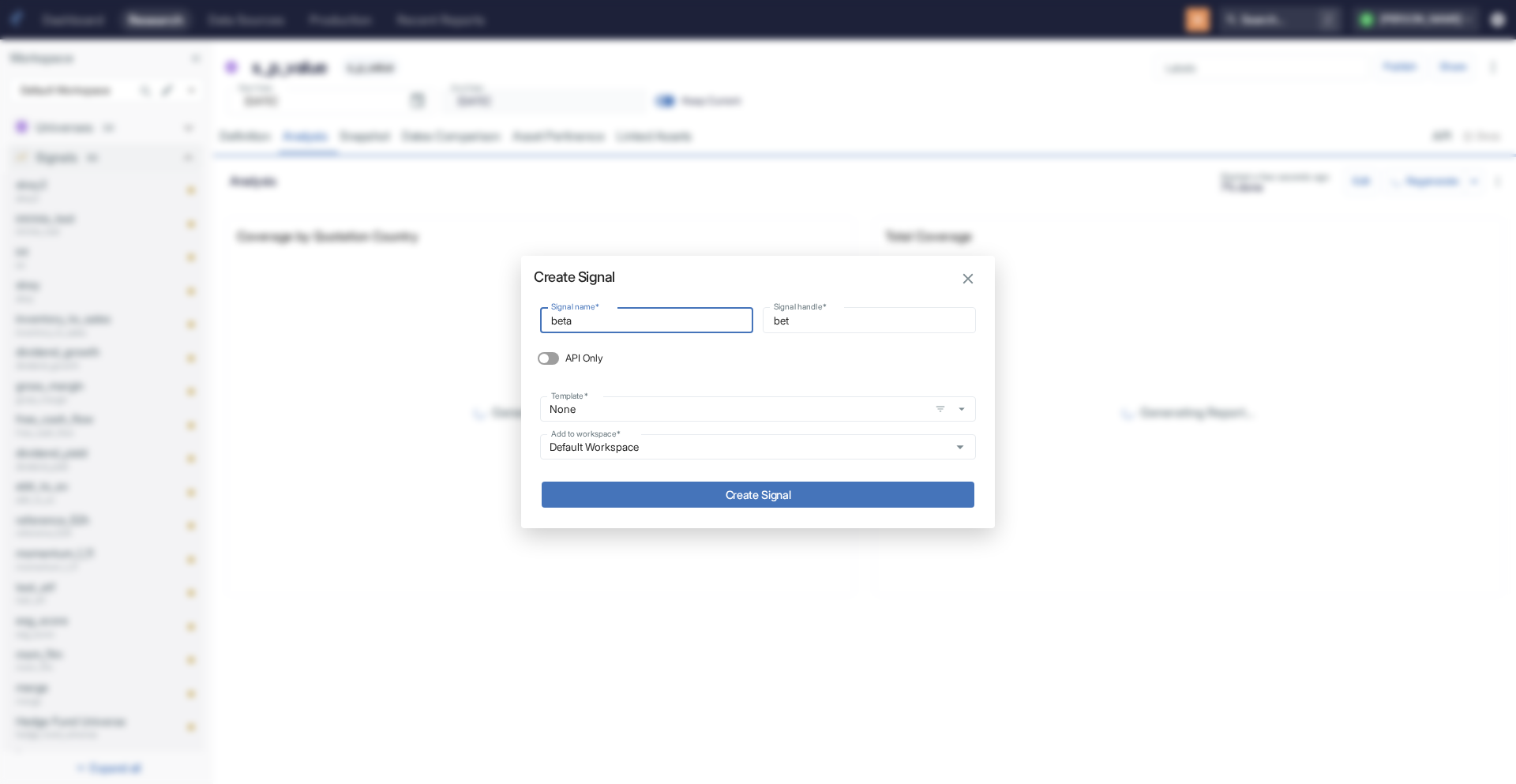 type on "beta" 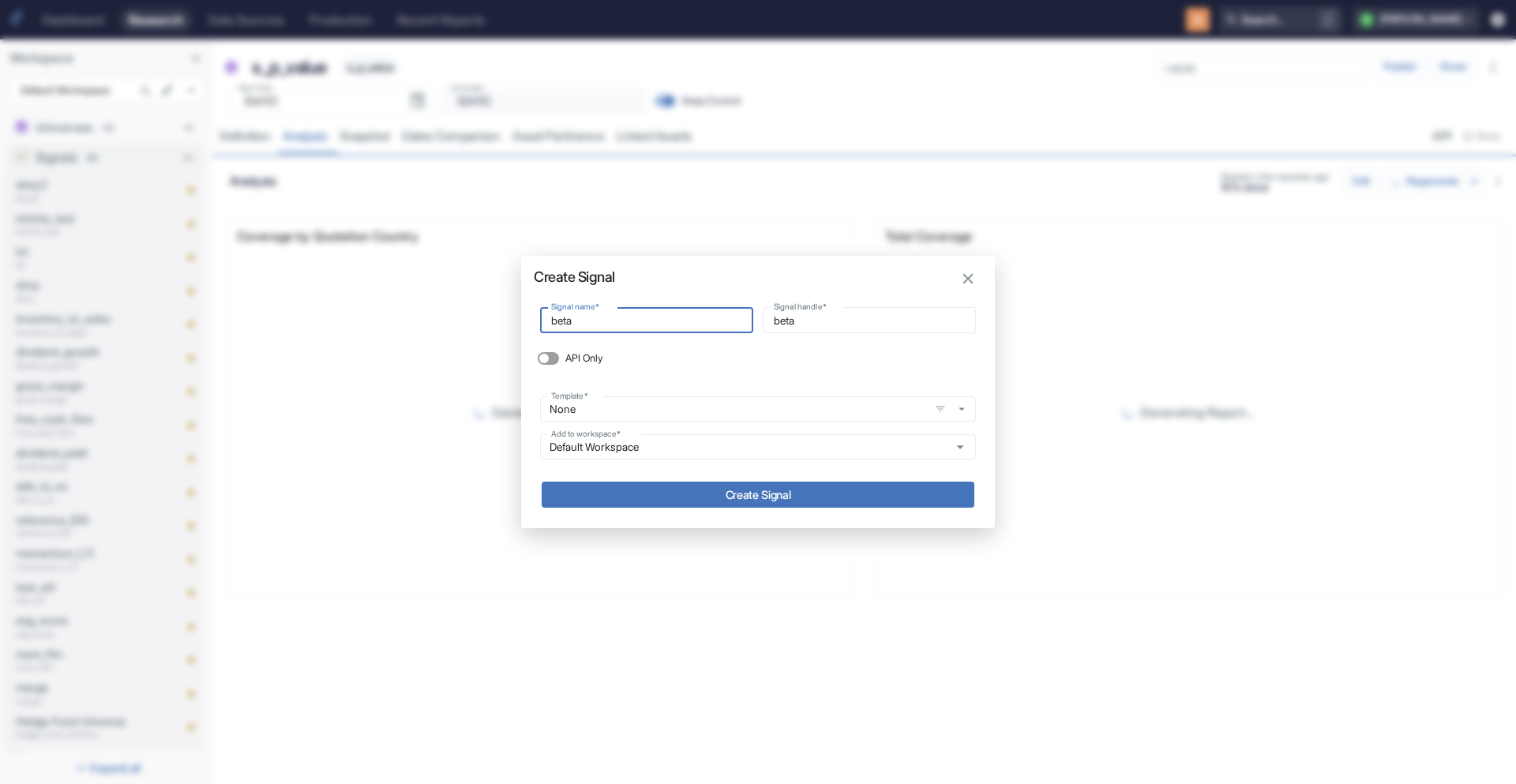 type on "beta" 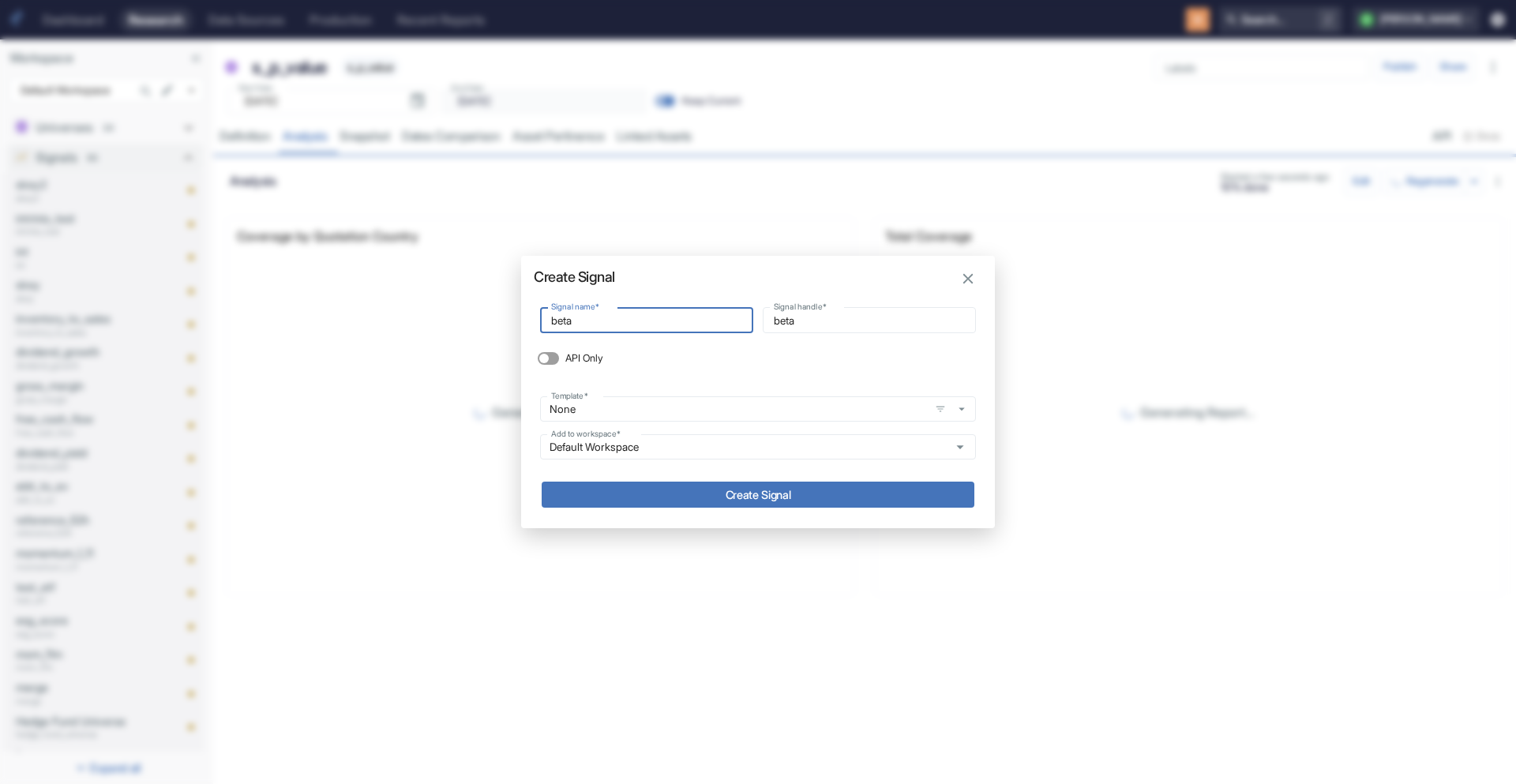 click on "Create Signal" at bounding box center [758, 494] 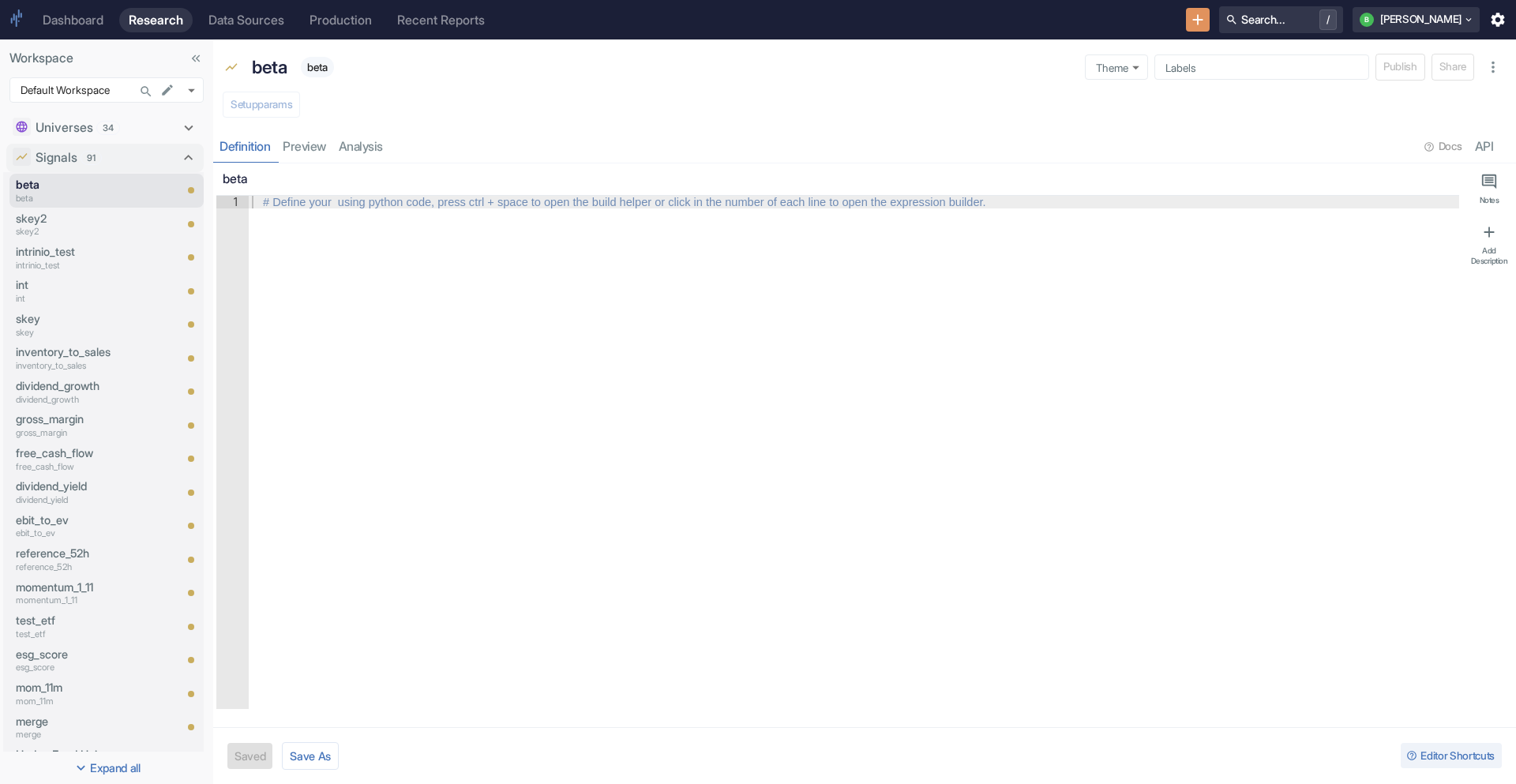 type 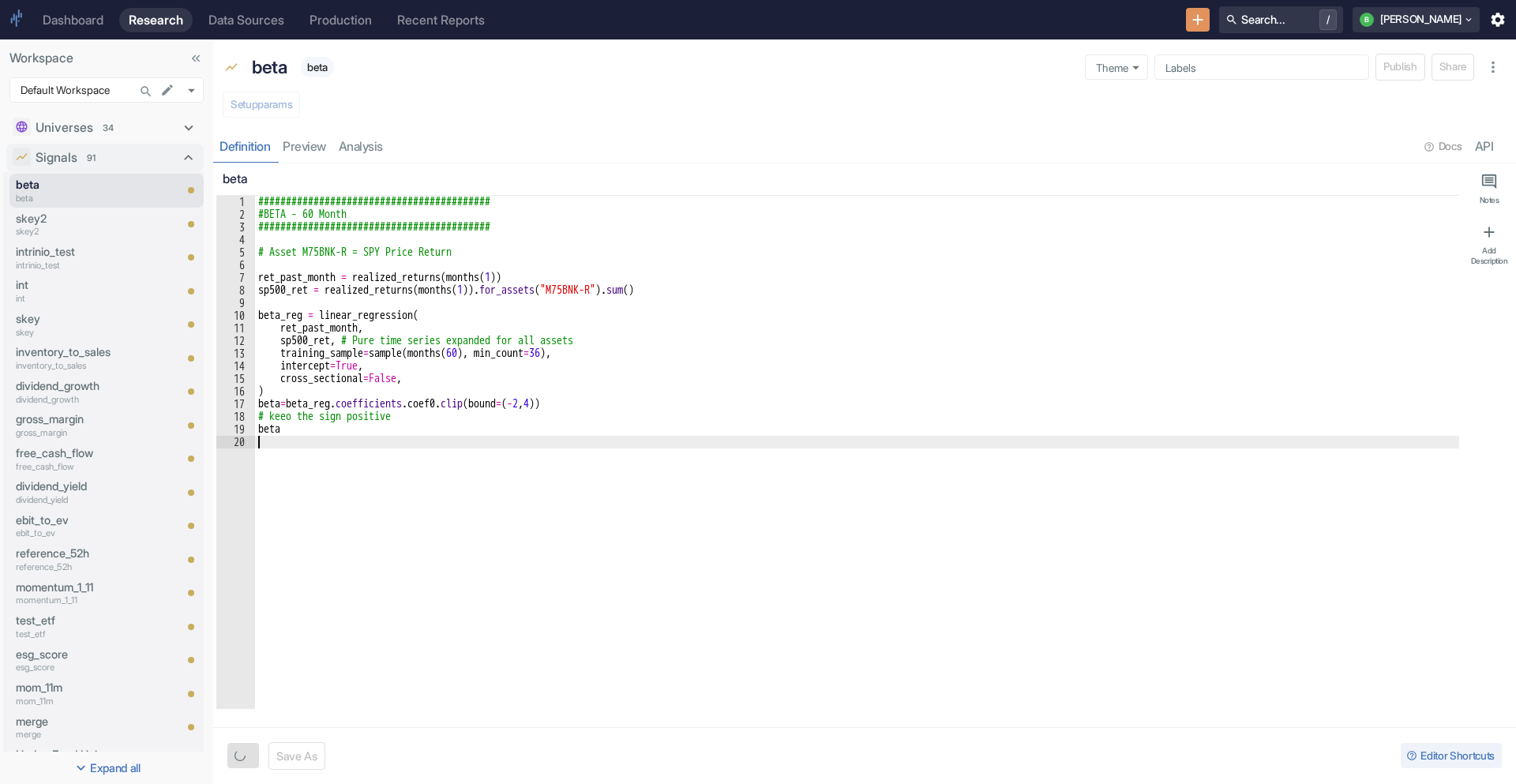 click on "Save As Editor Shortcuts" at bounding box center (865, 756) 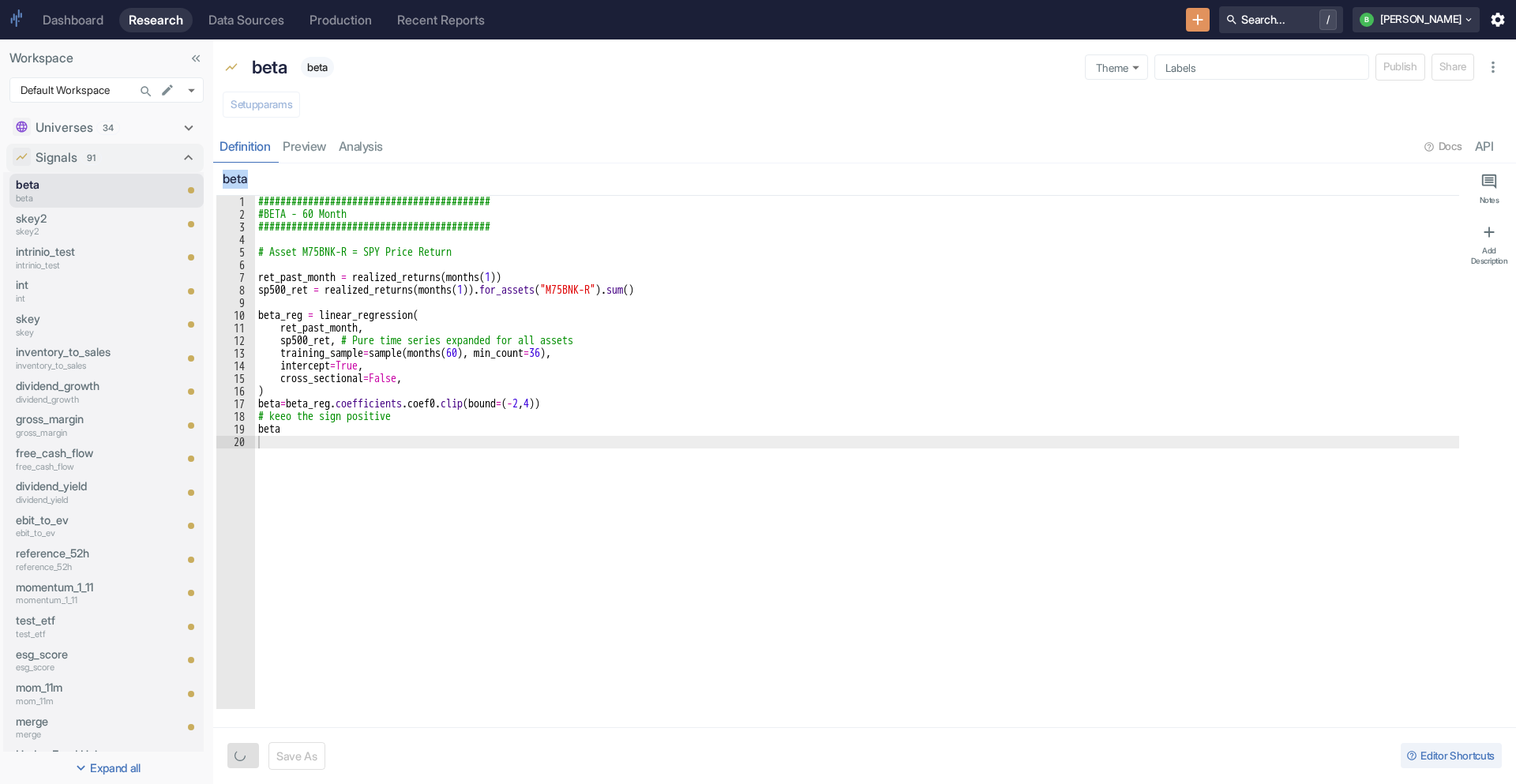 click on "Save As Editor Shortcuts" at bounding box center (865, 756) 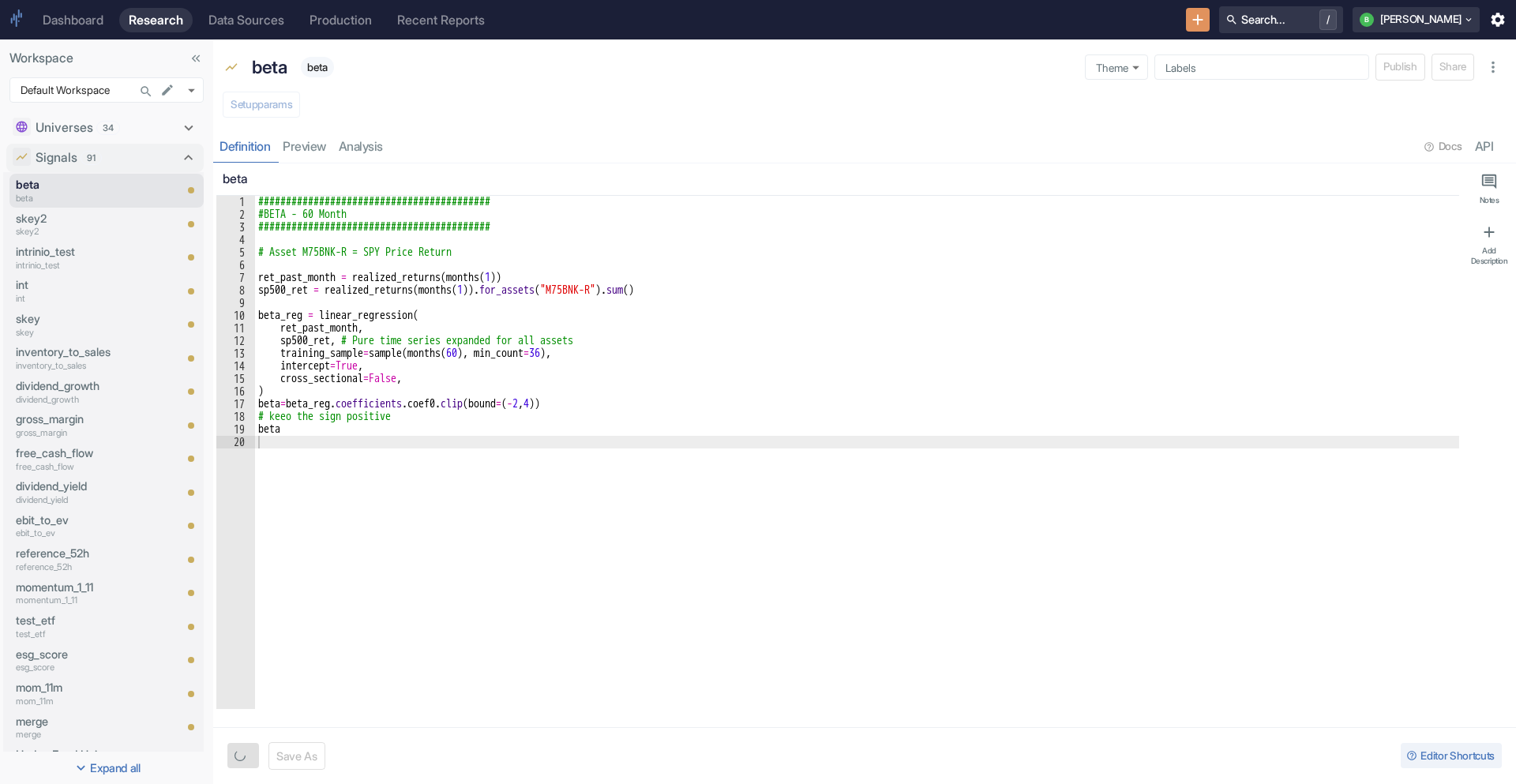 click on "Save As Editor Shortcuts" at bounding box center [865, 756] 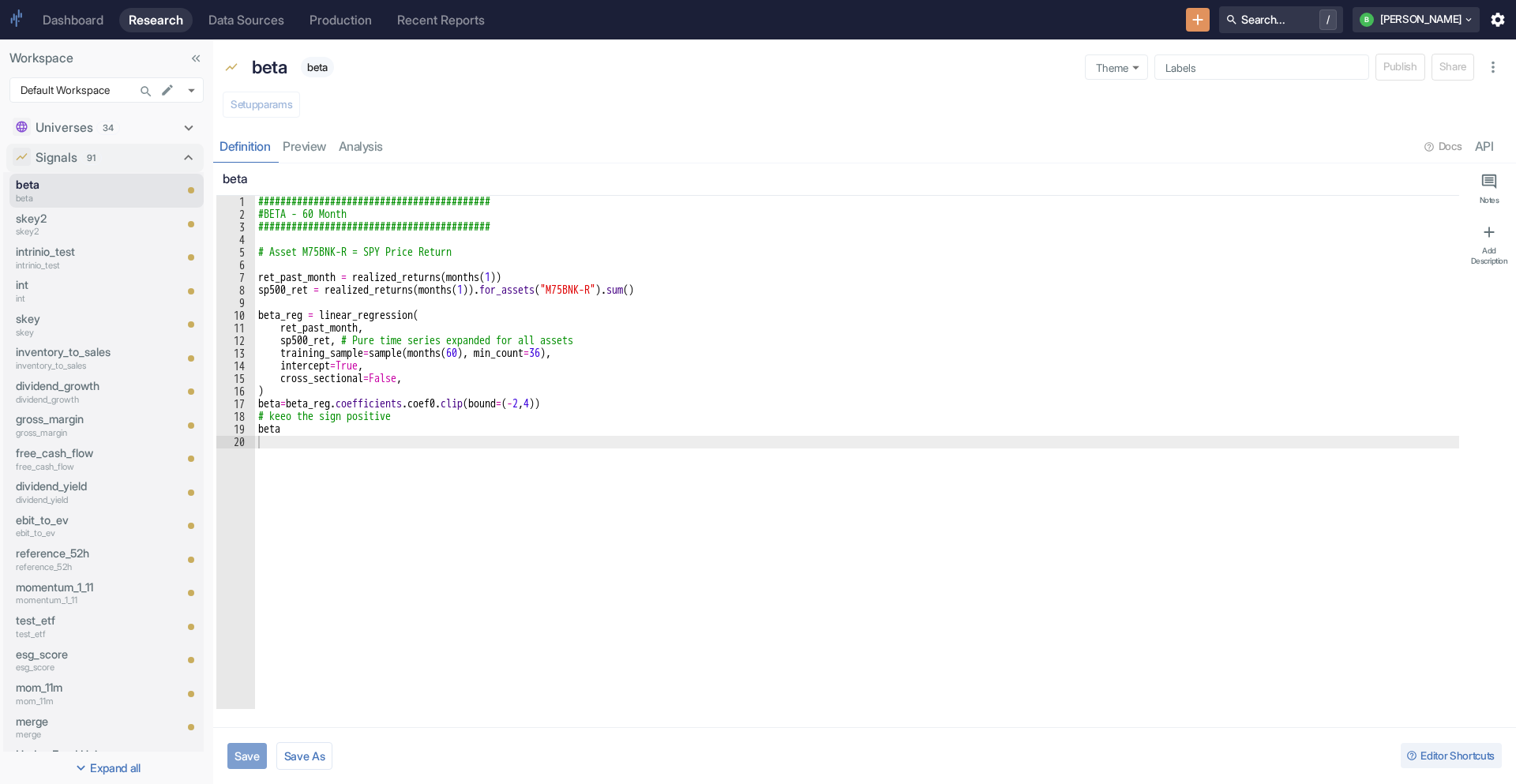 click on "Save" at bounding box center [247, 756] 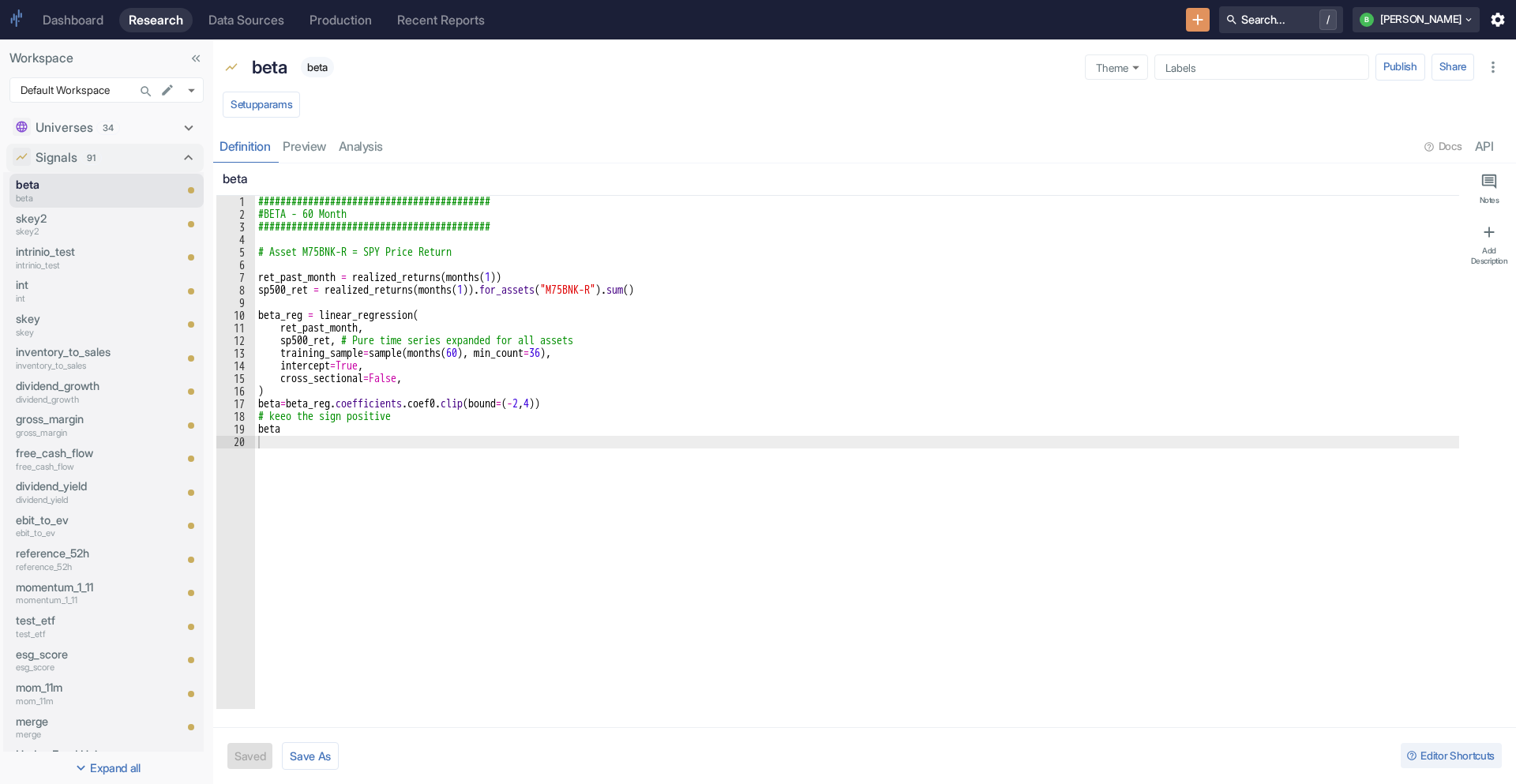 type on "x" 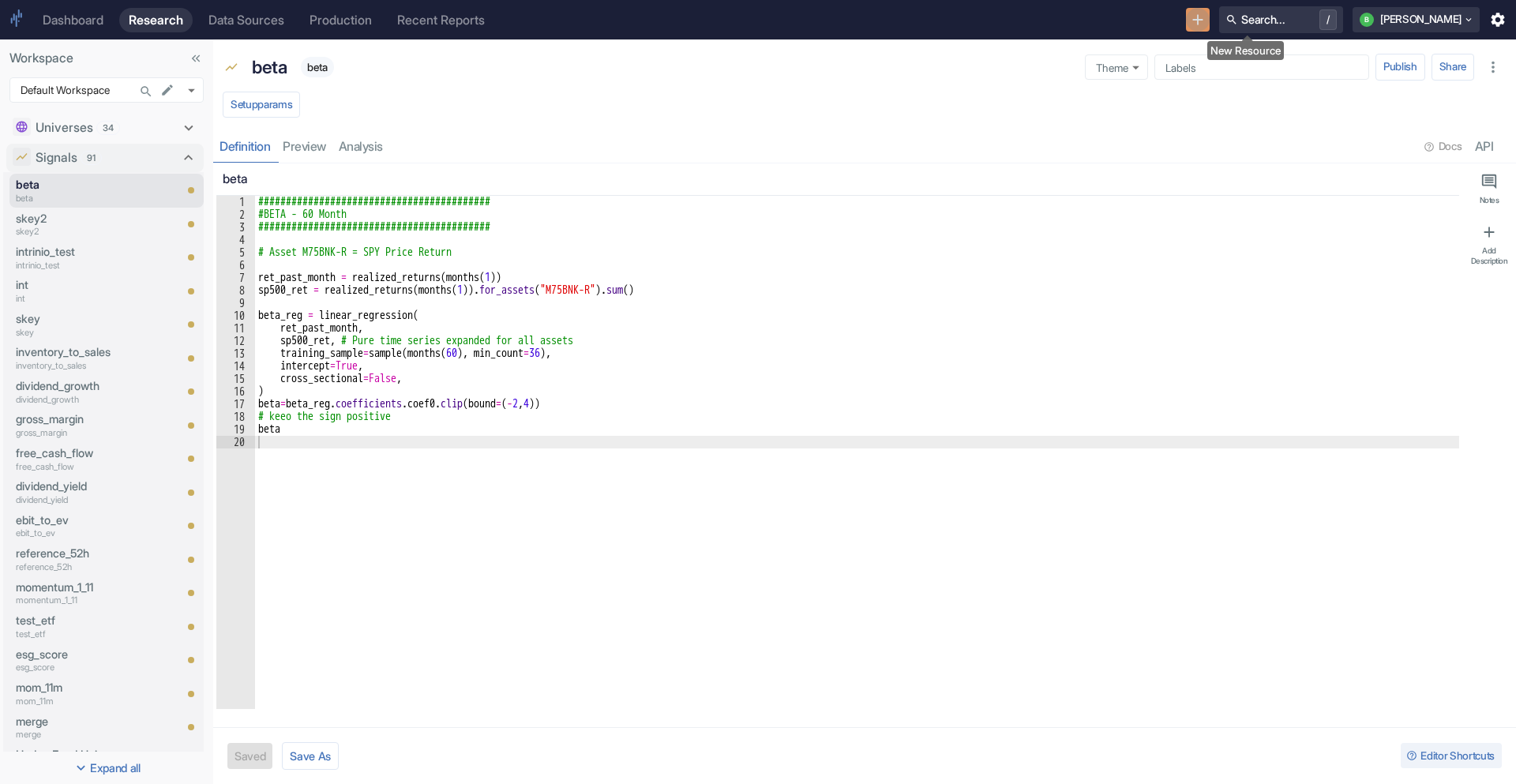 click 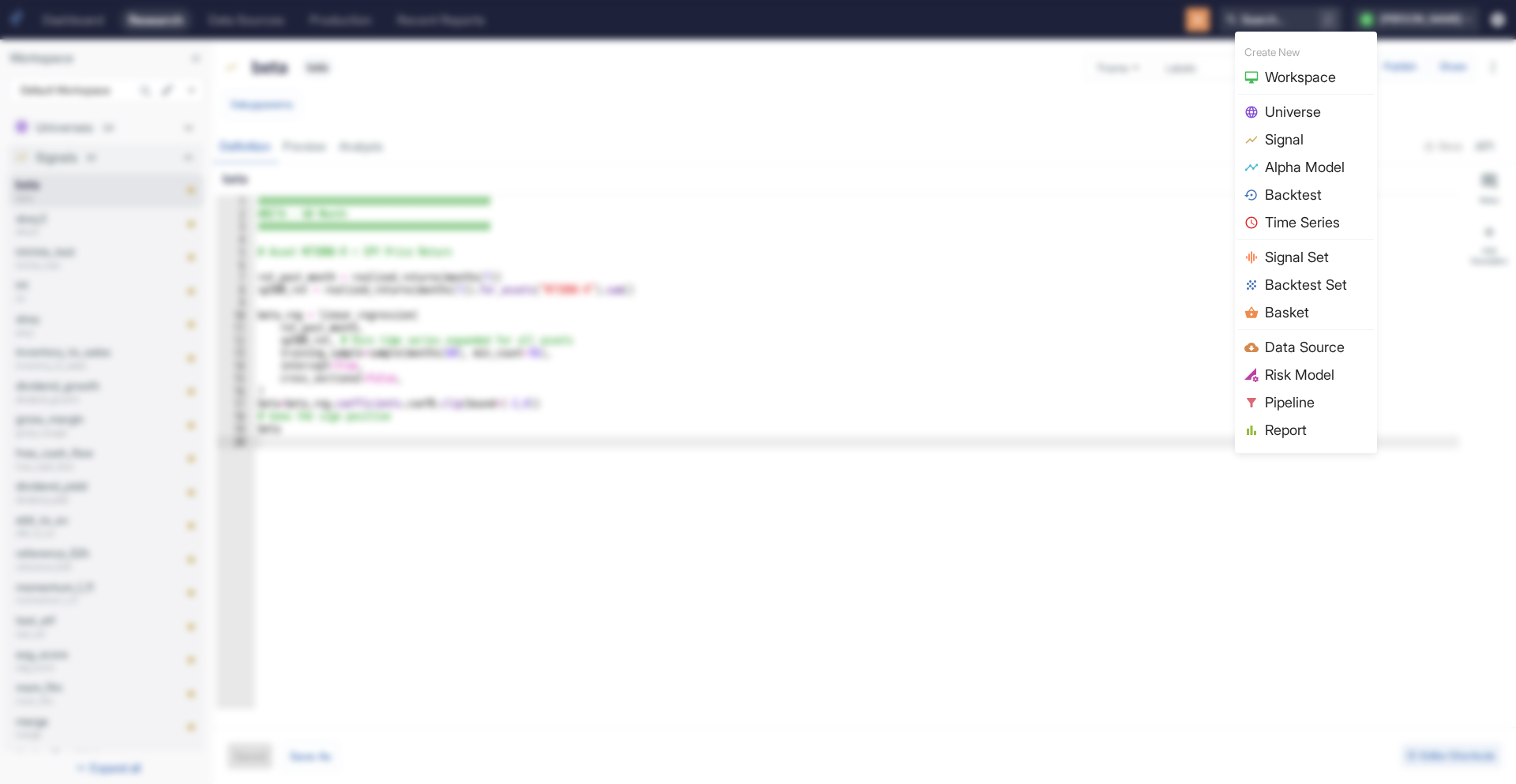 click on "Signal Set" at bounding box center (1316, 257) 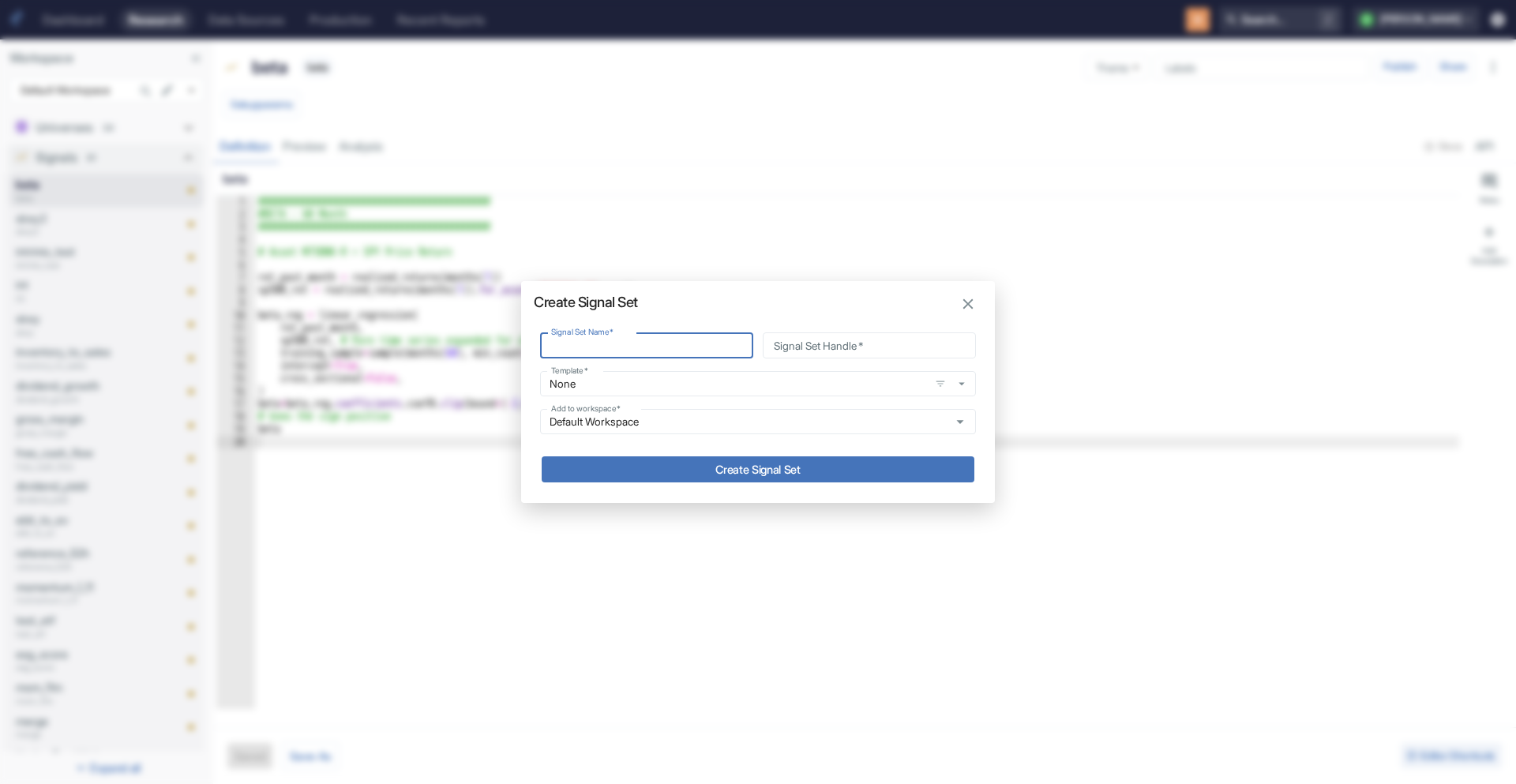 type on "v" 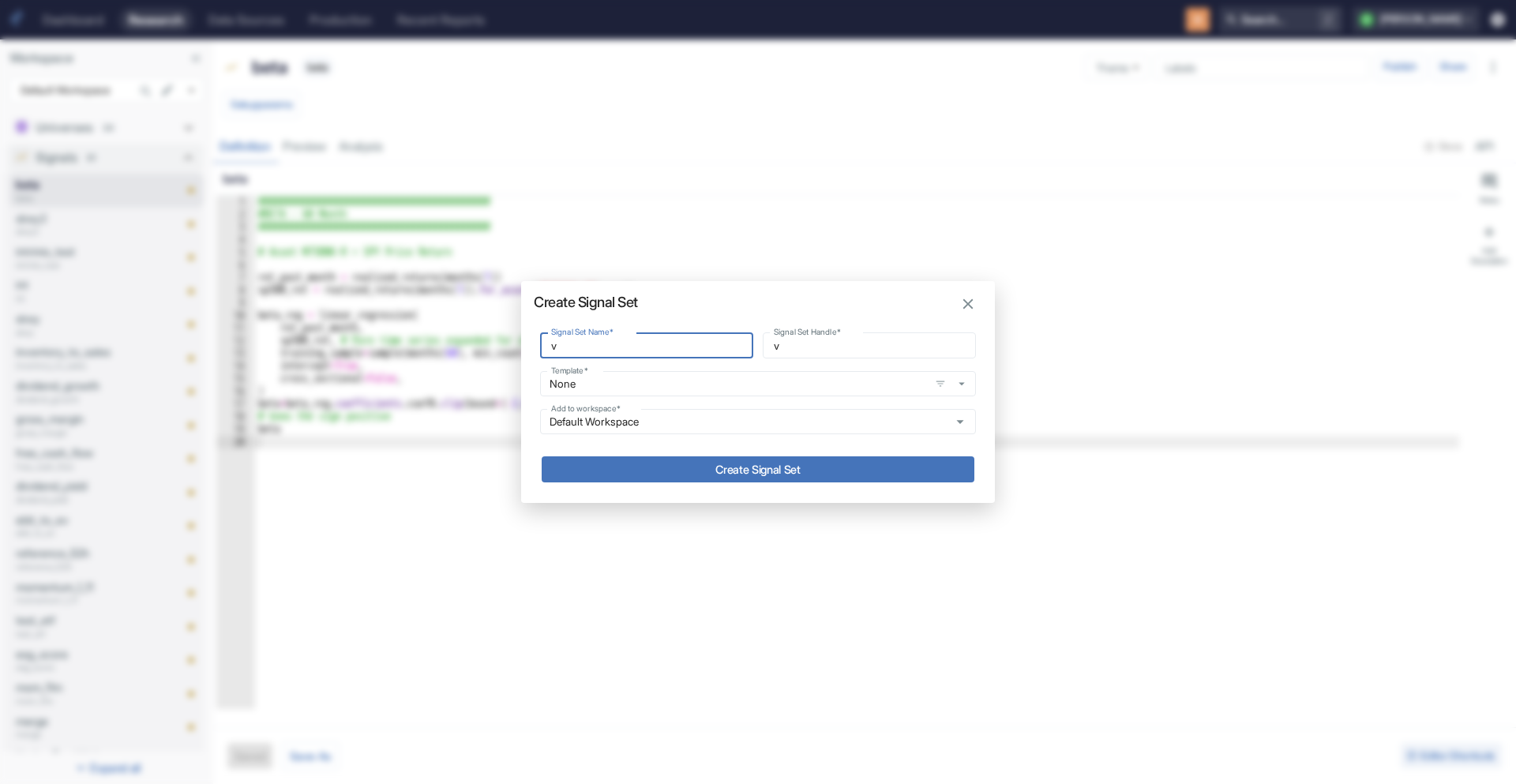type on "va" 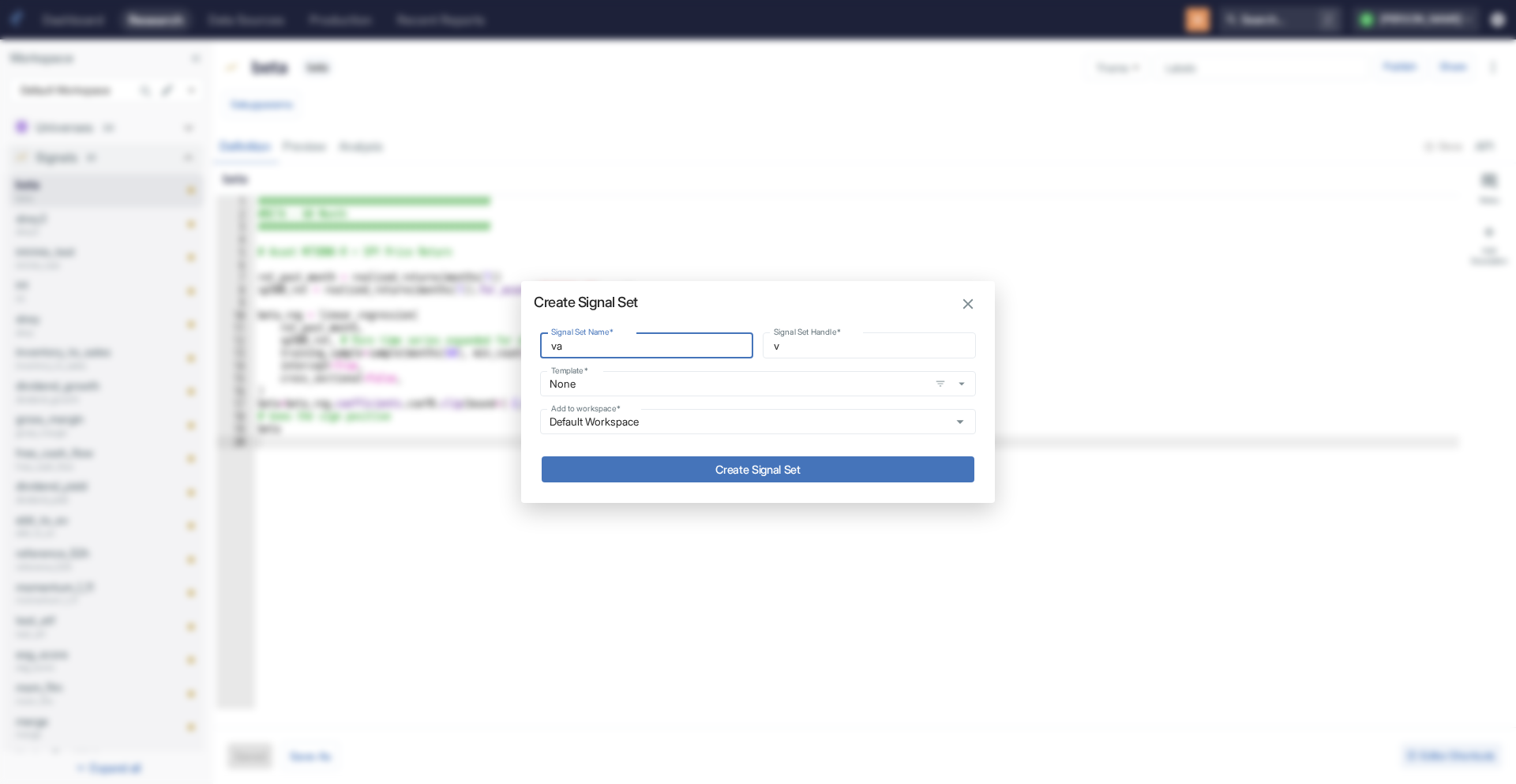 type on "va" 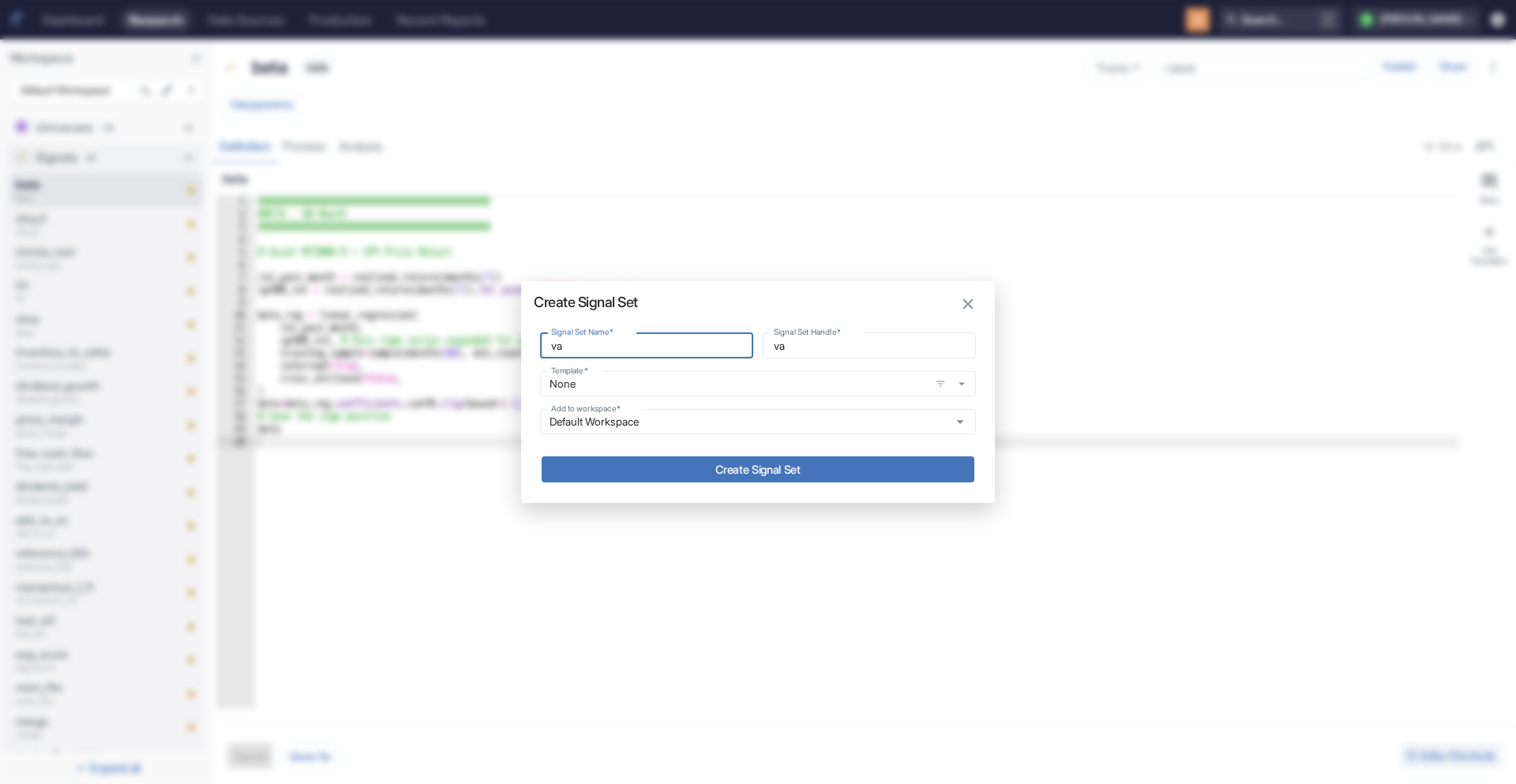 type on "val" 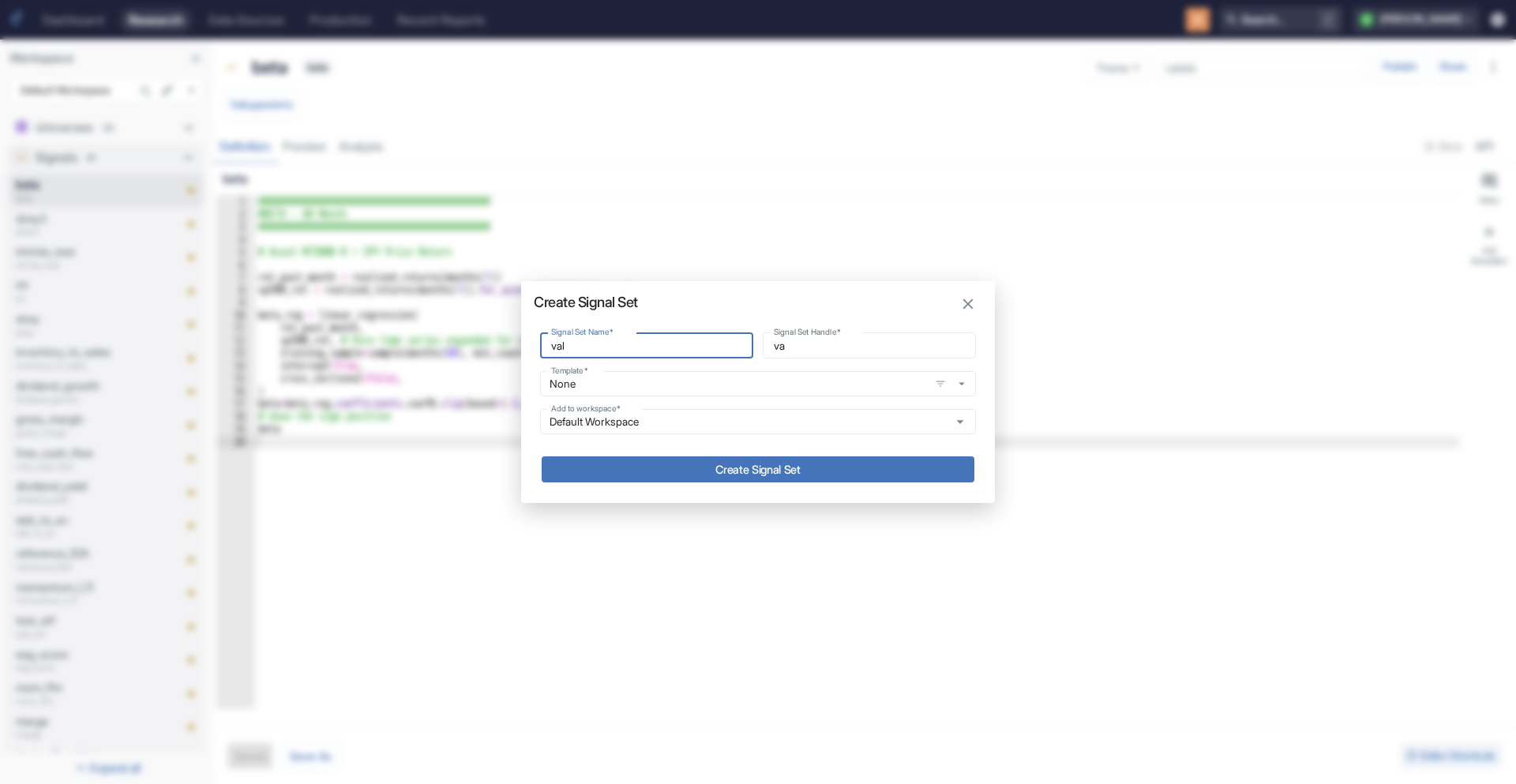 type on "val" 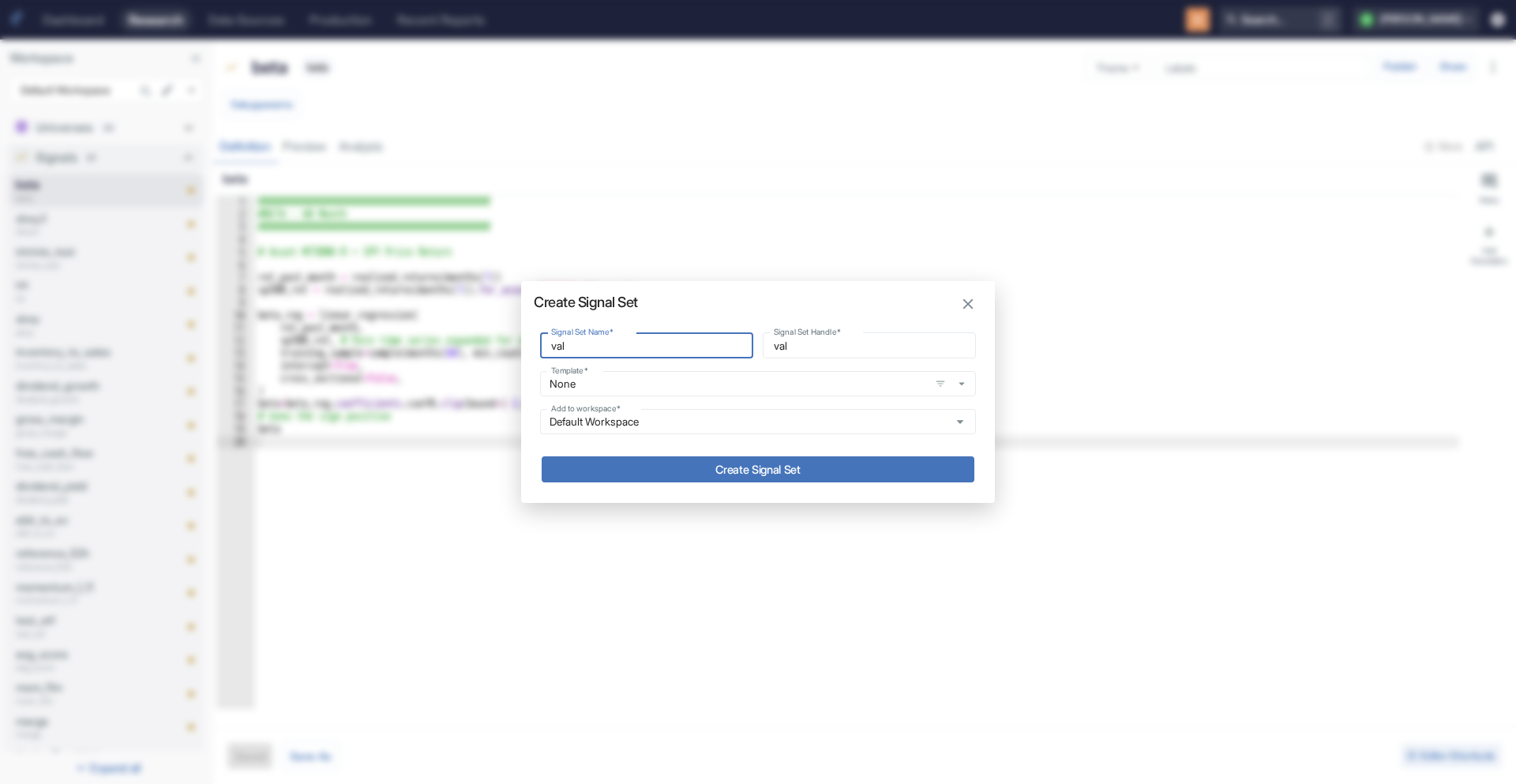 type on "valu" 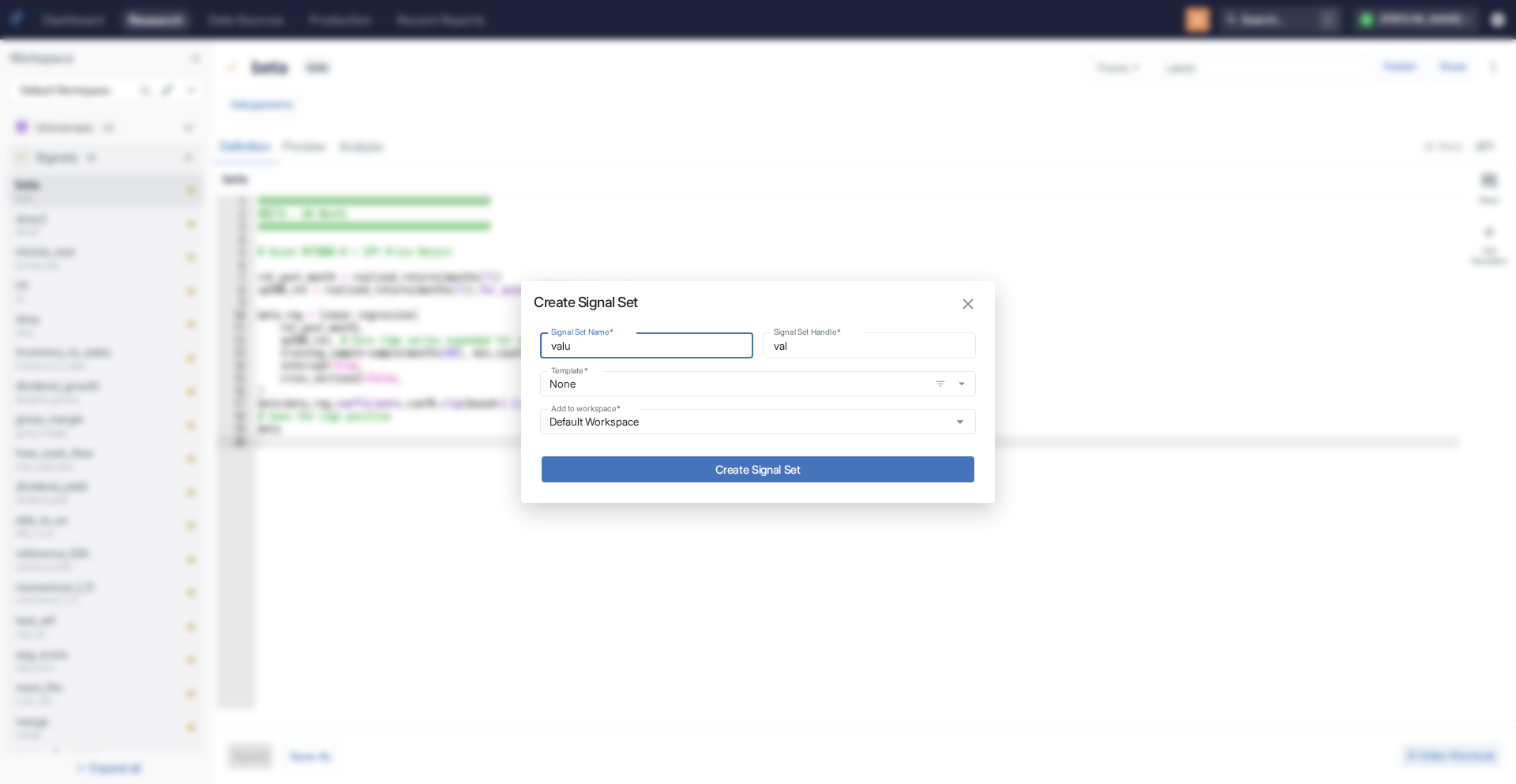 type on "valu" 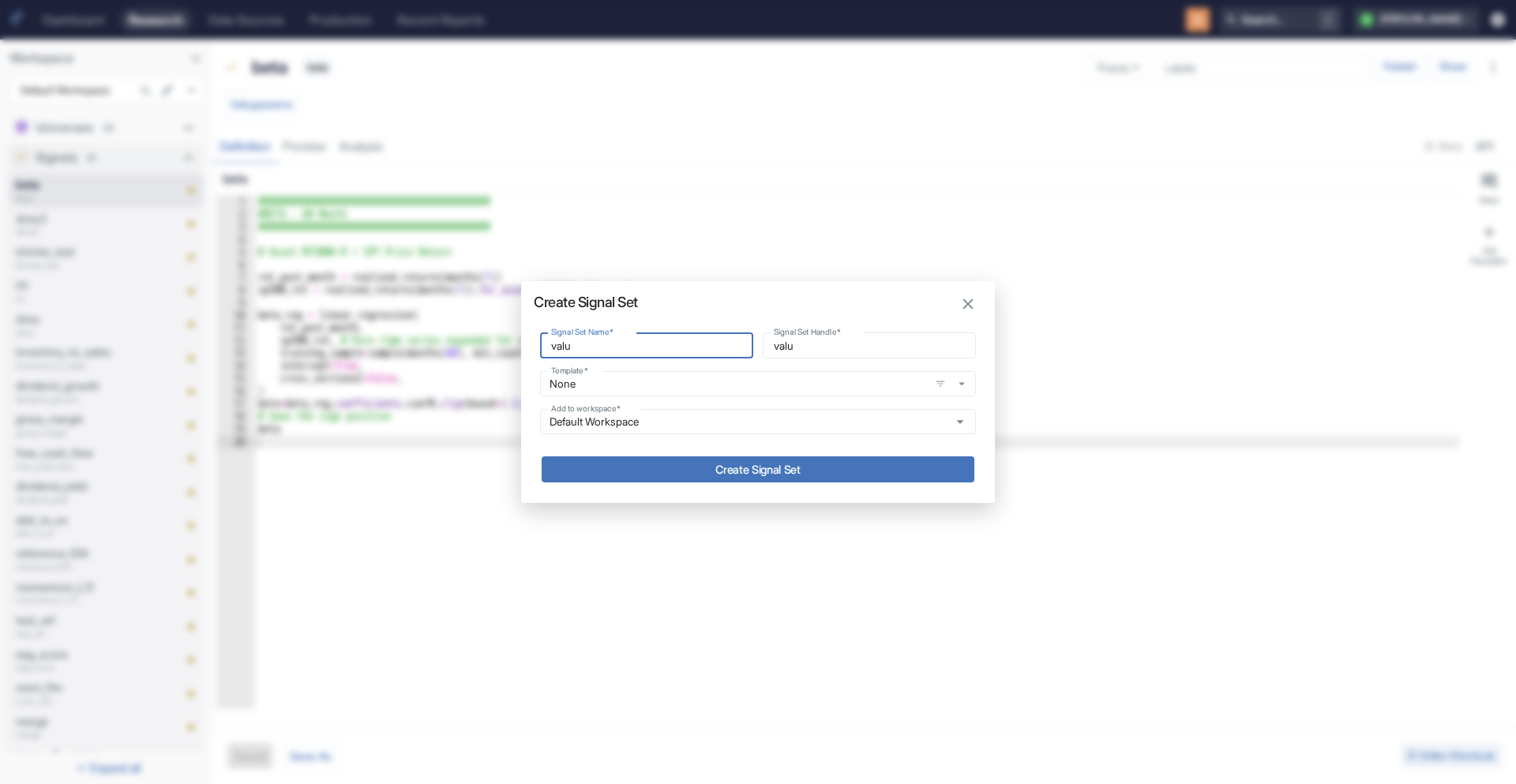 type on "value" 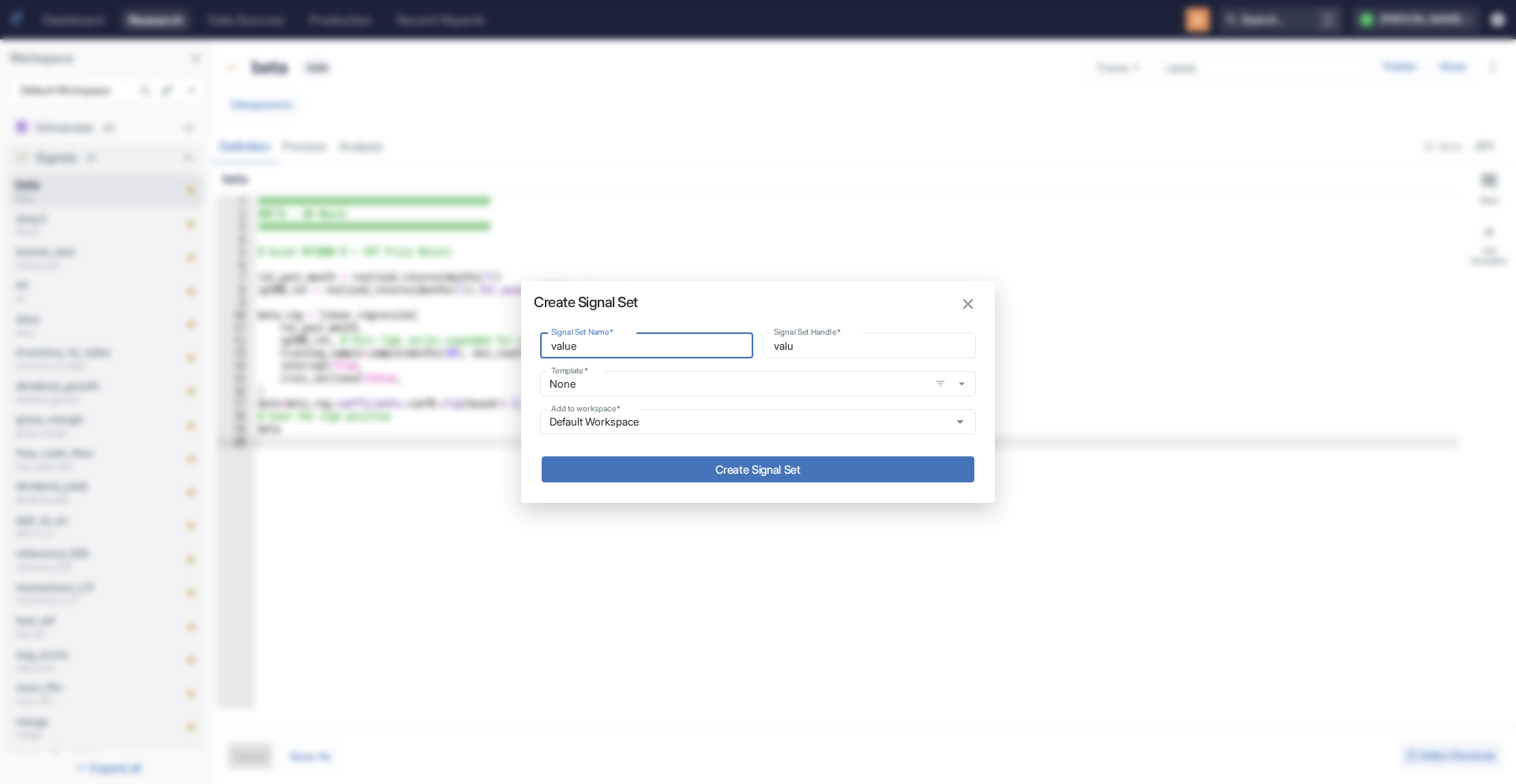 type on "value" 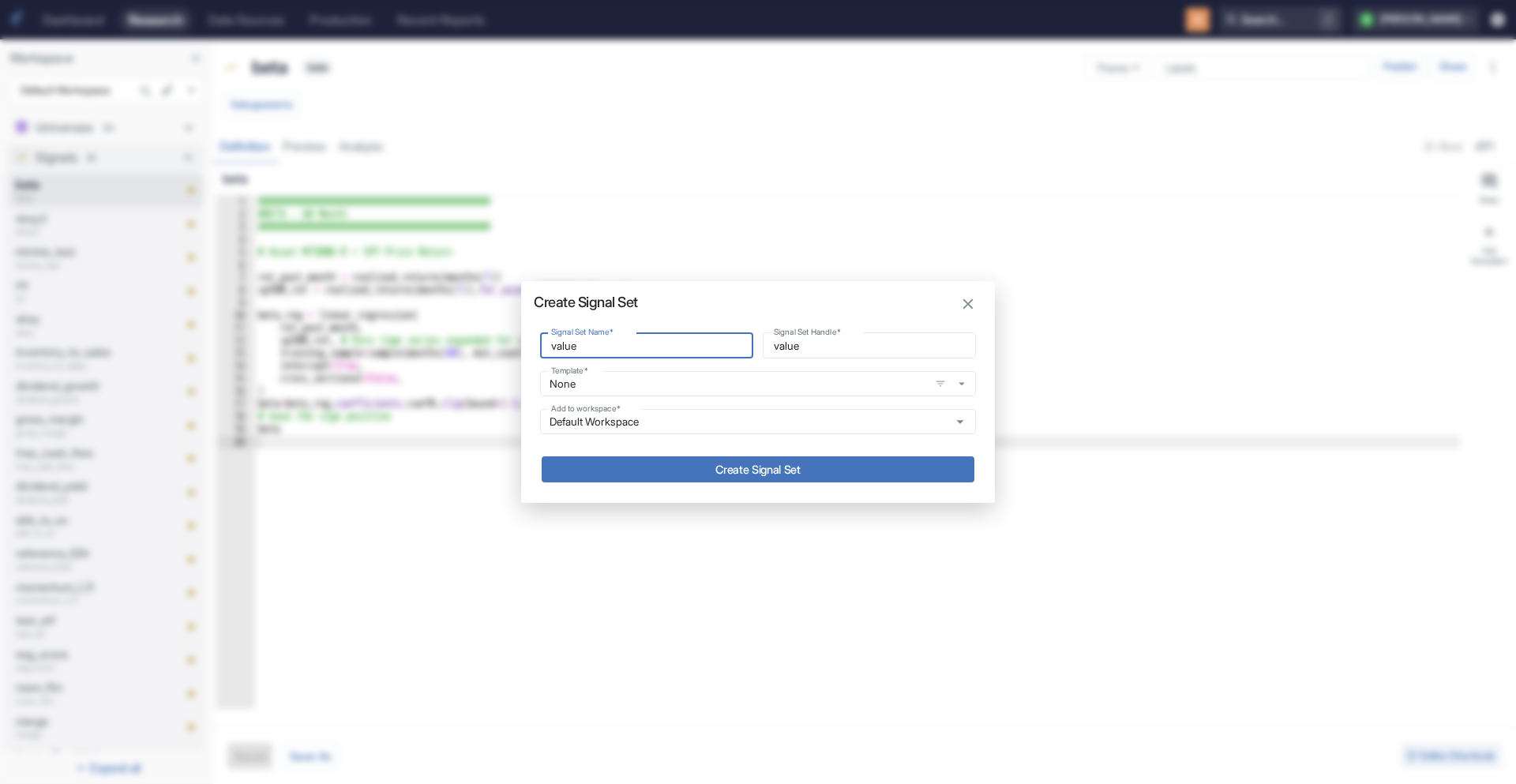 type on "value" 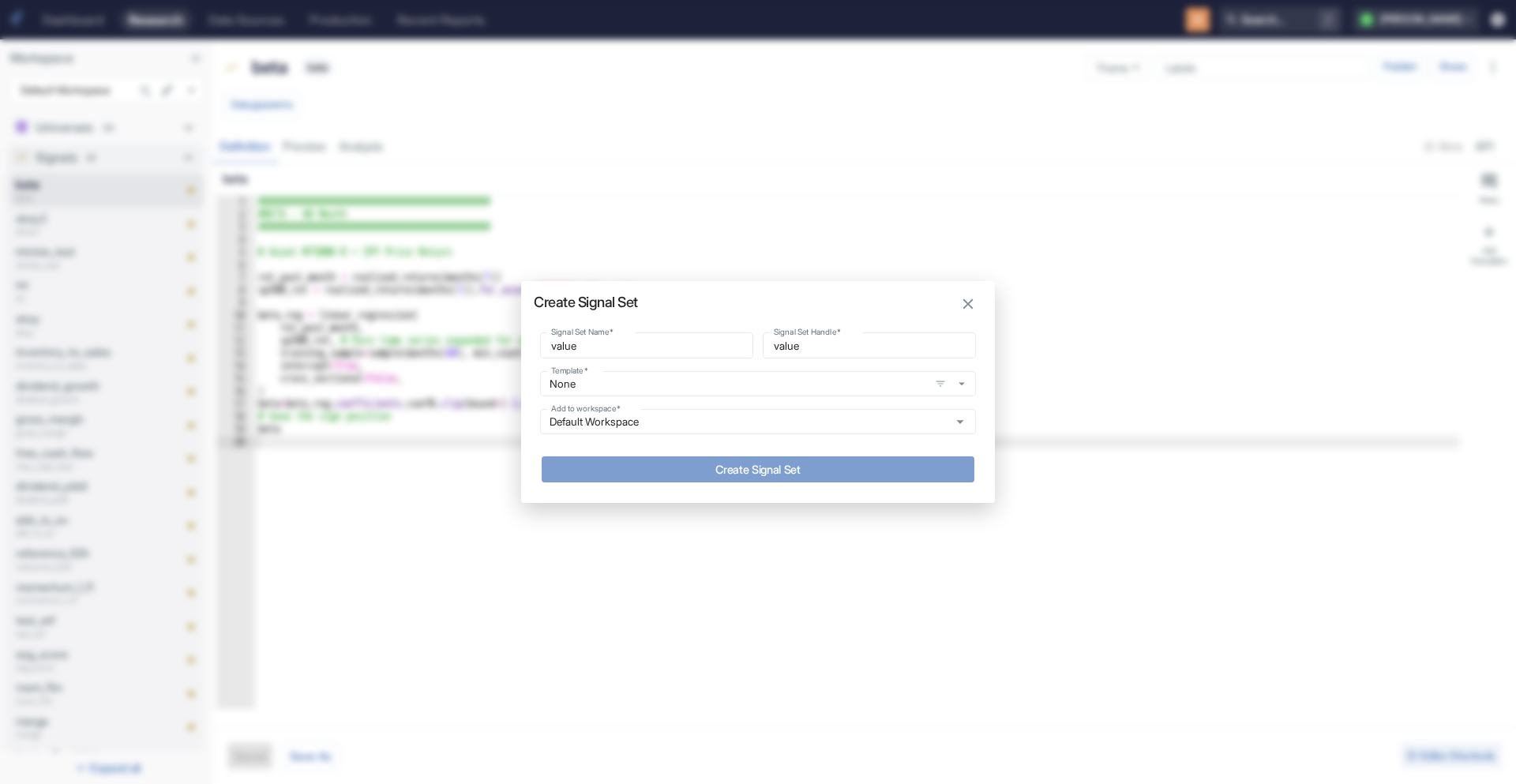 click on "Create Signal Set" at bounding box center (758, 469) 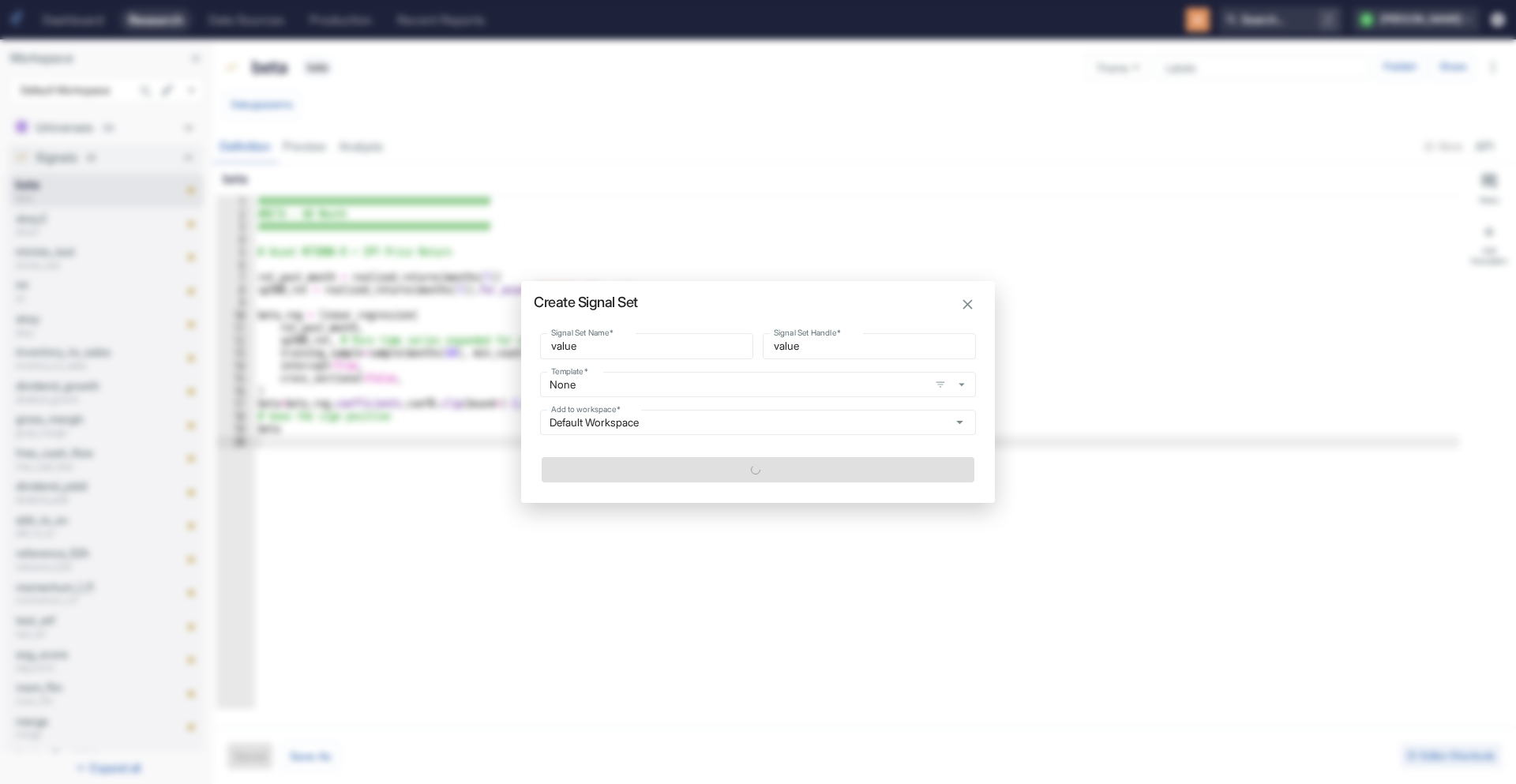 type on "x" 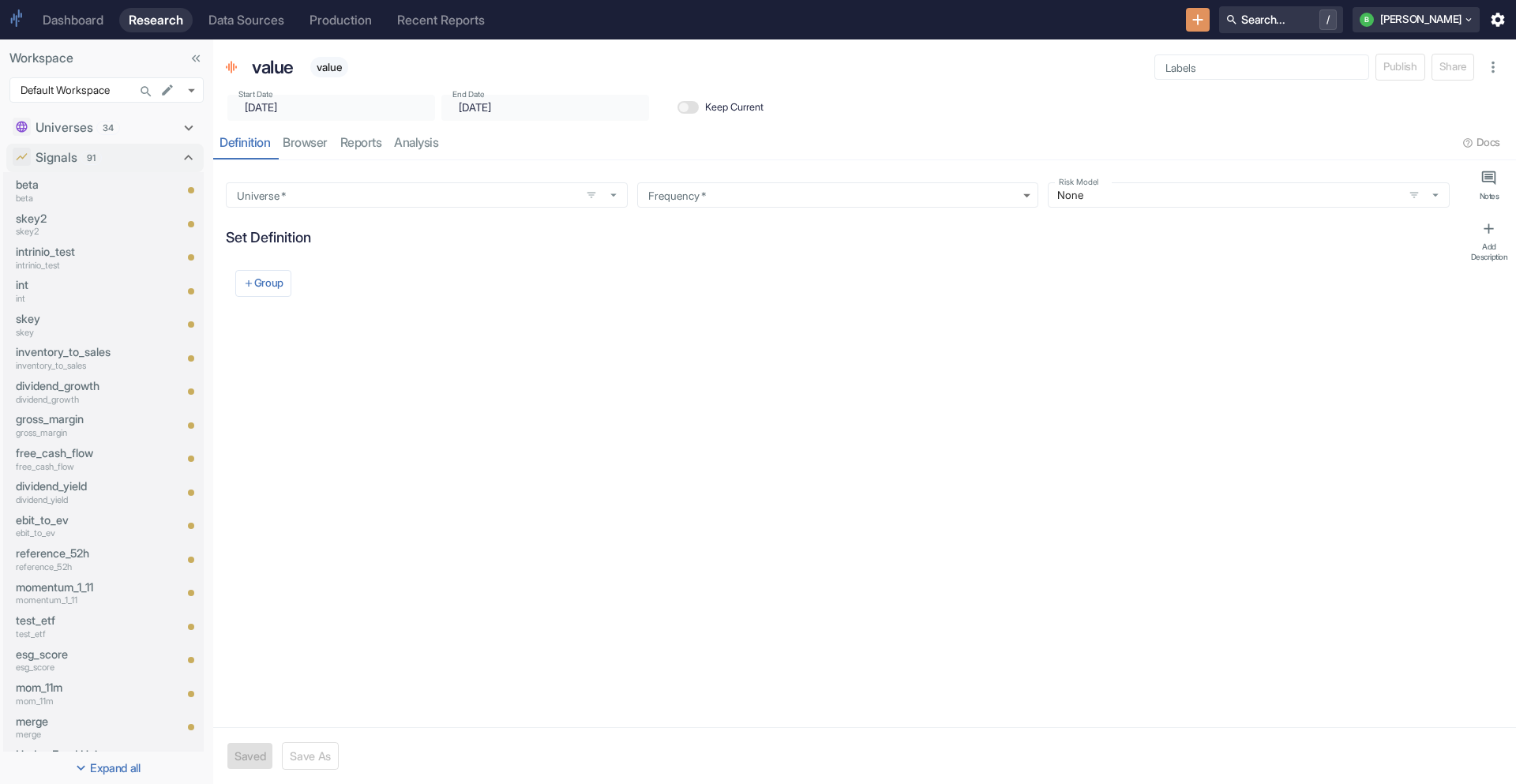 click at bounding box center [1198, 20] 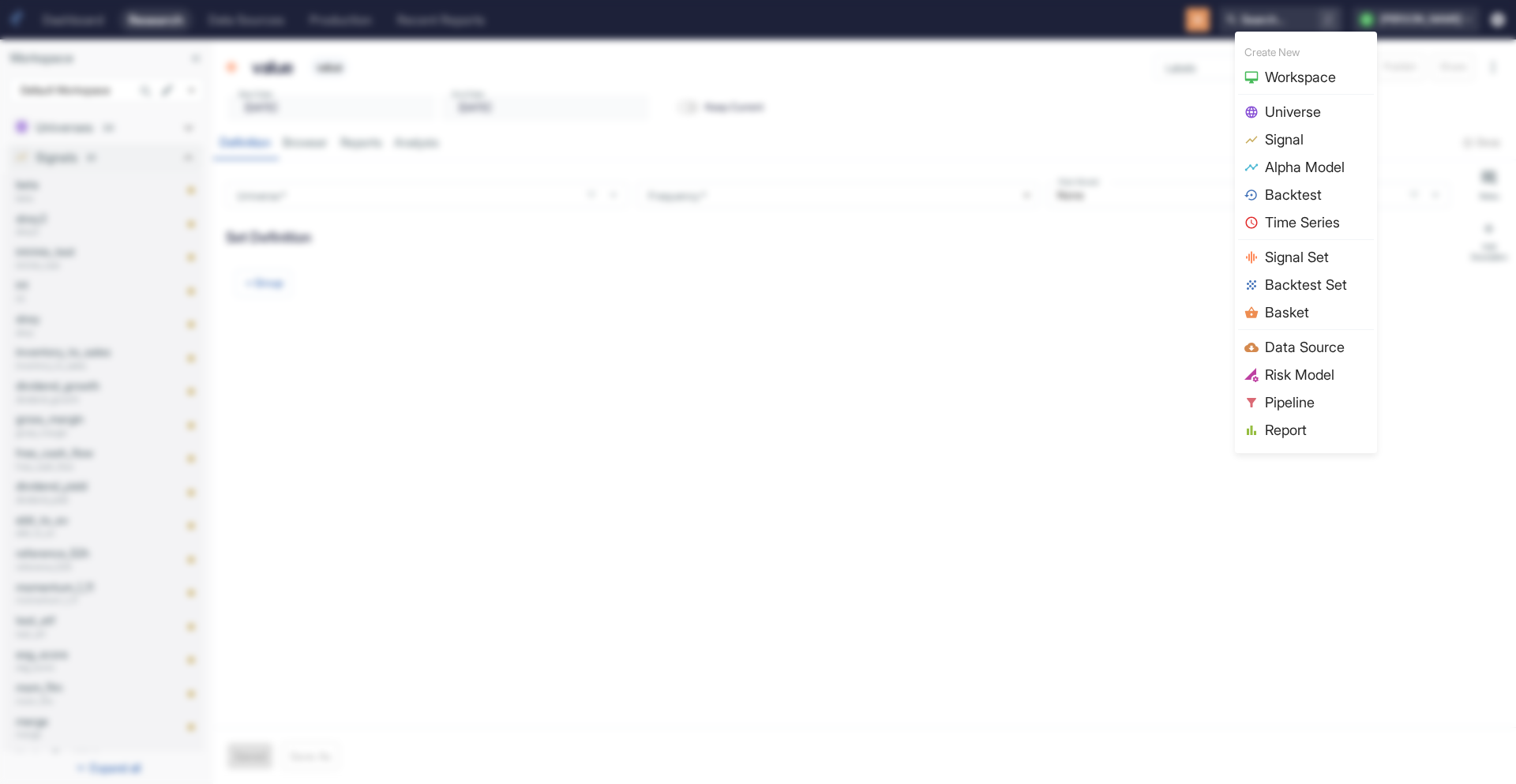 click at bounding box center [758, 392] 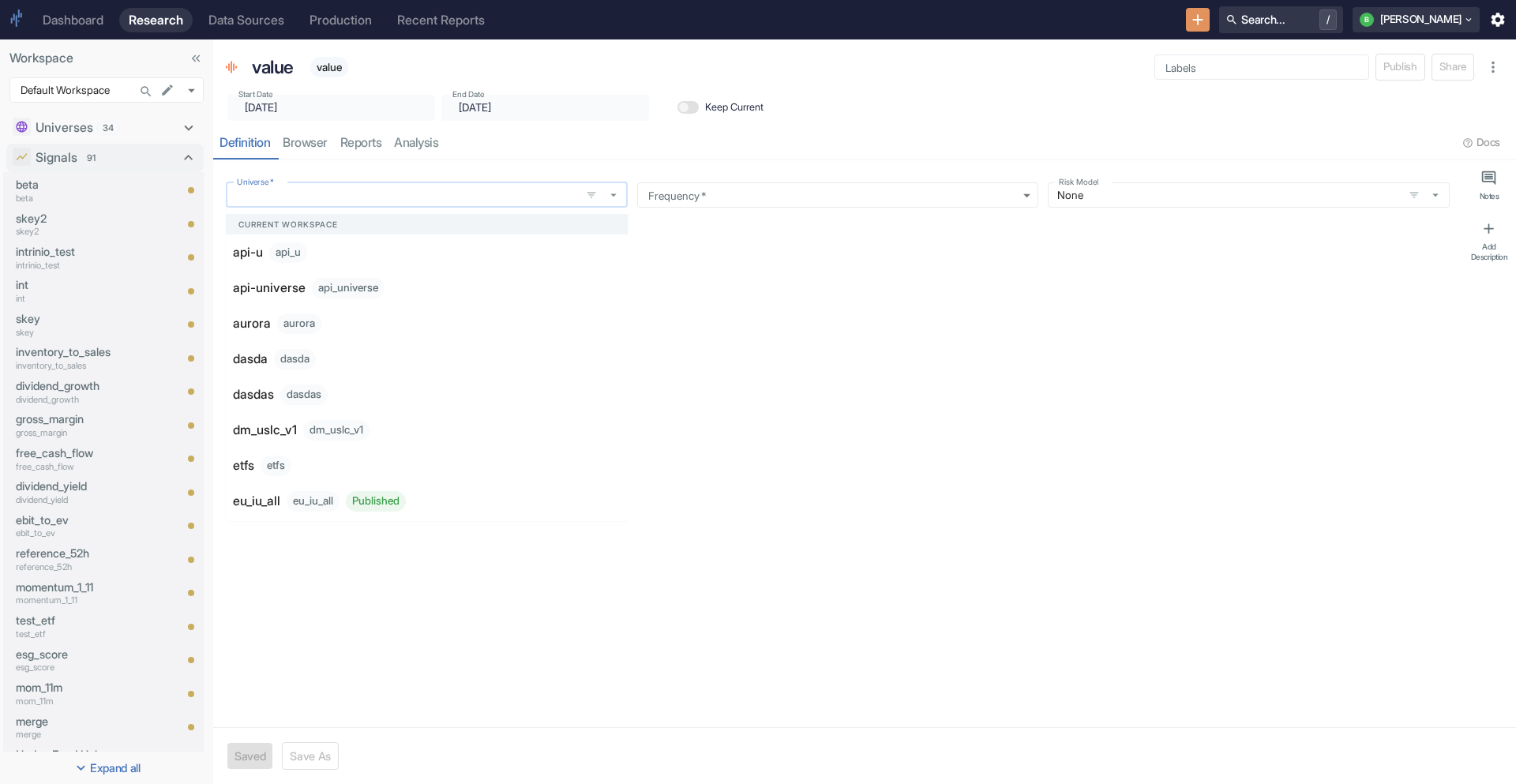 click on "Universe   *" at bounding box center [403, 195] 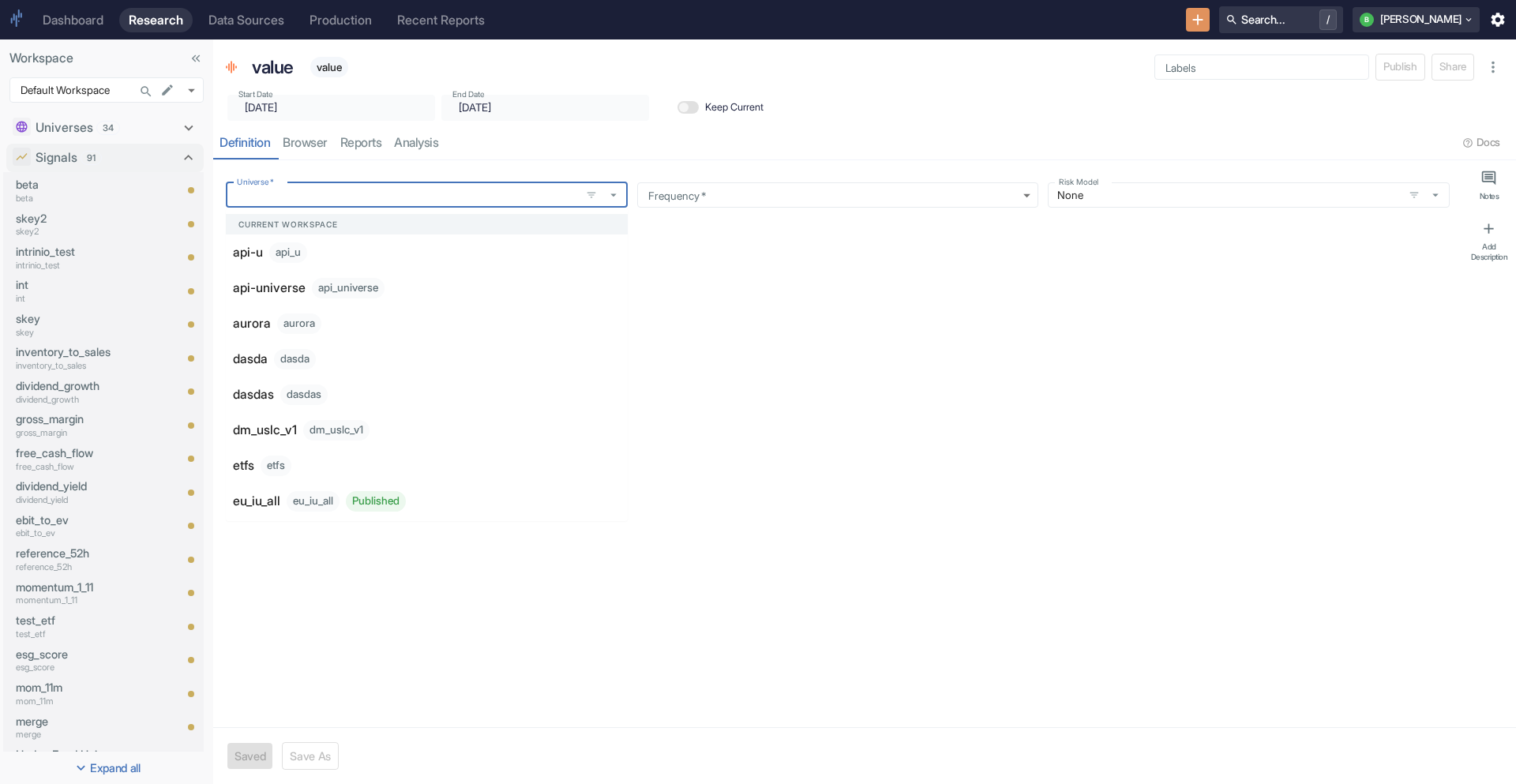 type on "x" 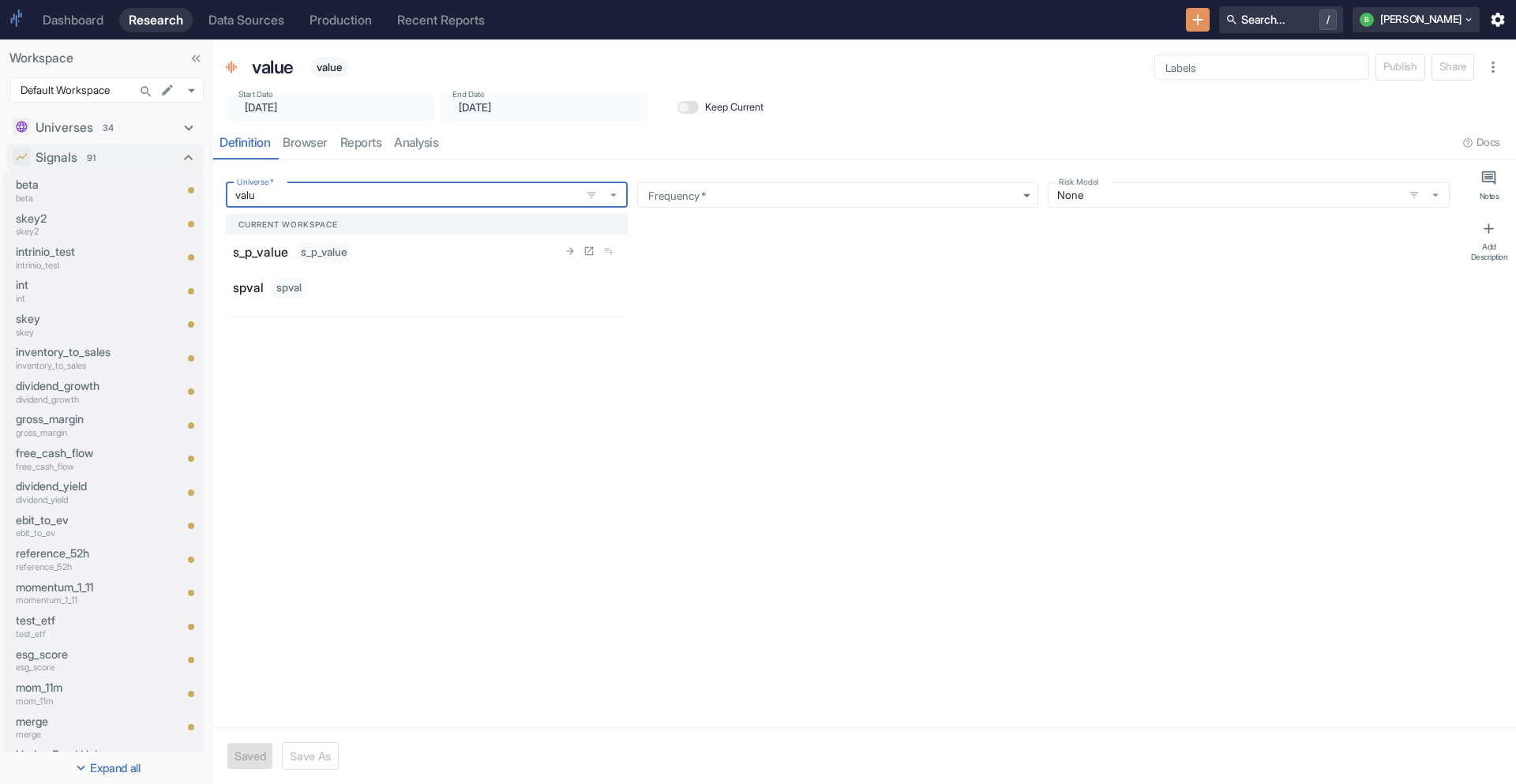 type on "value" 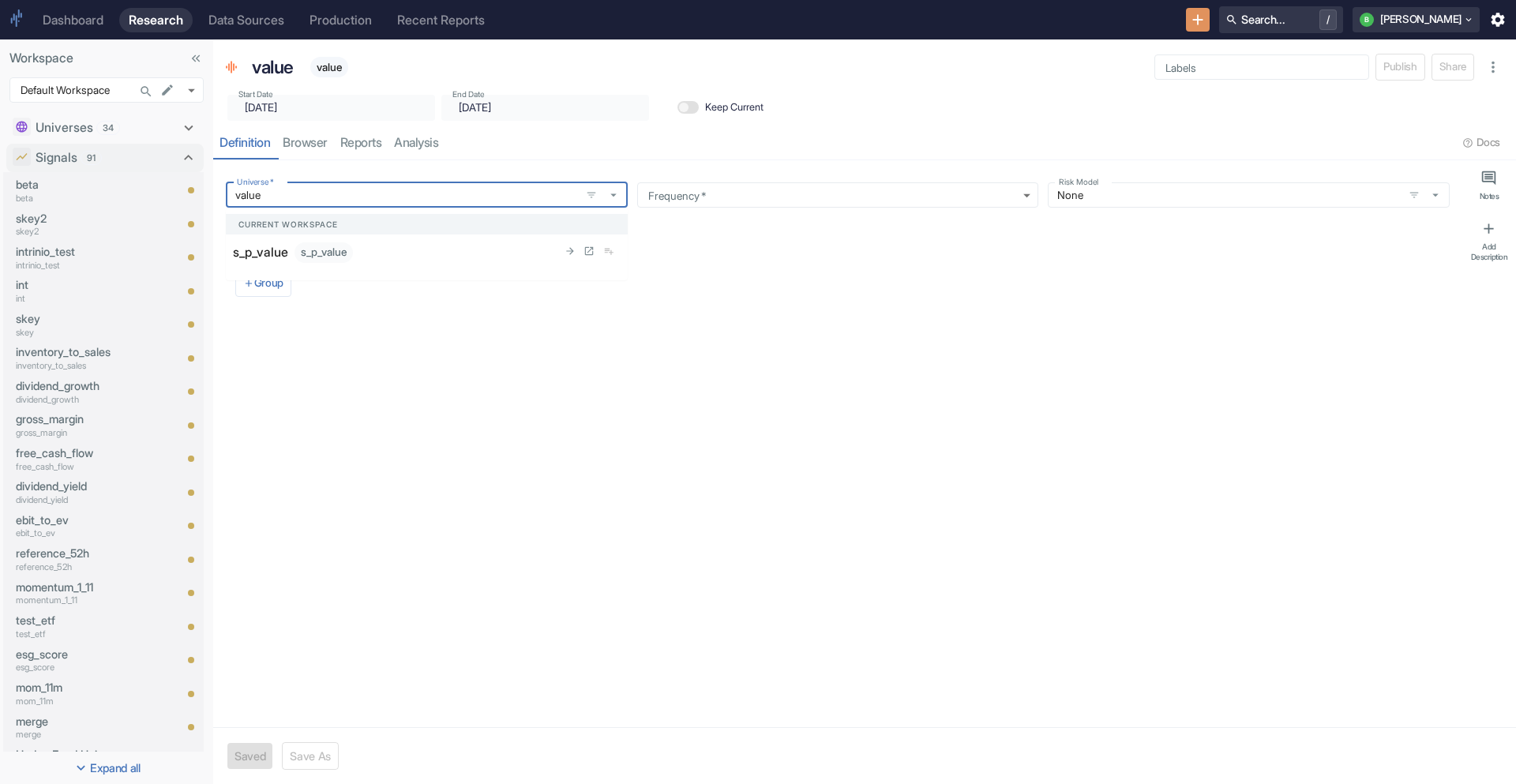 click on "s_p_value   s_p_value" at bounding box center [426, 252] 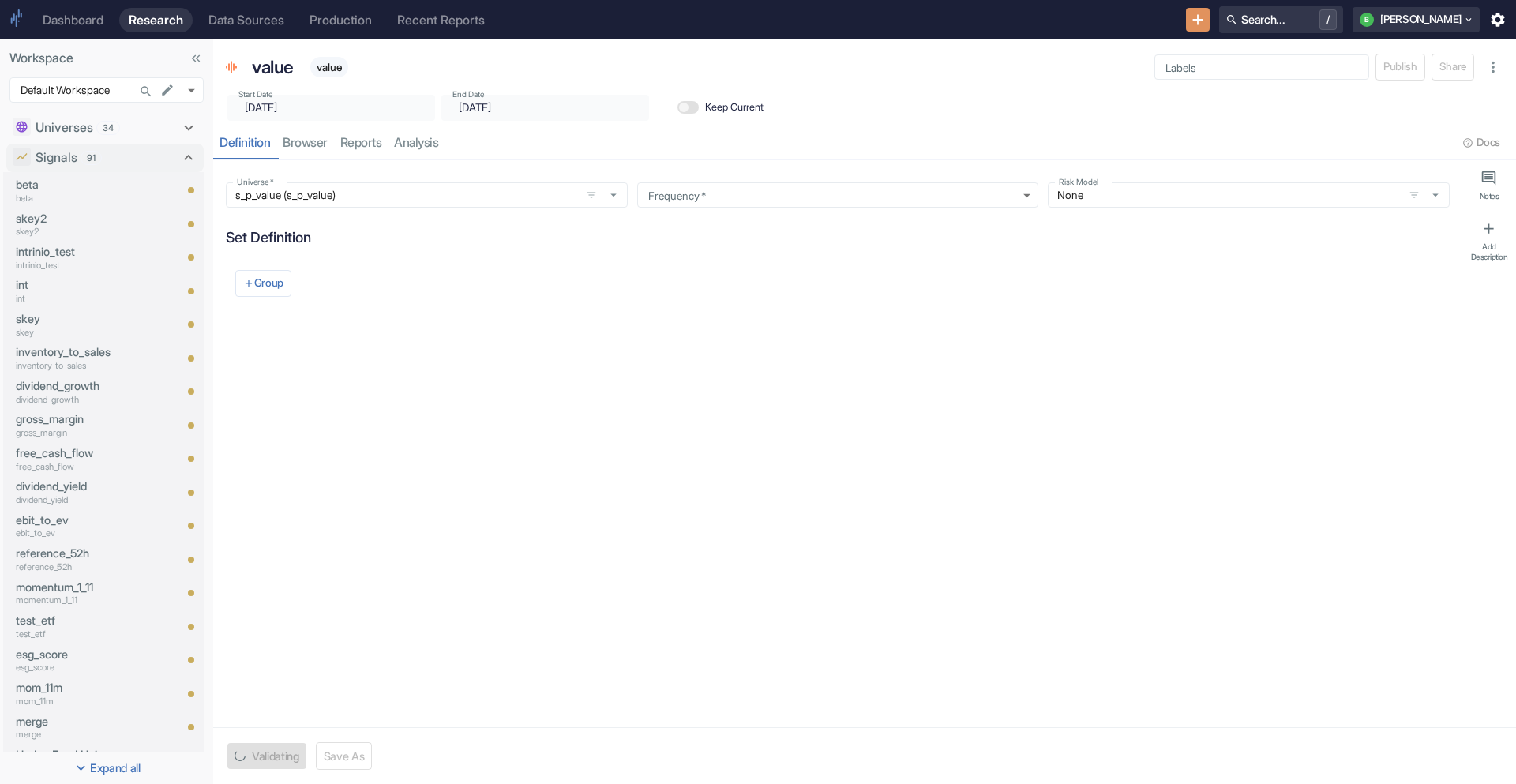 click on "Set Definition Group" at bounding box center (838, 266) 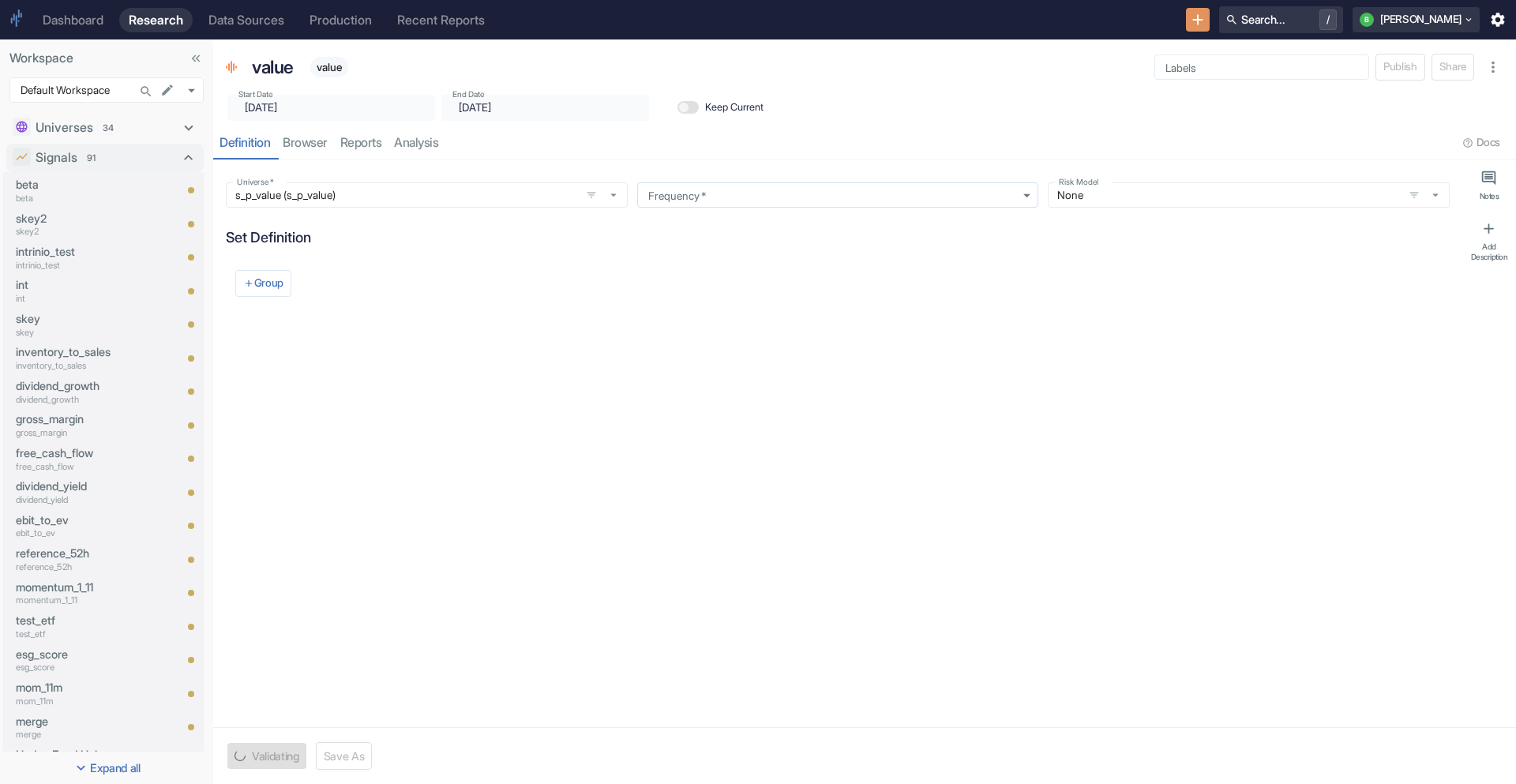 click on "Dashboard Research Data Sources Production Recent Reports Search... / b bruno Workspace Default Workspace 192 ​ Universes 34 s_p_value s_p_value spval spval iwm_bruno iwm_bruno other_etf_tech other_etf_tech other_etf other_etf iwm_tech iwm_tech iwm iwm umulative umulative sdasdas sdasdas dasdas dasdas soft soft universesetf universesetf etfs etfs dasda dasda us_large_cap_1000_v2 us_large_cap_1000_v2 us_lc1000_iu_v2 us_lc1000_iu_v2 tw1000 tw1000 tw tw eu_iu_all eu_iu_all eu_iu_v1 eu_iu_v1 hk_iu_all_v2 hk_iu_all_v2 hk_iu hk_iu hk_iu_v1 hk_iu_v1 api-universe api_universe dm_uslc_v1 dm_uslc_v1 uz_lc1000 uz_lc1000 aurora aurora api-u api_u NAUNIV nauniv US_LC_1000_V2 us_lc_1000_v2 US Retail us_retail hong_kong_univ hong_kong_univ us-tech-l1 us_tech_l1 pronto_ds pronto_ds Signals 91 beta beta skey2 skey2 intrinio_test intrinio_test int int skey skey inventory_to_sales inventory_to_sales dividend_growth dividend_growth gross_margin gross_margin free_cash_flow free_cash_flow dividend_yield dividend_yield ebit_to_ev" at bounding box center (758, 392) 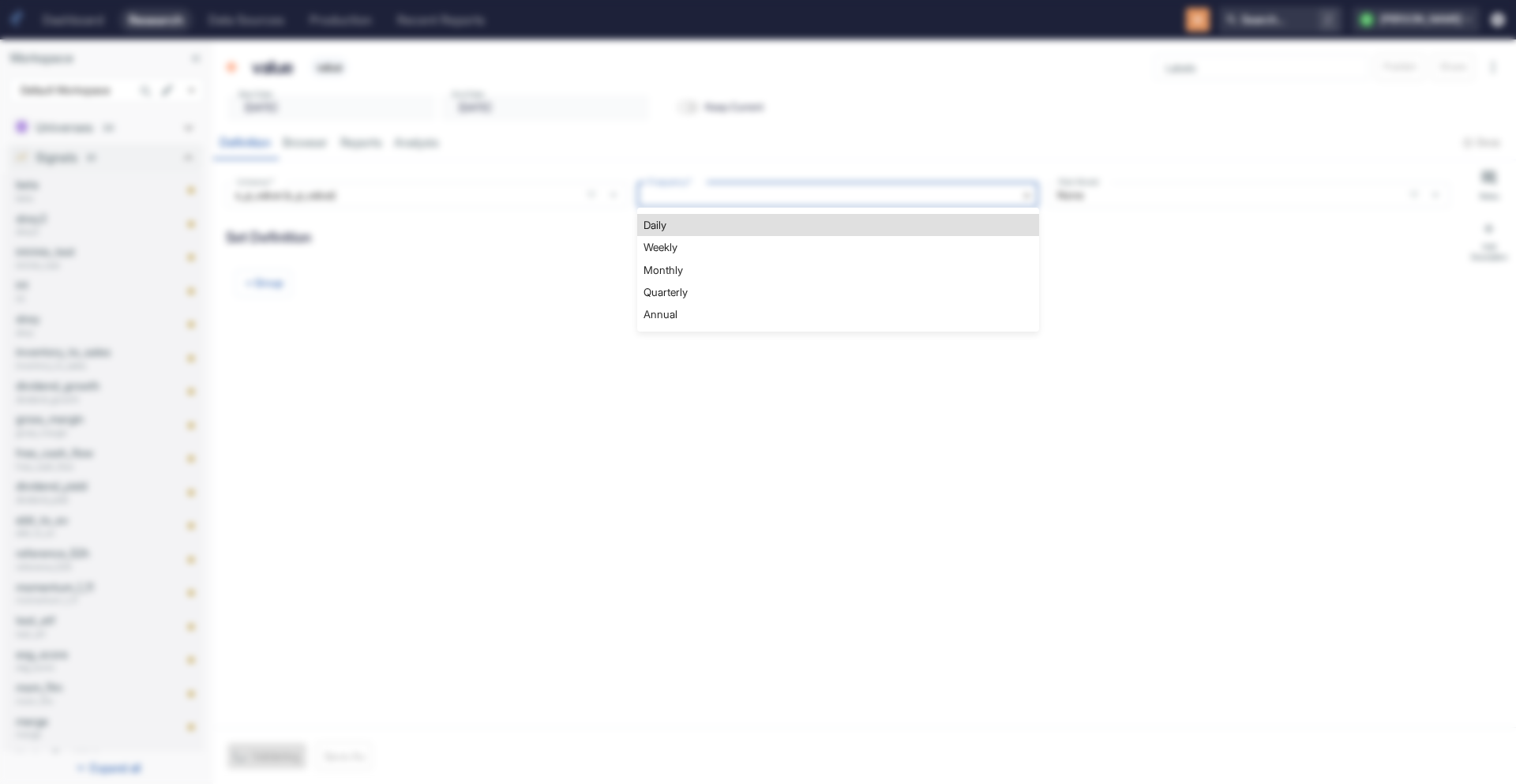 type on "x" 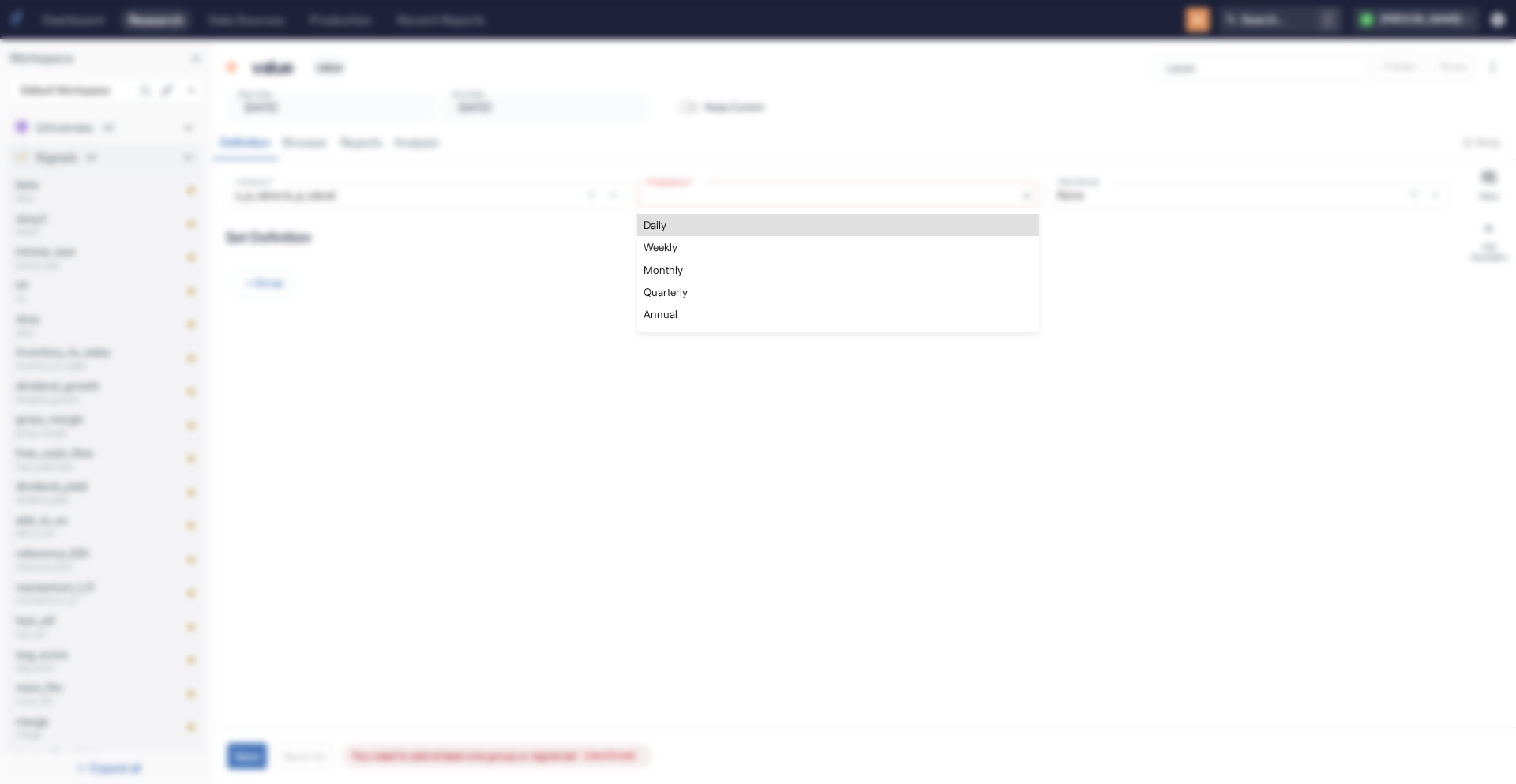 click on "Monthly" at bounding box center [838, 270] 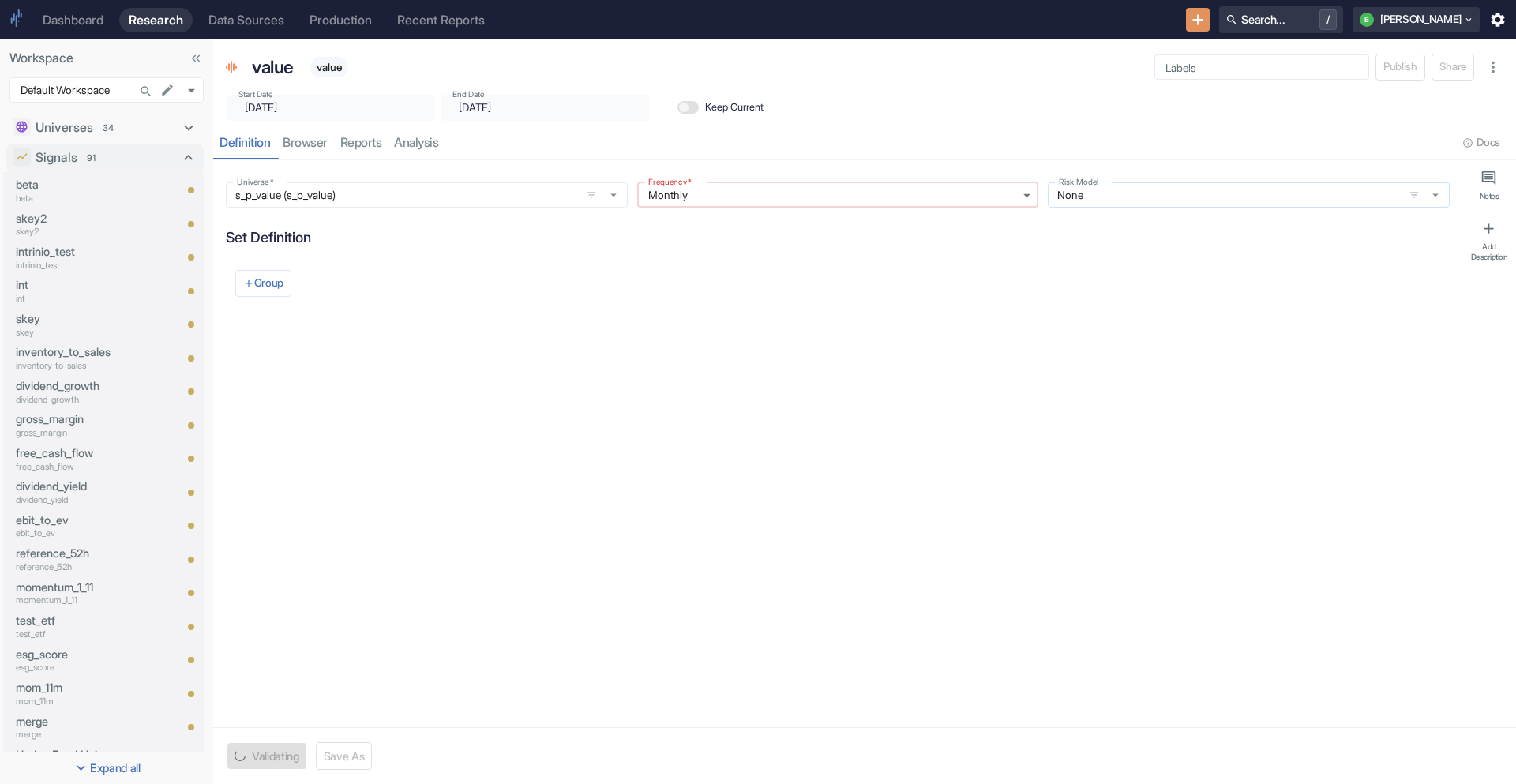click on "None Risk Model" at bounding box center (1248, 195) 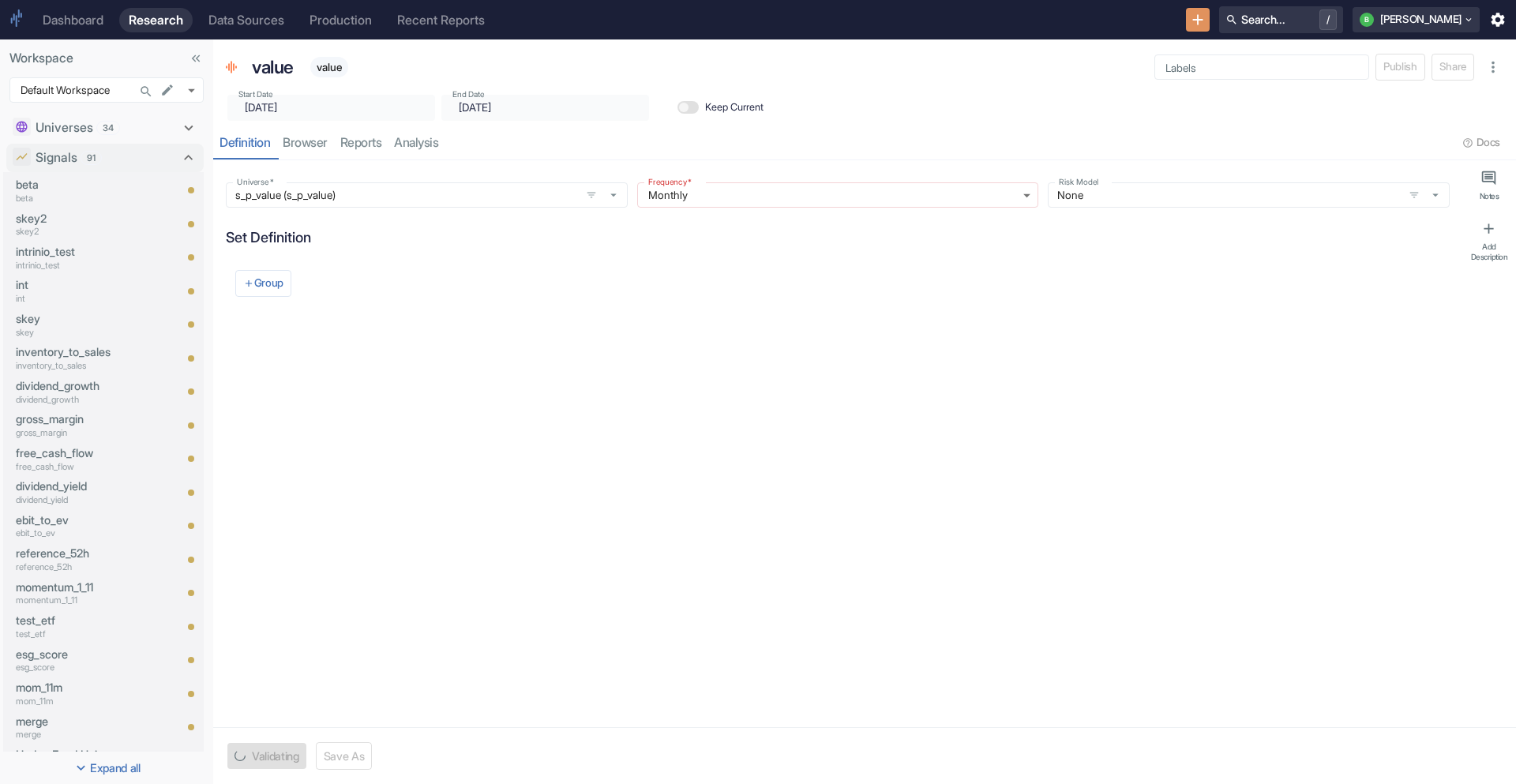 click on "Universe   * s_p_value (s_p_value) Universe   * Frequency   * Monthly MONTHLY Frequency   * Risk Model None Risk Model Set Definition Group" at bounding box center [838, 444] 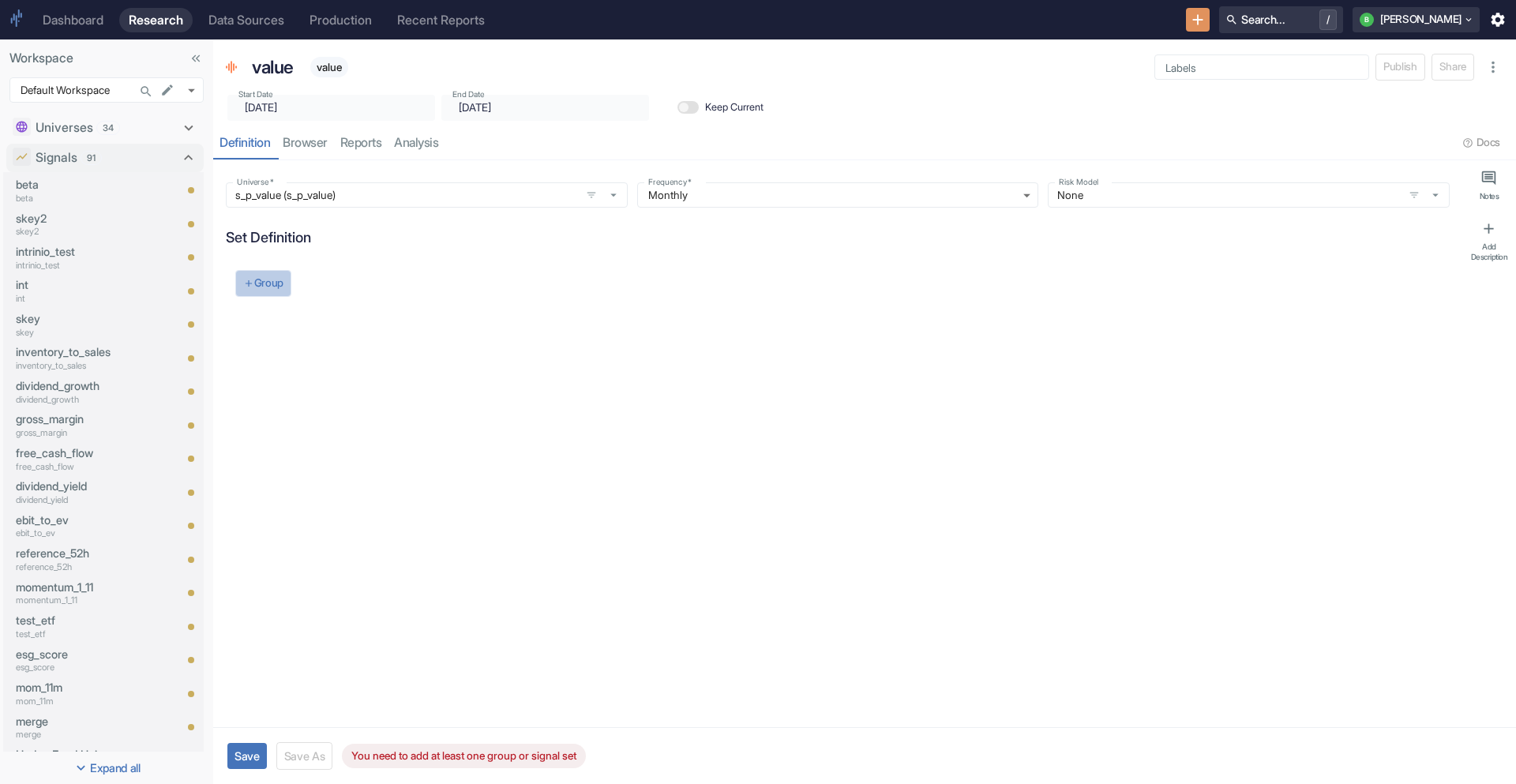 click on "Group" at bounding box center (263, 283) 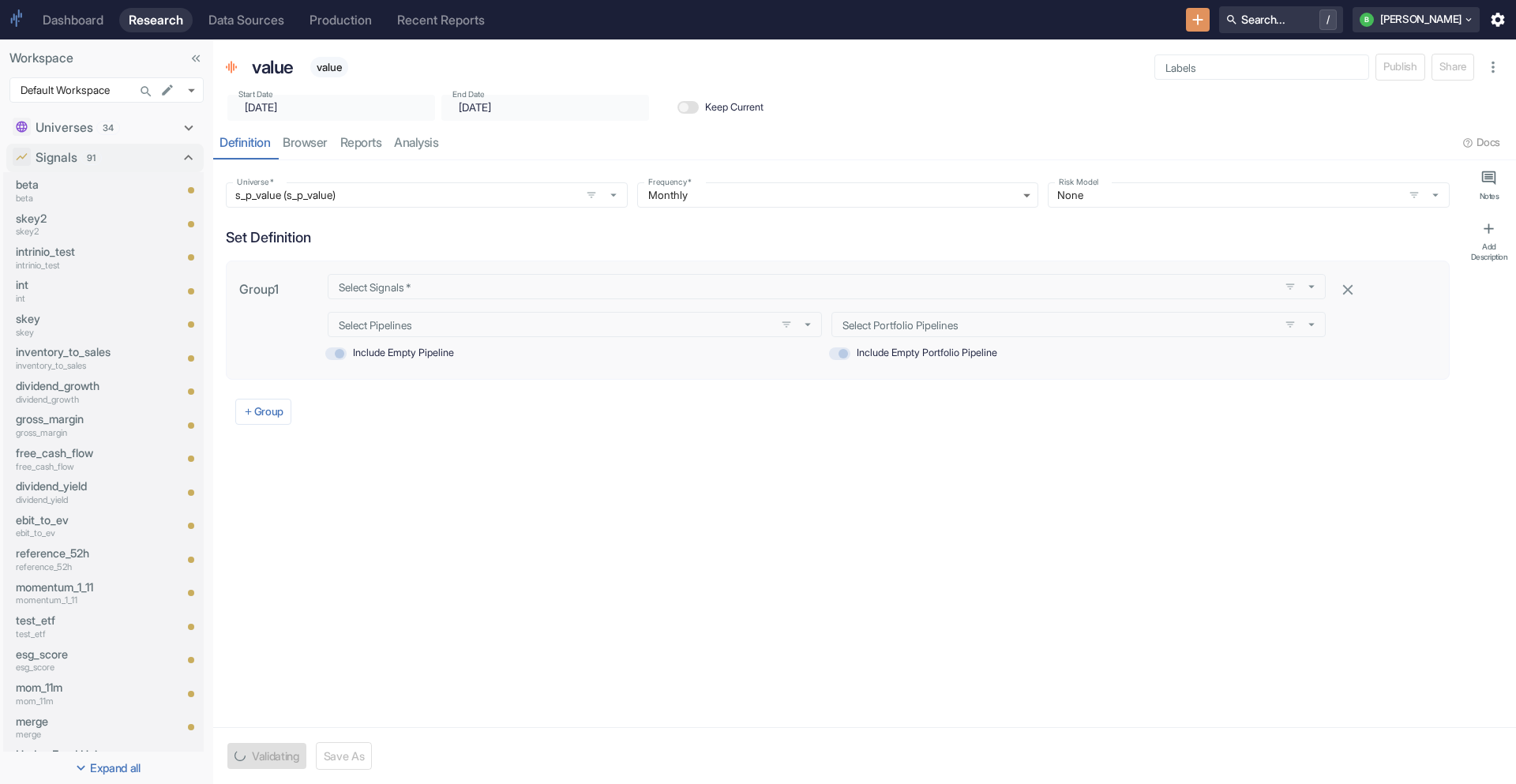 click on "Select Signals   * Select Signals   * Select Pipelines Select Pipelines Include Empty Pipeline Select Portfolio Pipelines Select Portfolio Pipelines Include Empty Portfolio Pipeline" at bounding box center [820, 315] 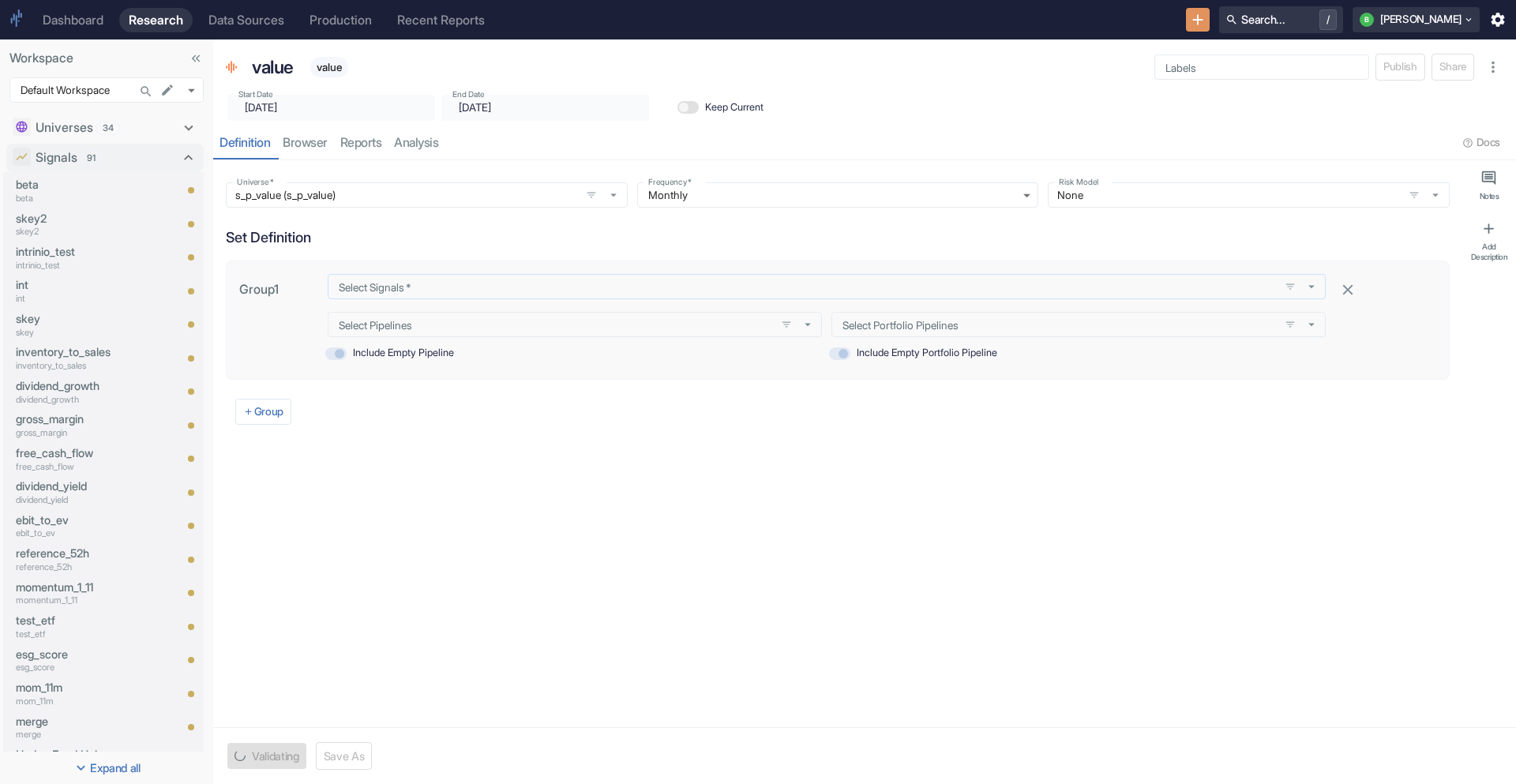 click on "Select Signals   *" at bounding box center [803, 287] 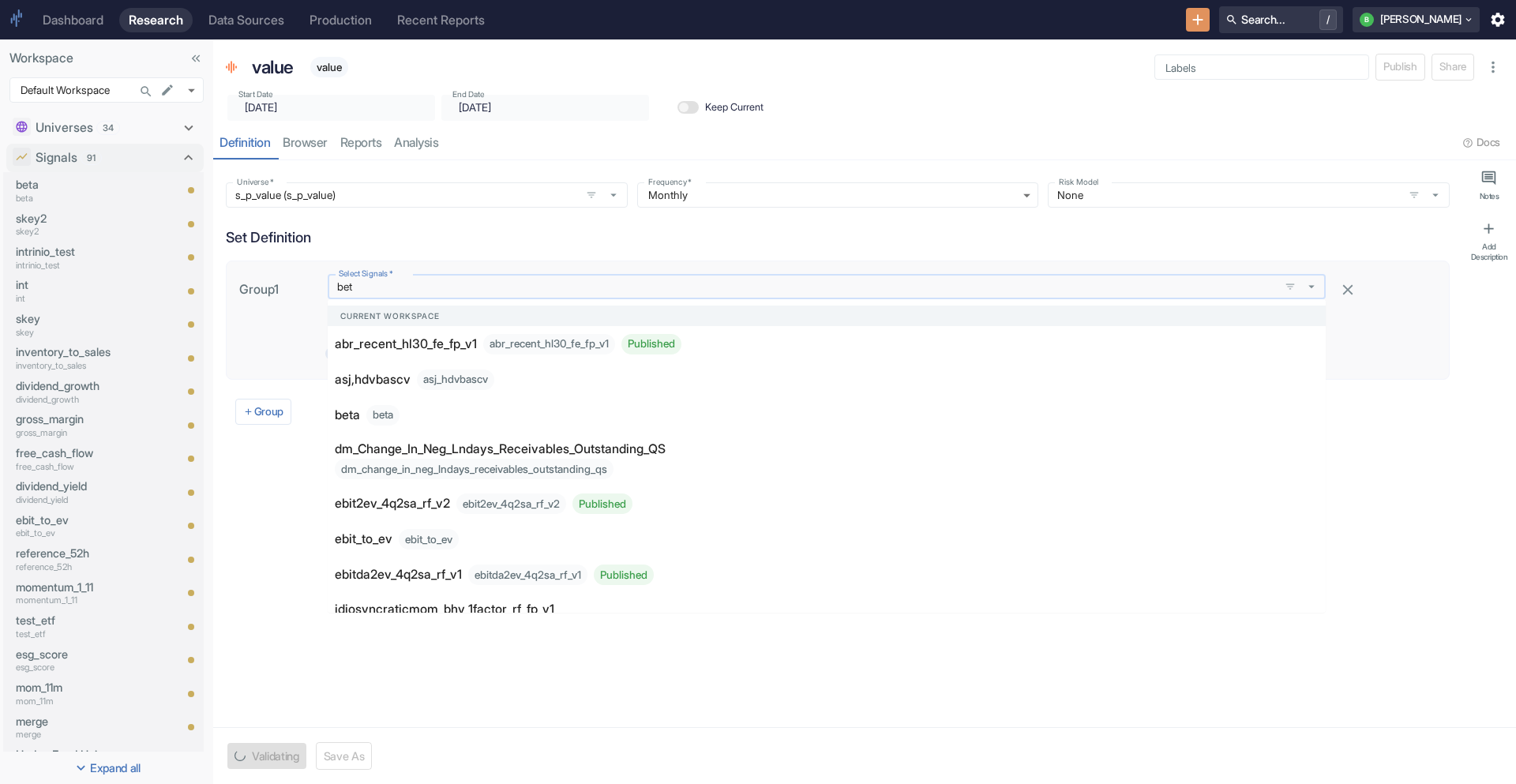 type on "beta" 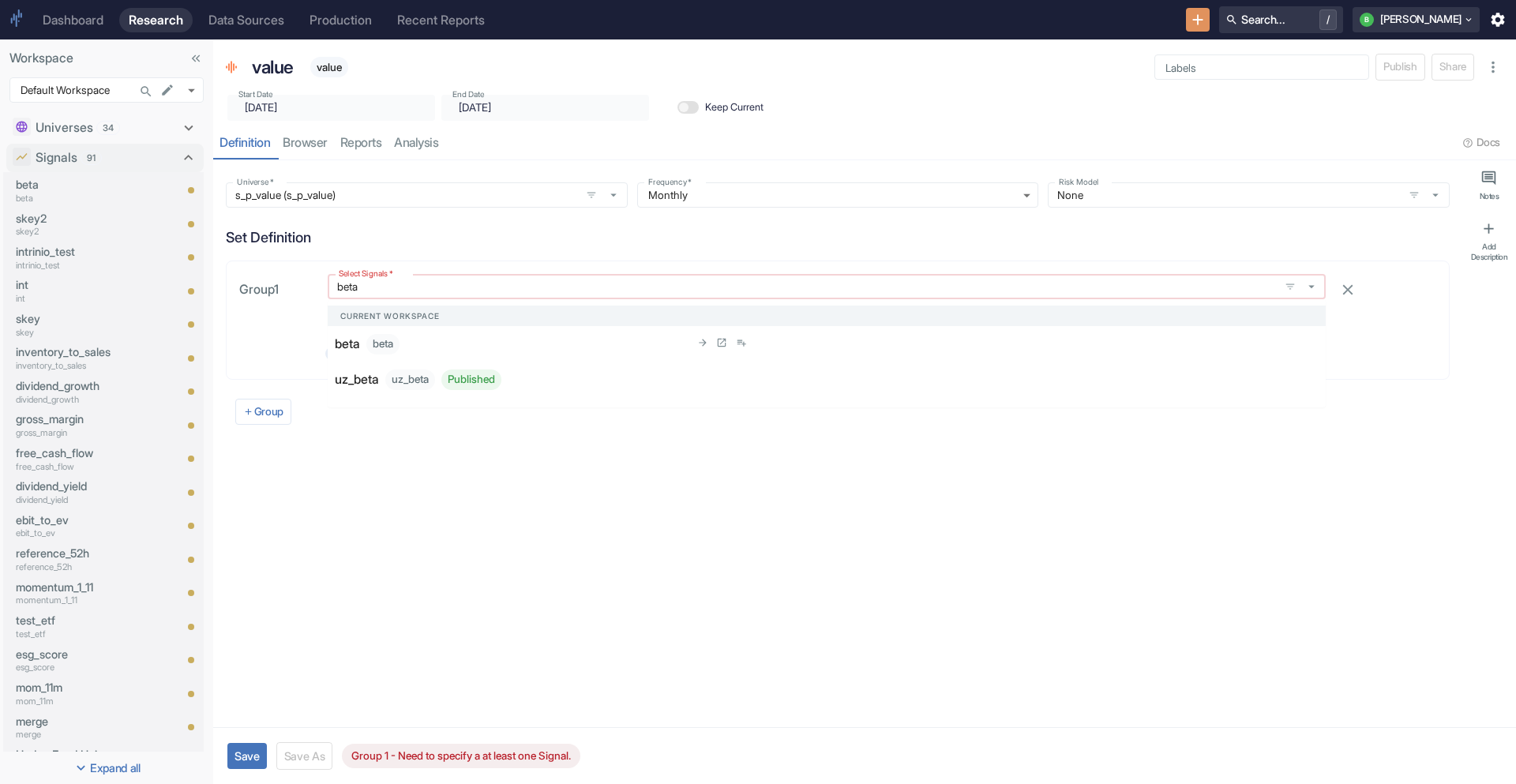 click on "beta   beta" at bounding box center (512, 344) 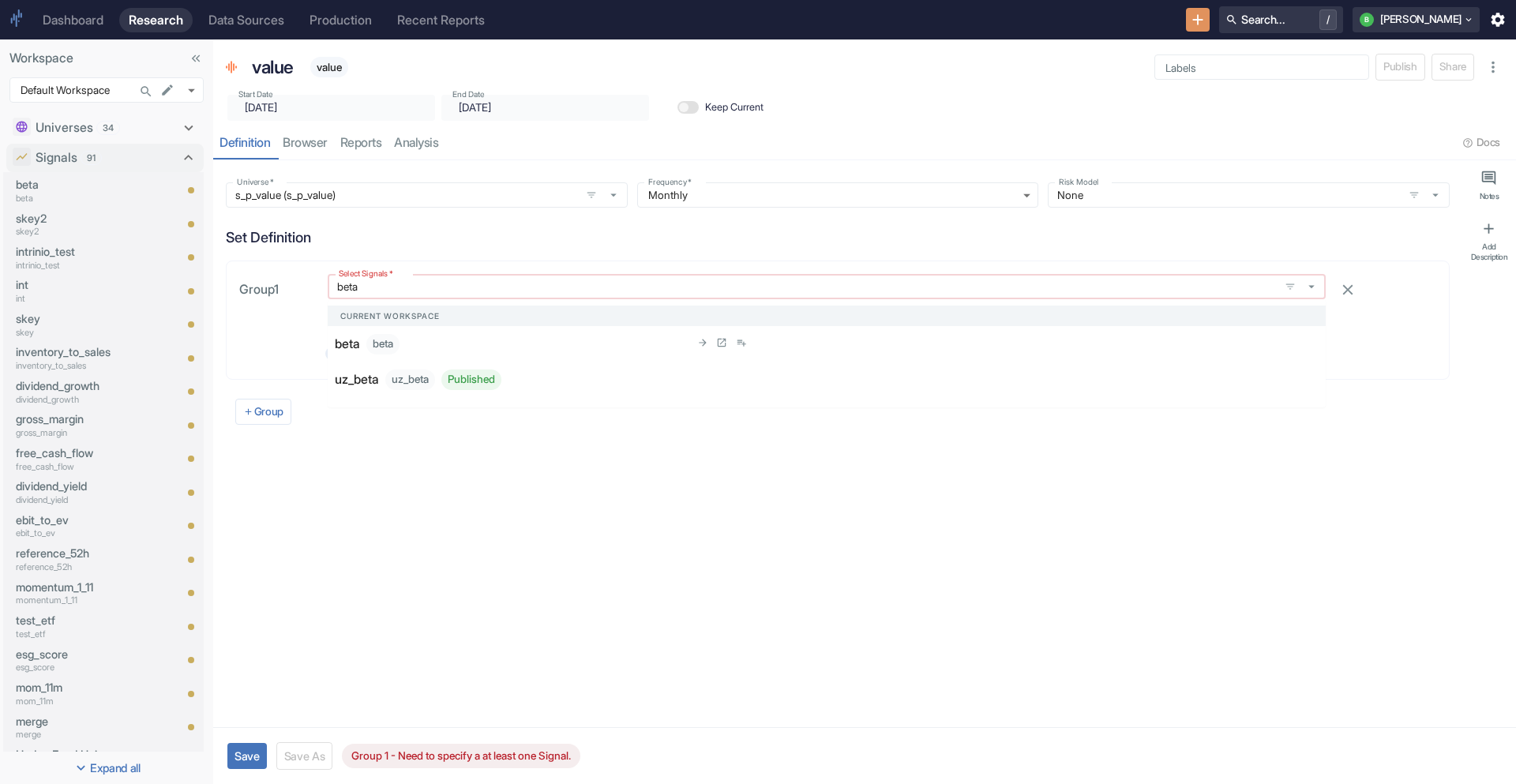 type on "x" 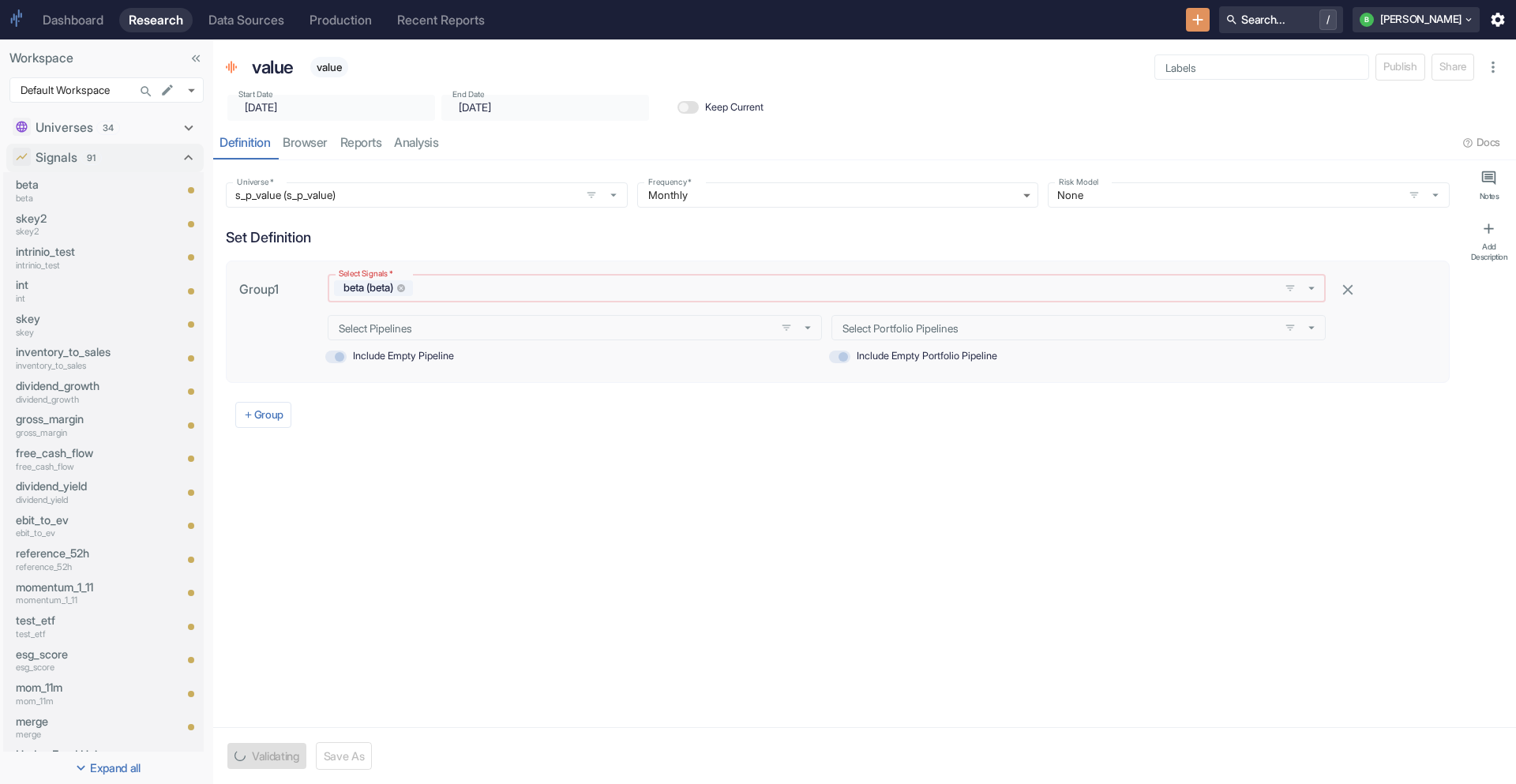 click on "Select Pipelines Select Pipelines Include Empty Pipeline" at bounding box center (570, 337) 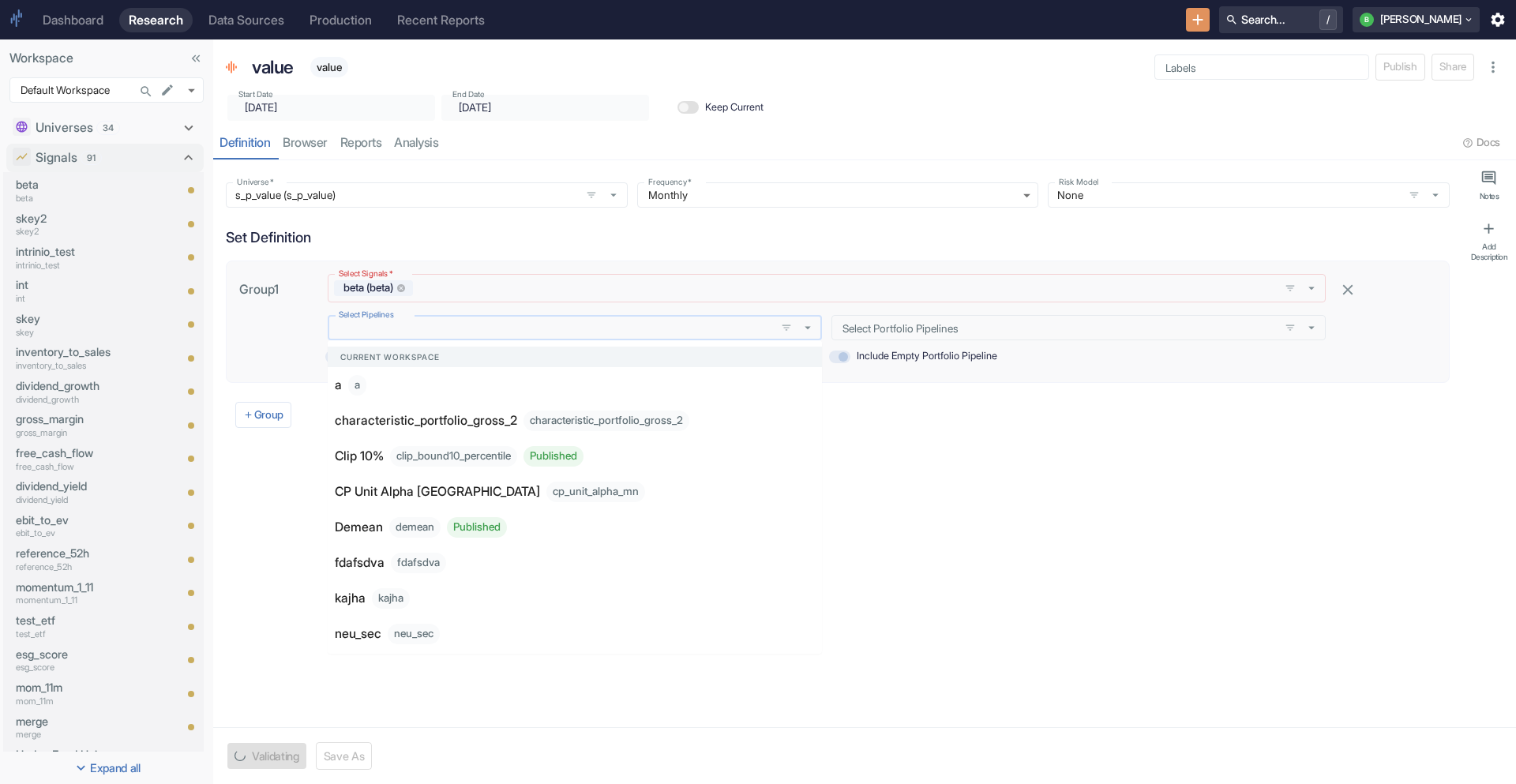 click on "Select Pipelines" at bounding box center (551, 328) 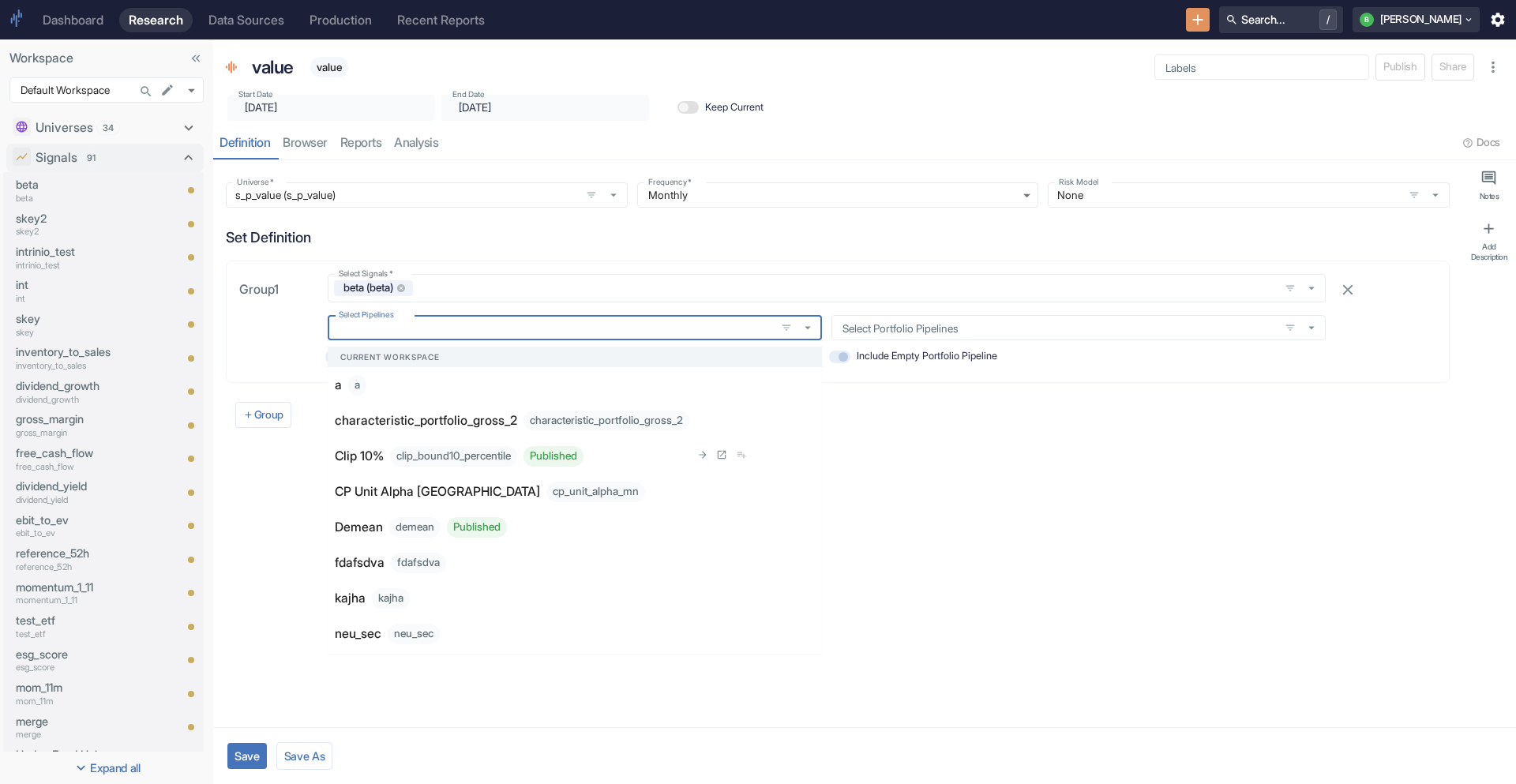 click on "clip_bound10_percentile  Published" at bounding box center [486, 456] 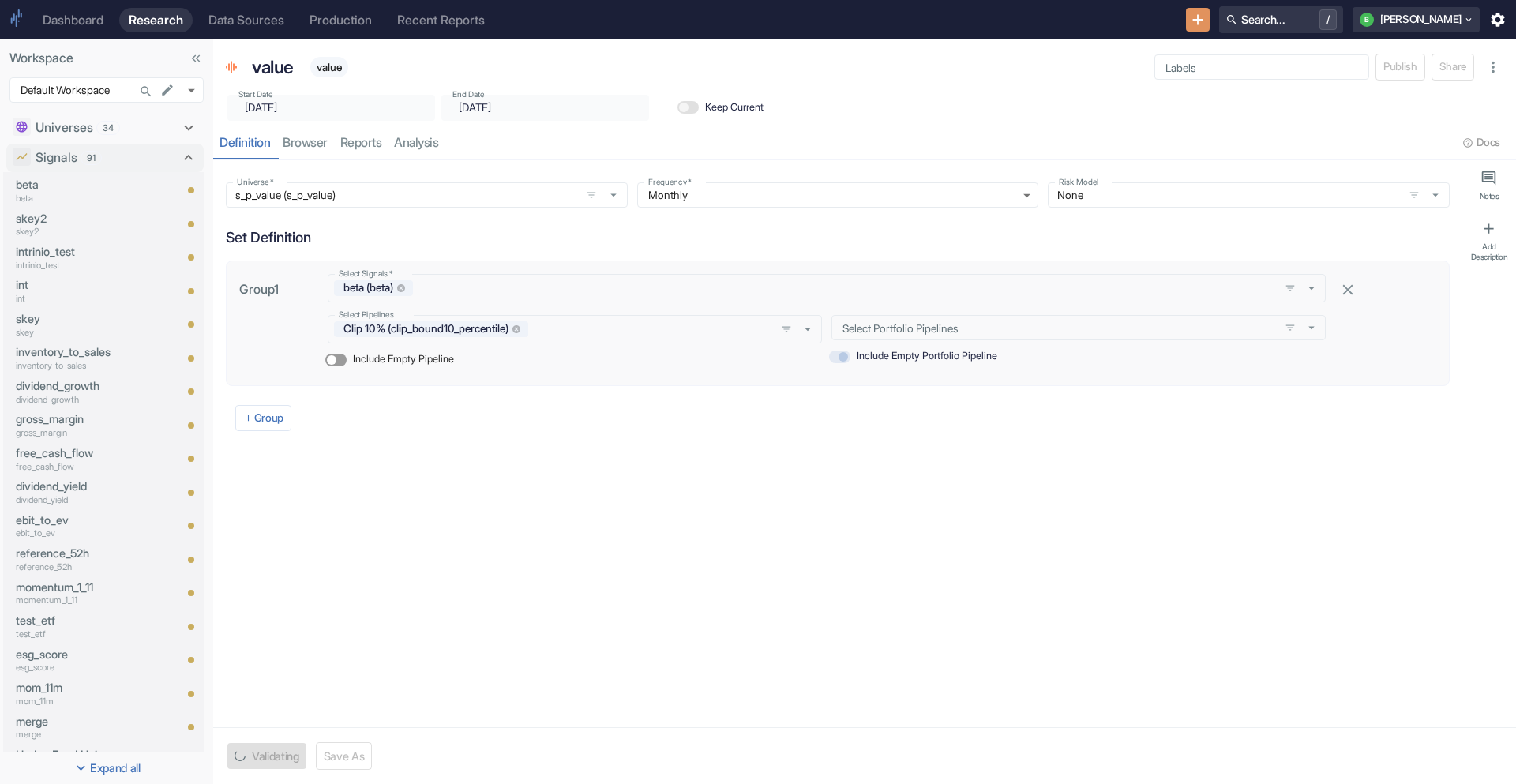 click on "Select Portfolio Pipelines Select Portfolio Pipelines Include Empty Portfolio Pipeline" at bounding box center (1074, 339) 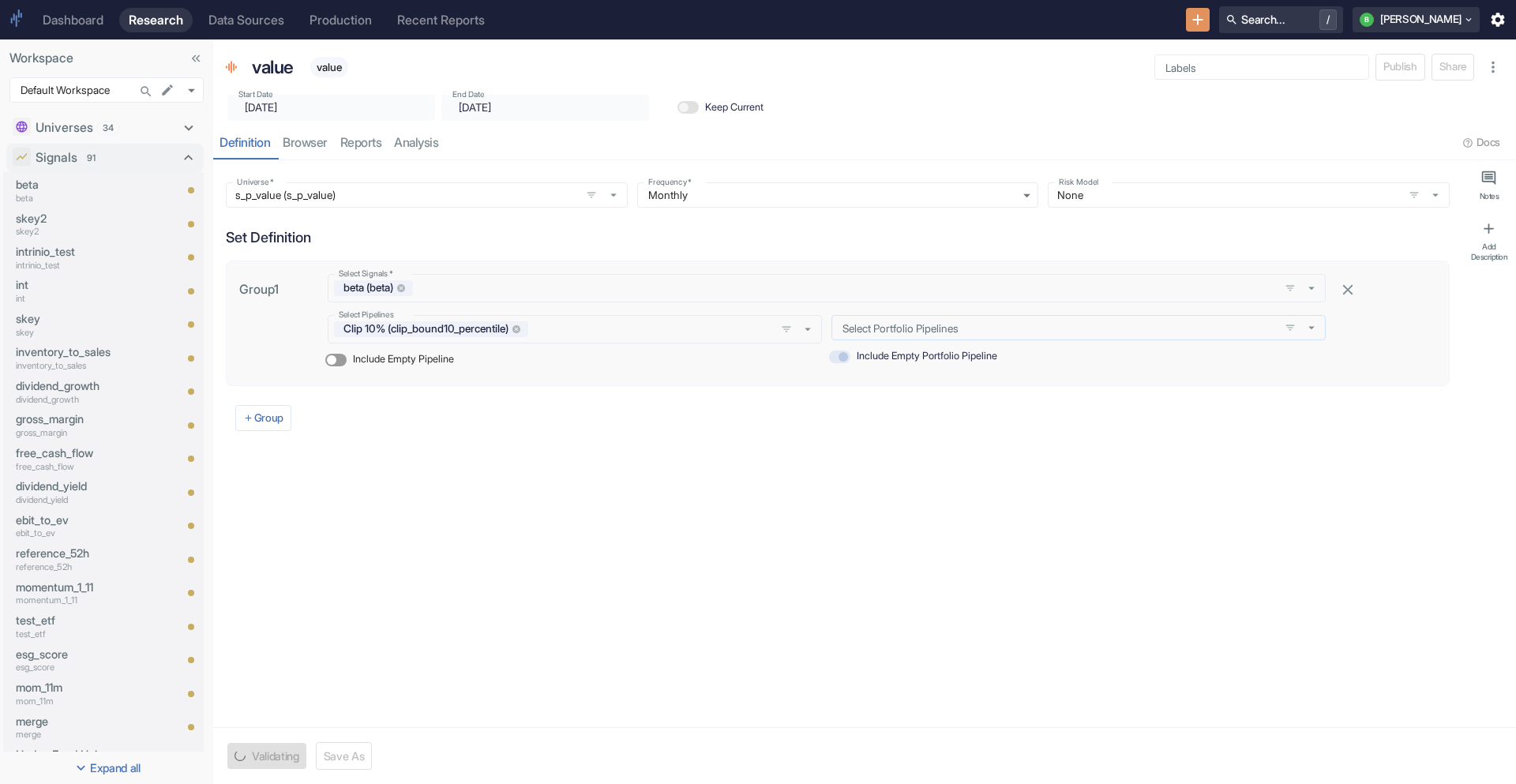 click on "Select Portfolio Pipelines" at bounding box center (1055, 328) 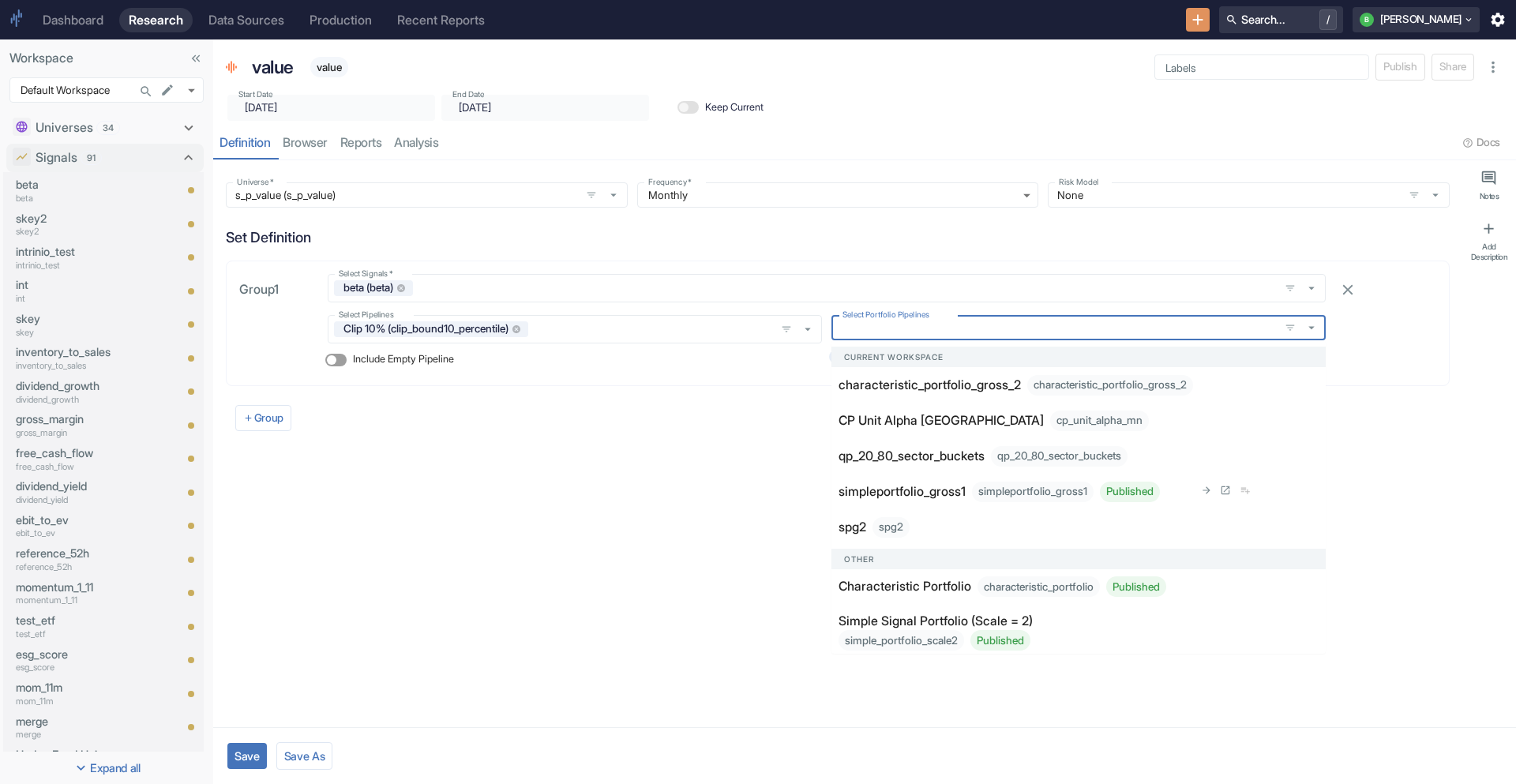 click on "simpleportfolio_gross1" at bounding box center (902, 492) 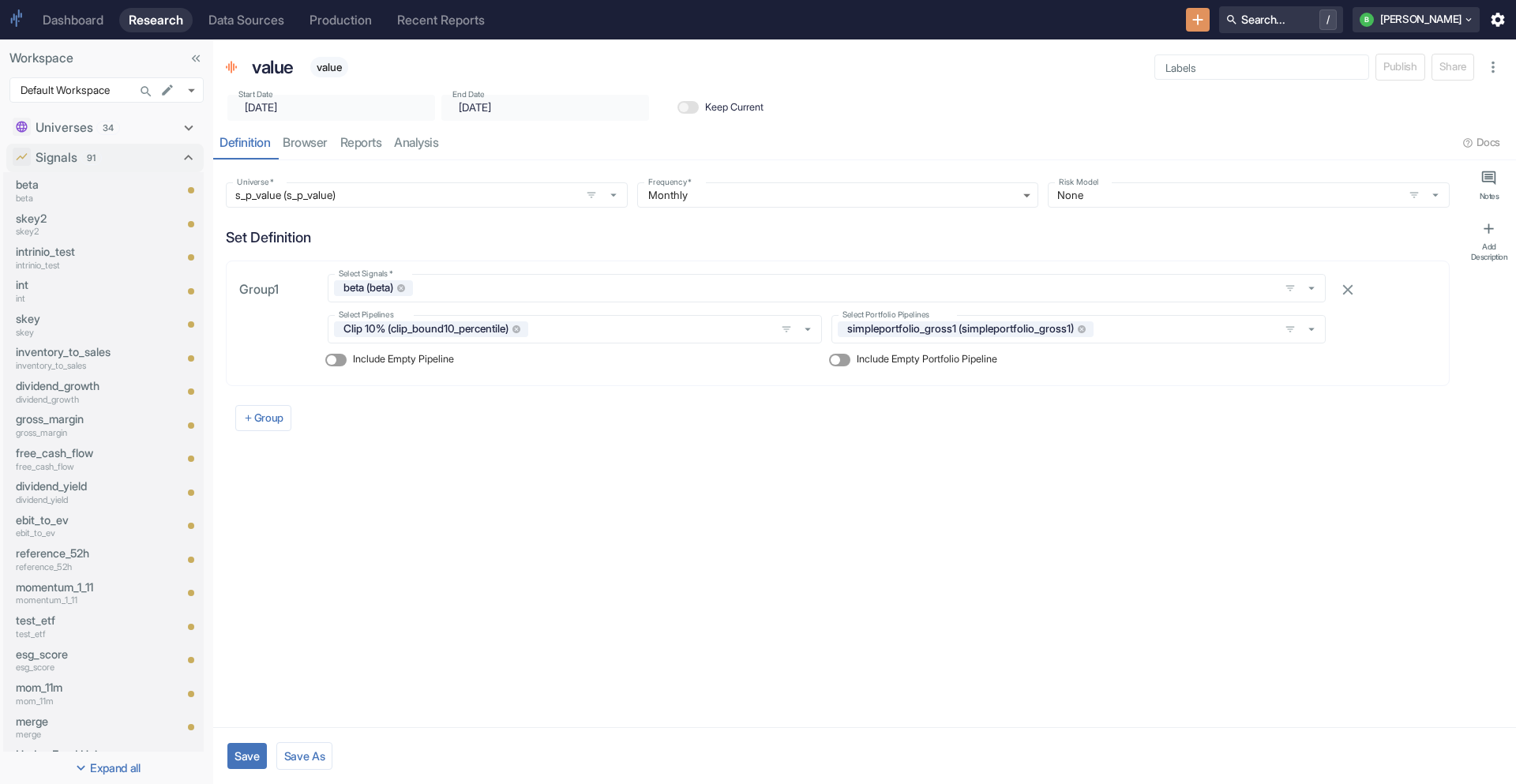click on "Save Save As" at bounding box center [865, 756] 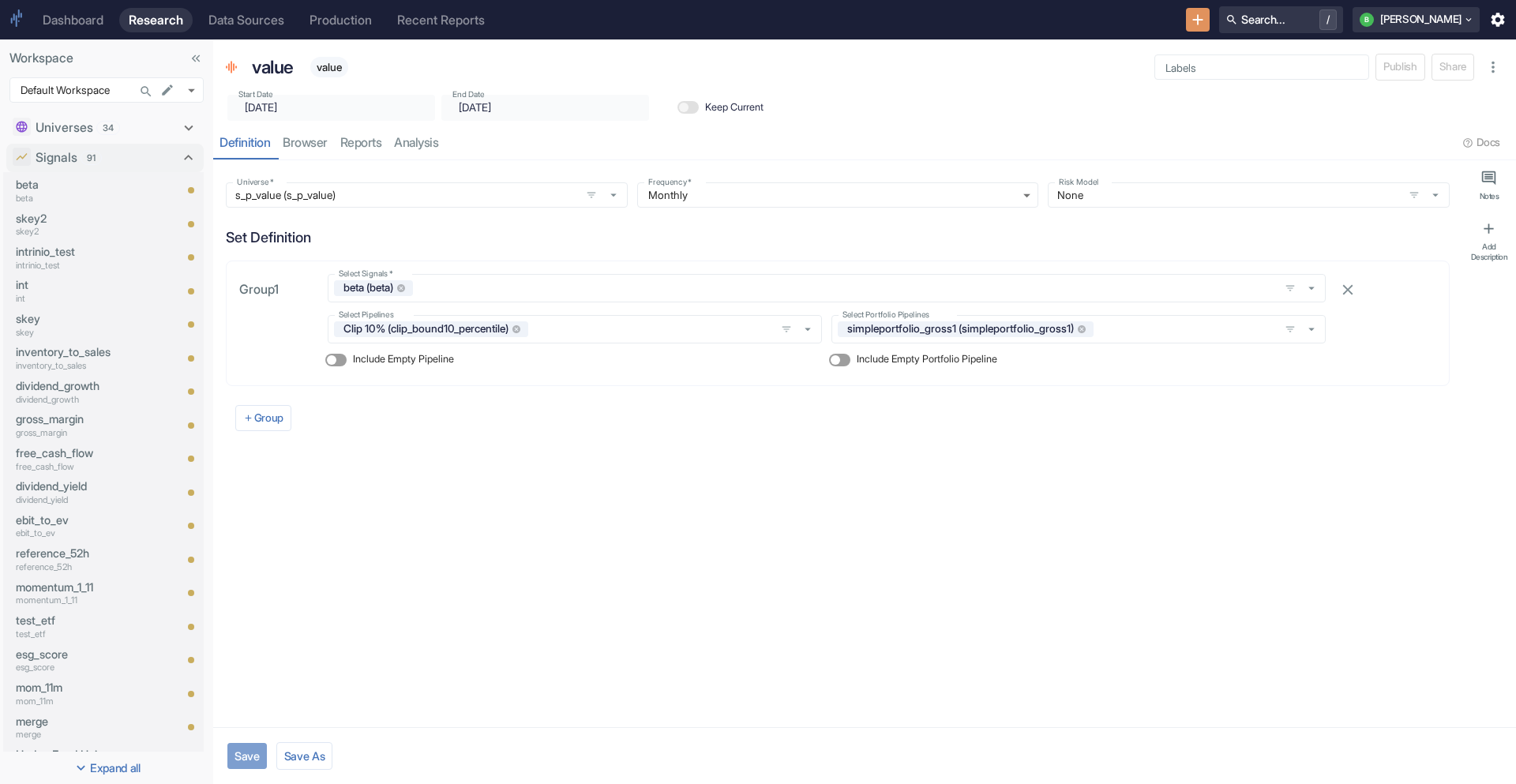 click on "Save" at bounding box center (247, 756) 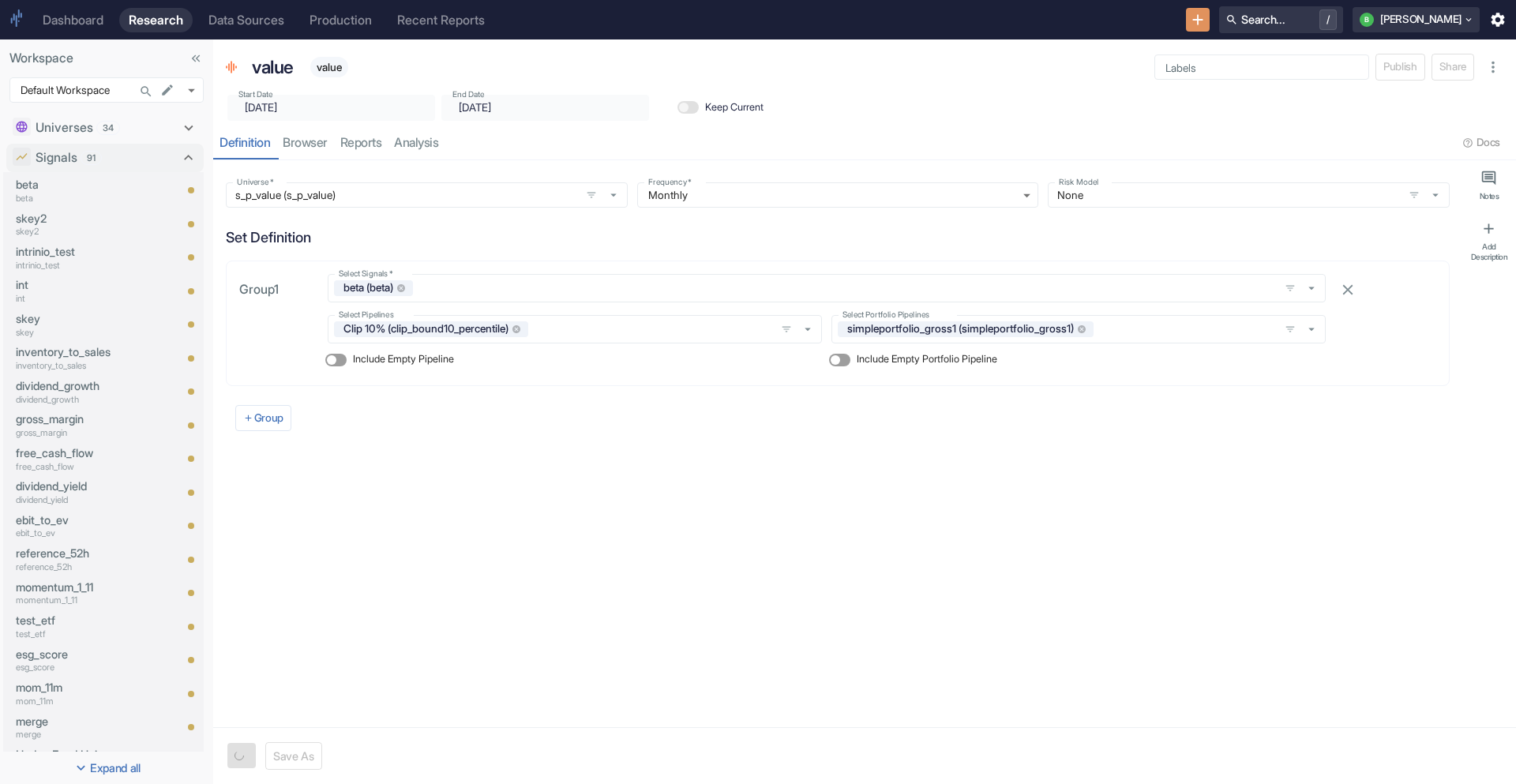 type on "x" 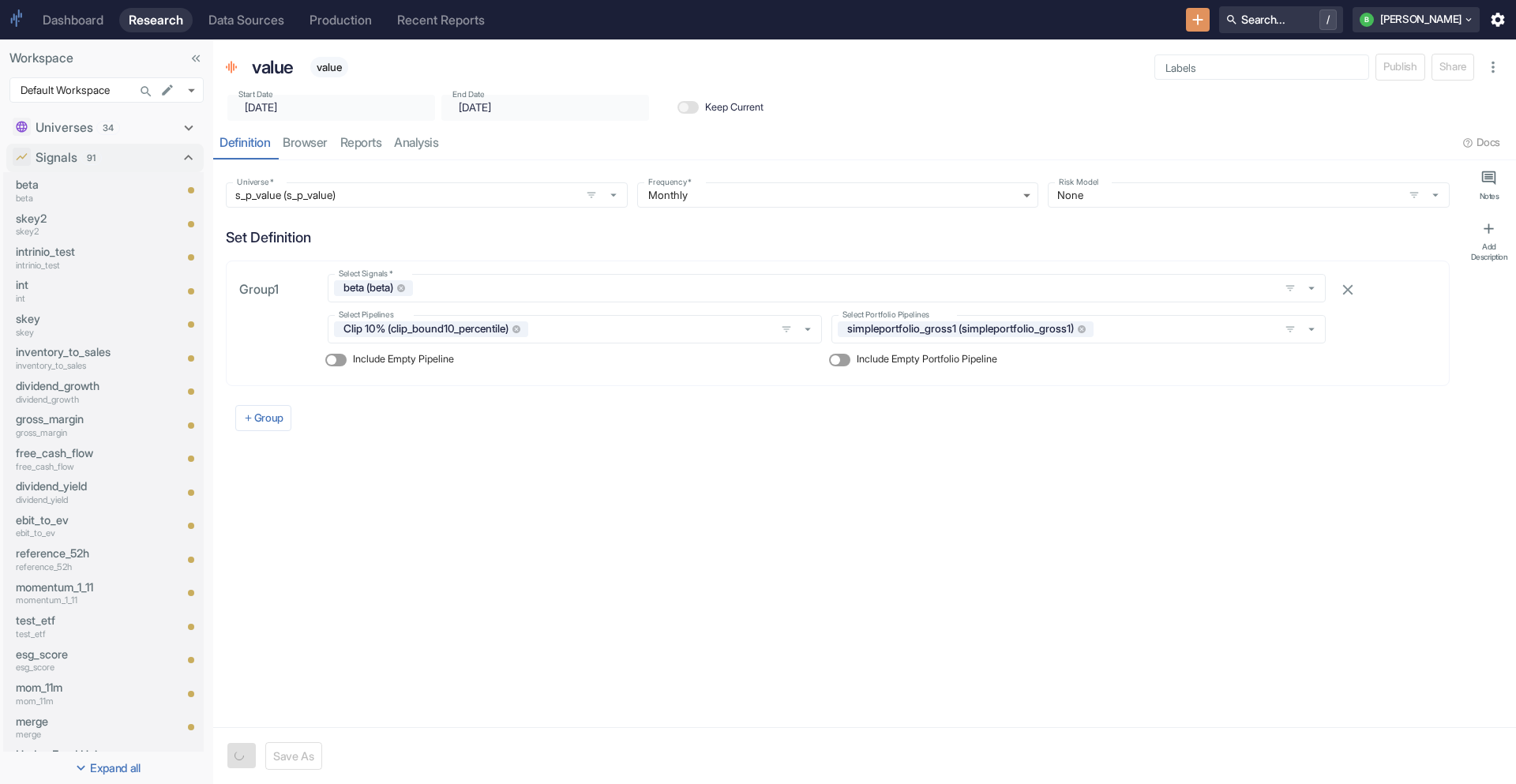 type on "[DATE]" 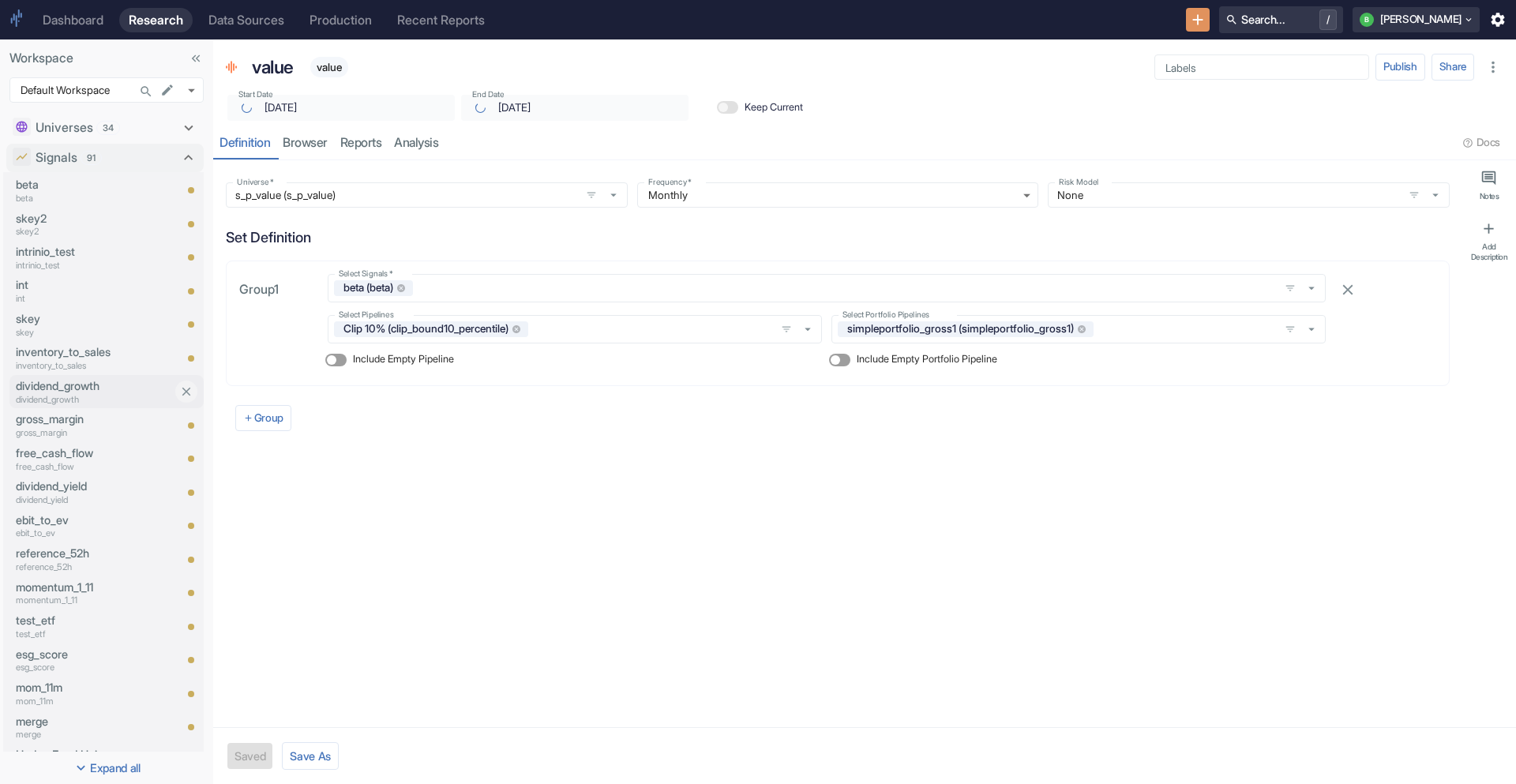 type on "x" 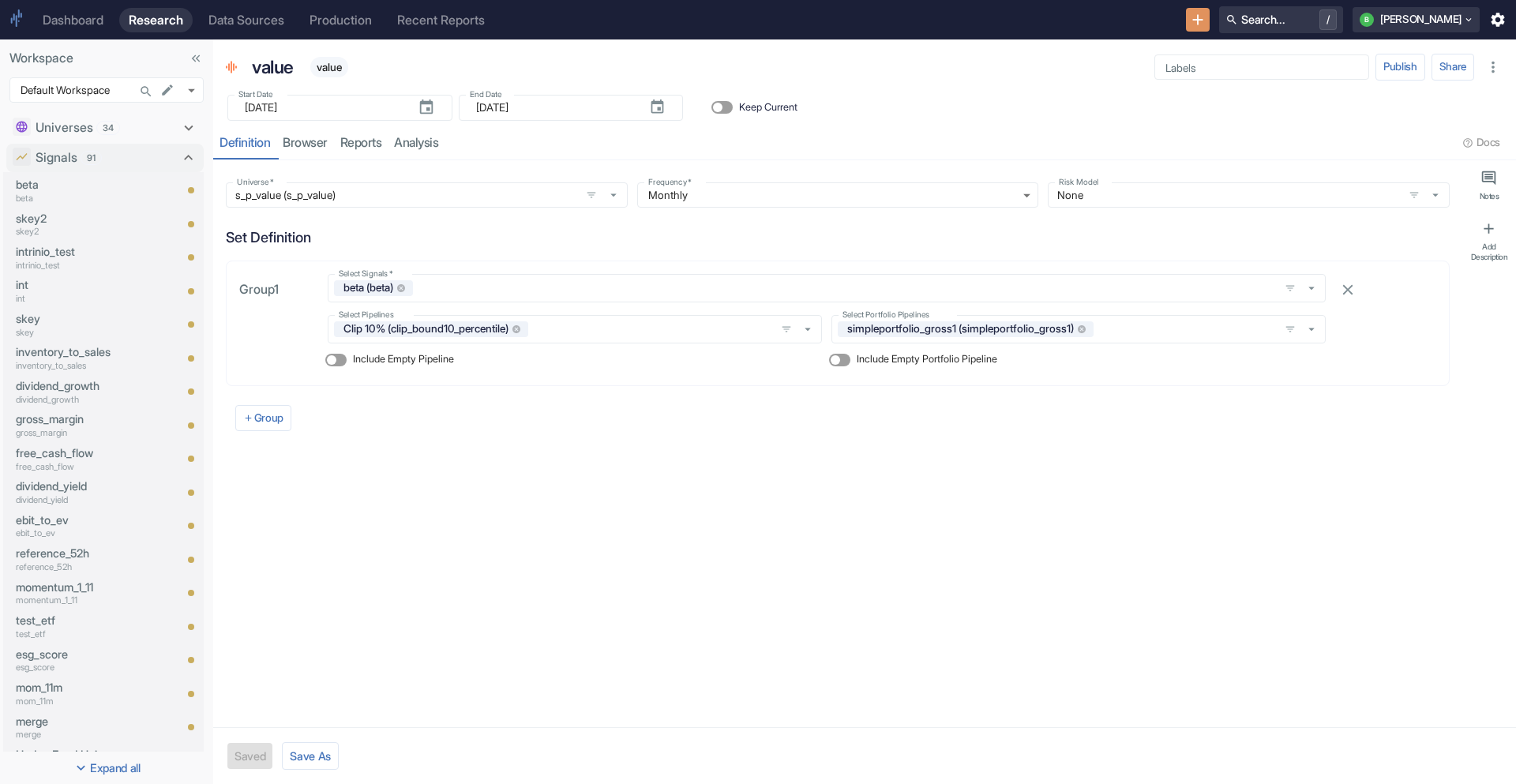 click on "Dashboard" at bounding box center [73, 20] 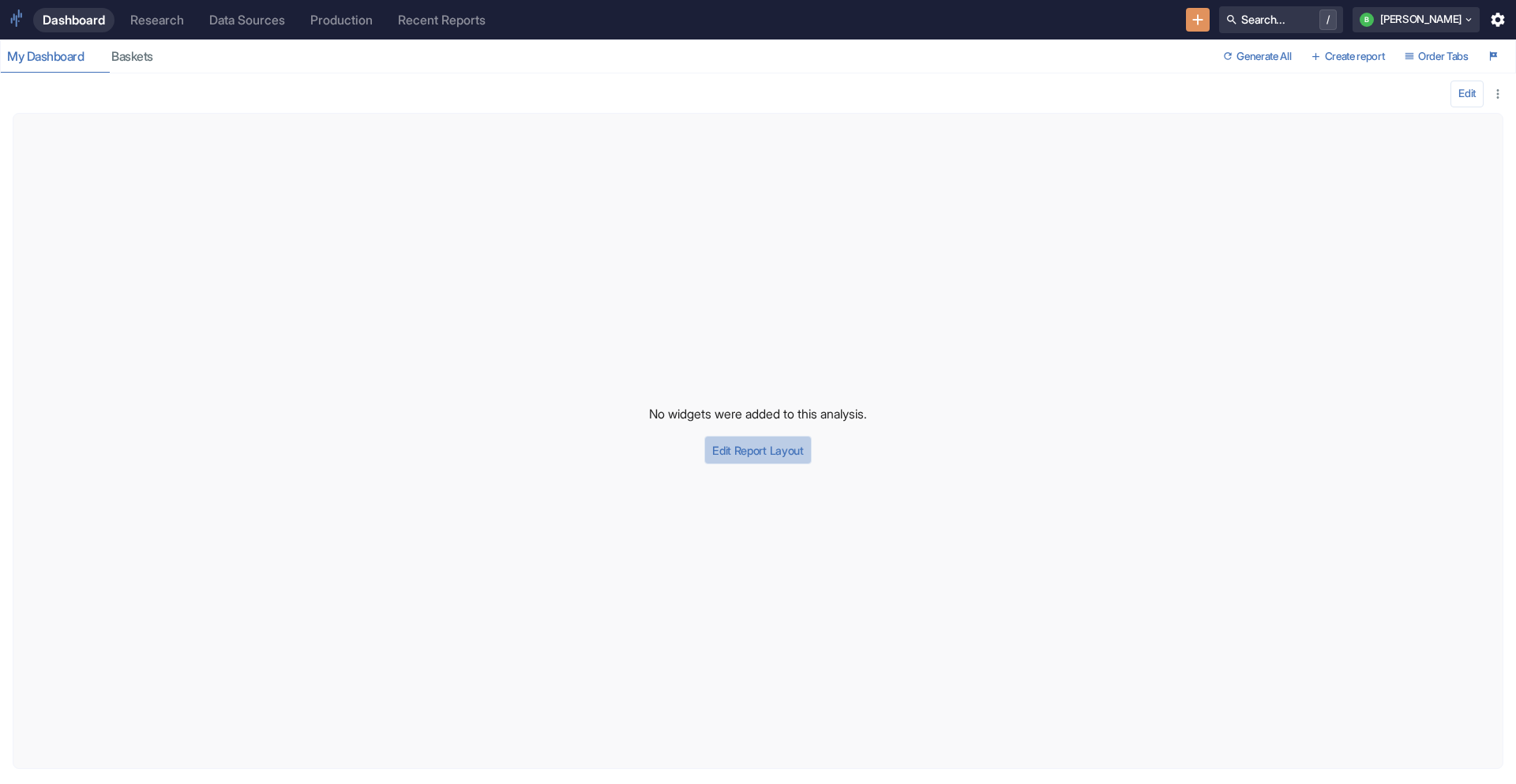 click on "Edit Report Layout" at bounding box center (757, 450) 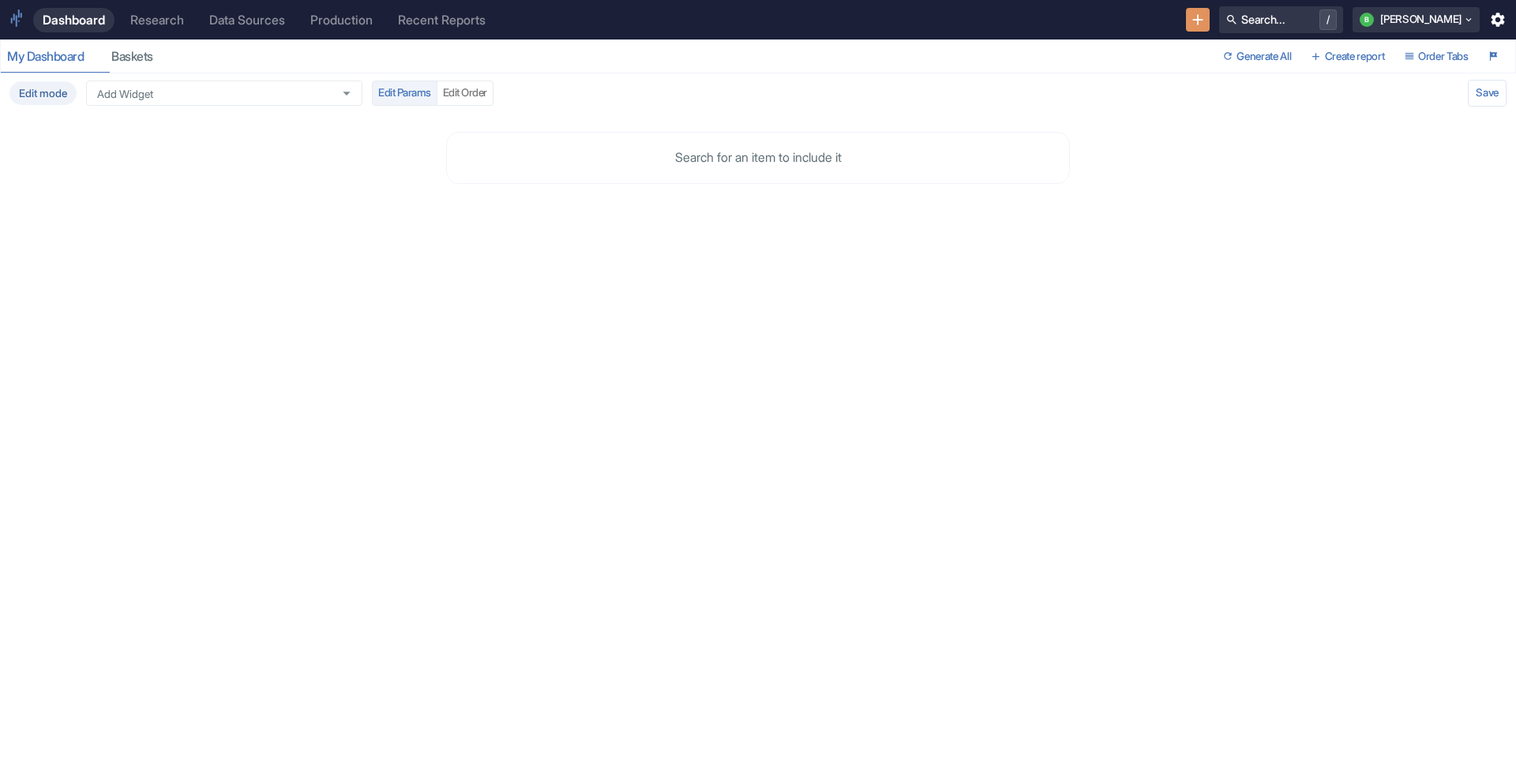 click on "My Dashboard baskets Generate All Create report Order Tabs" at bounding box center (758, 56) 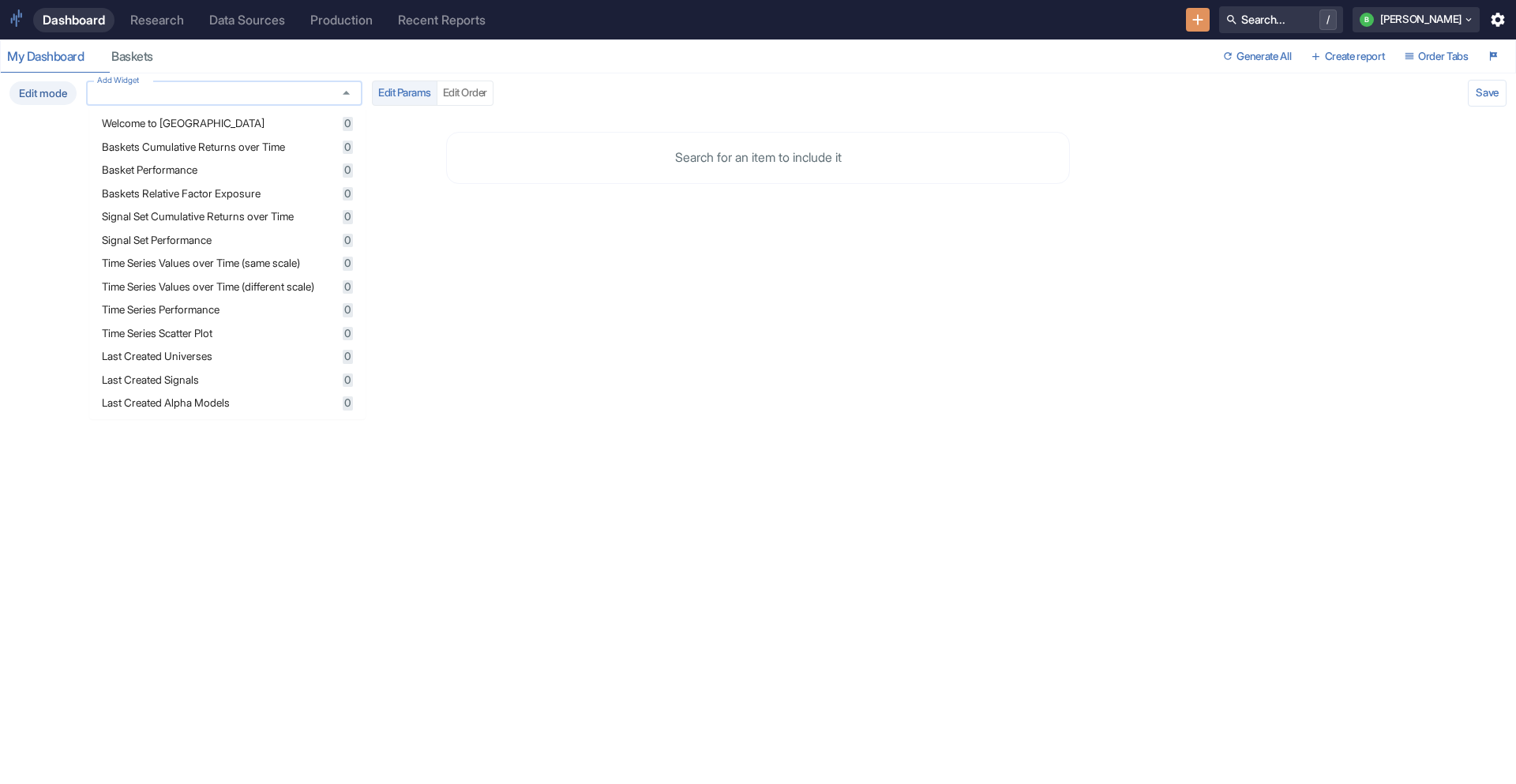 click on "Add Widget" at bounding box center [209, 93] 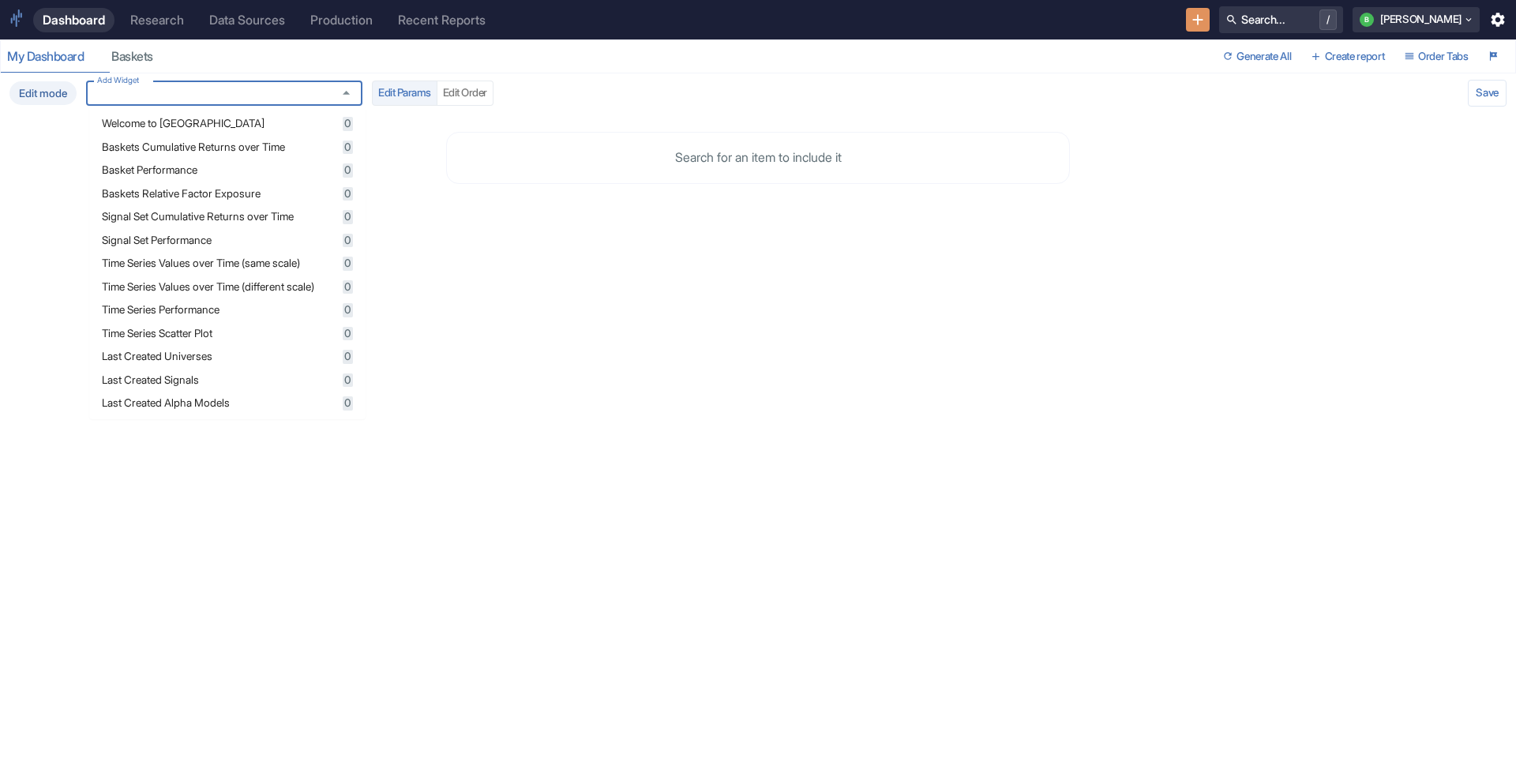 click on "Signal Set Performance" at bounding box center (220, 241) 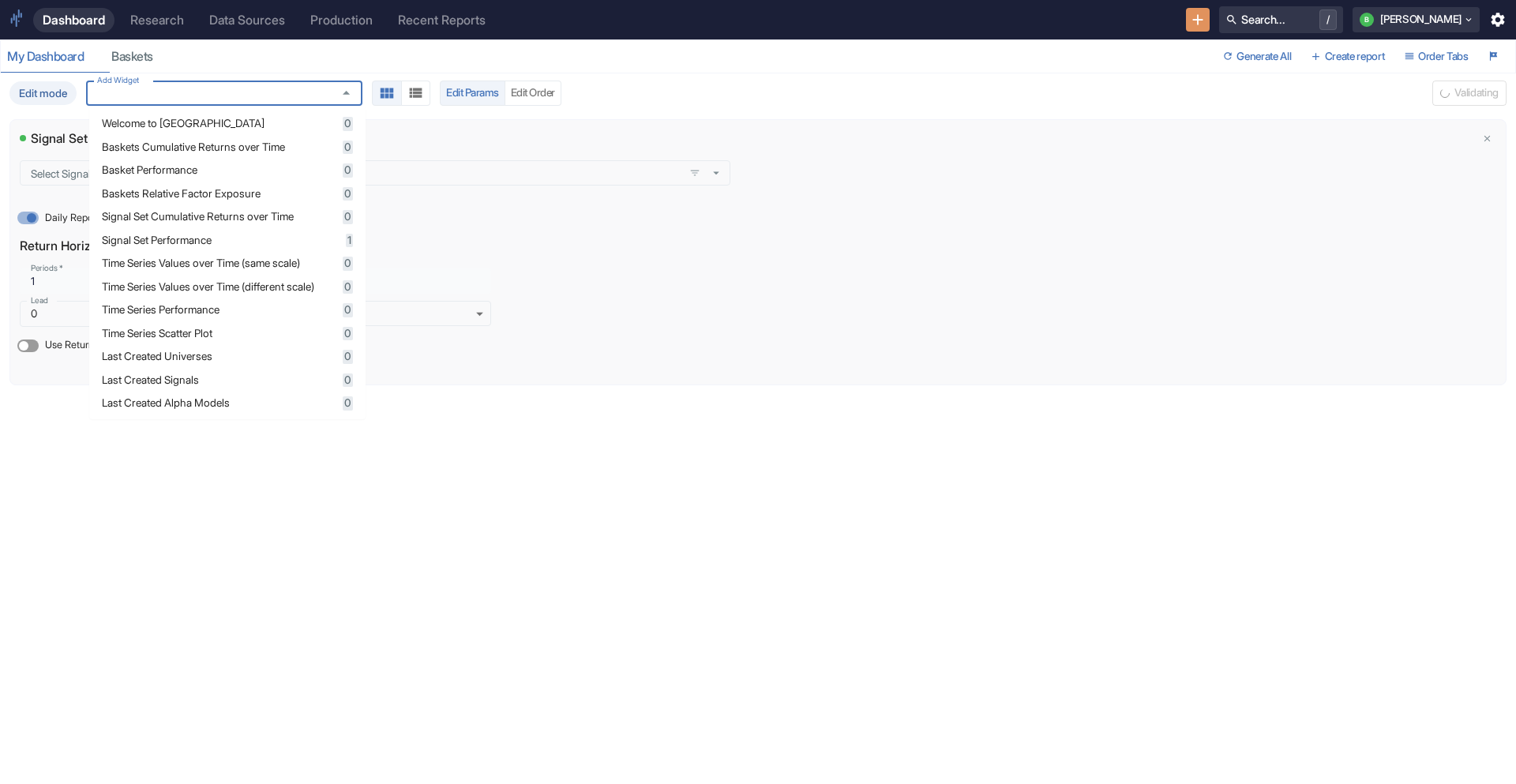 click on "Use Return Signal" at bounding box center (375, 346) 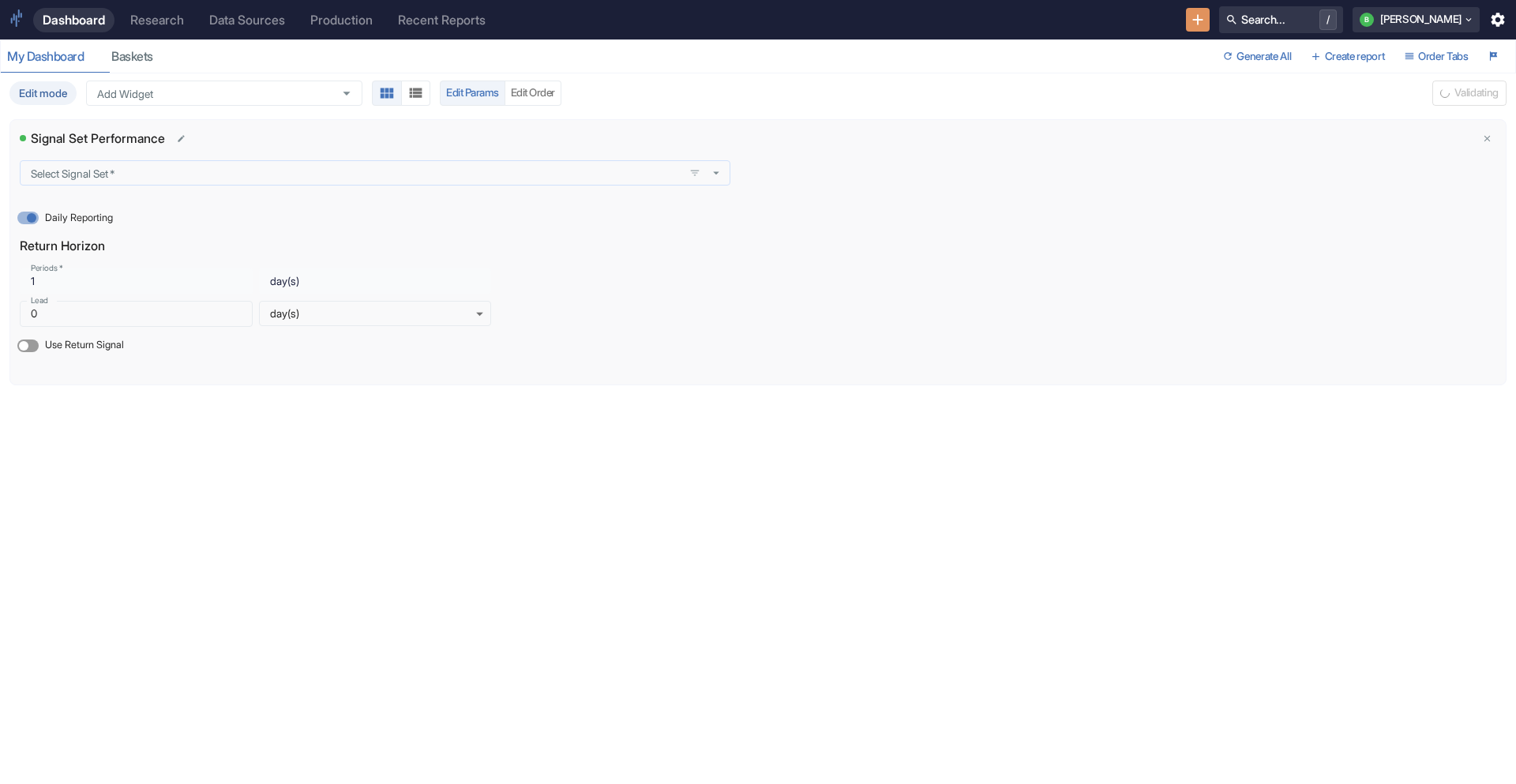 click on "Select Signal Set   *" at bounding box center [351, 173] 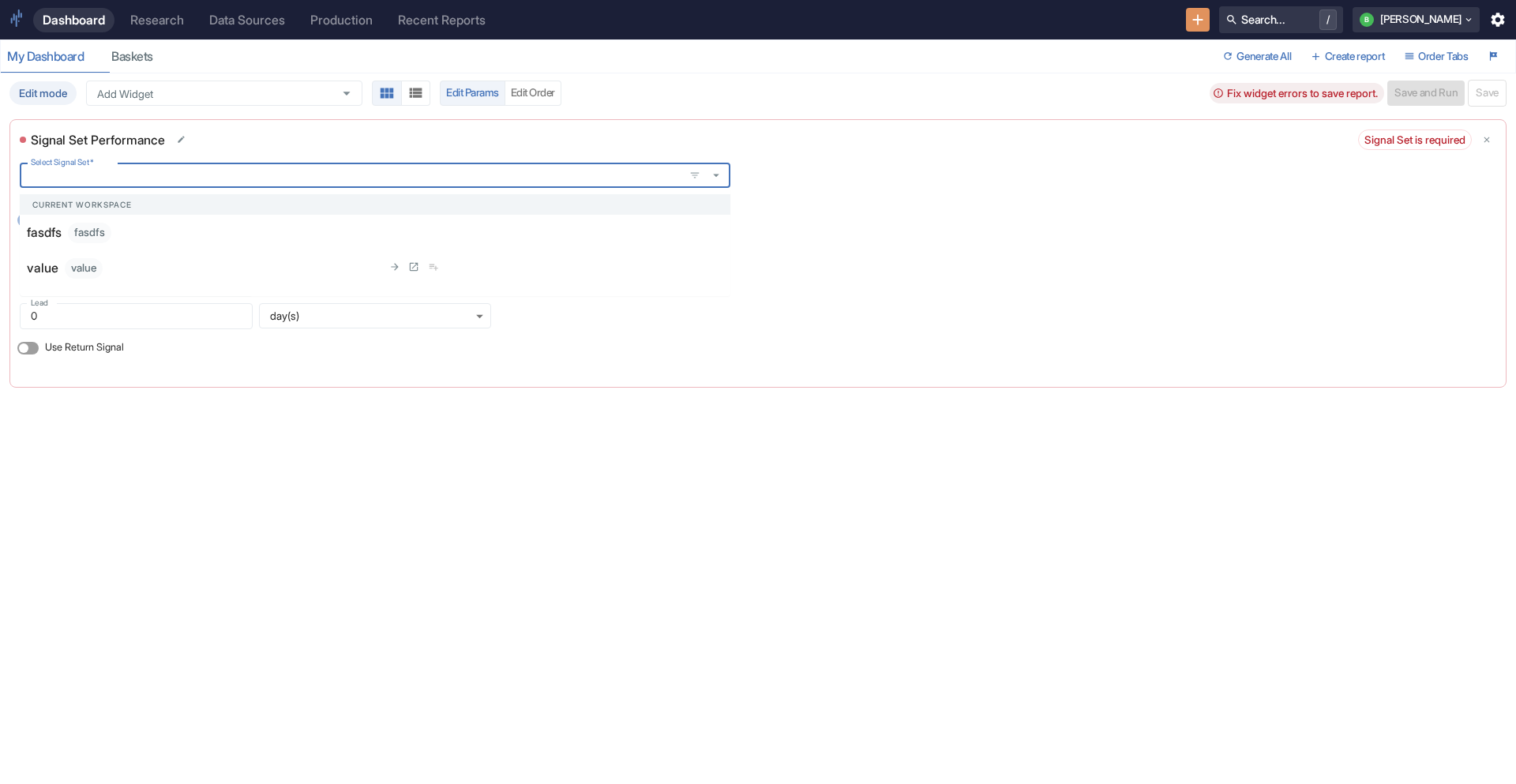 click on "value   value" at bounding box center (205, 268) 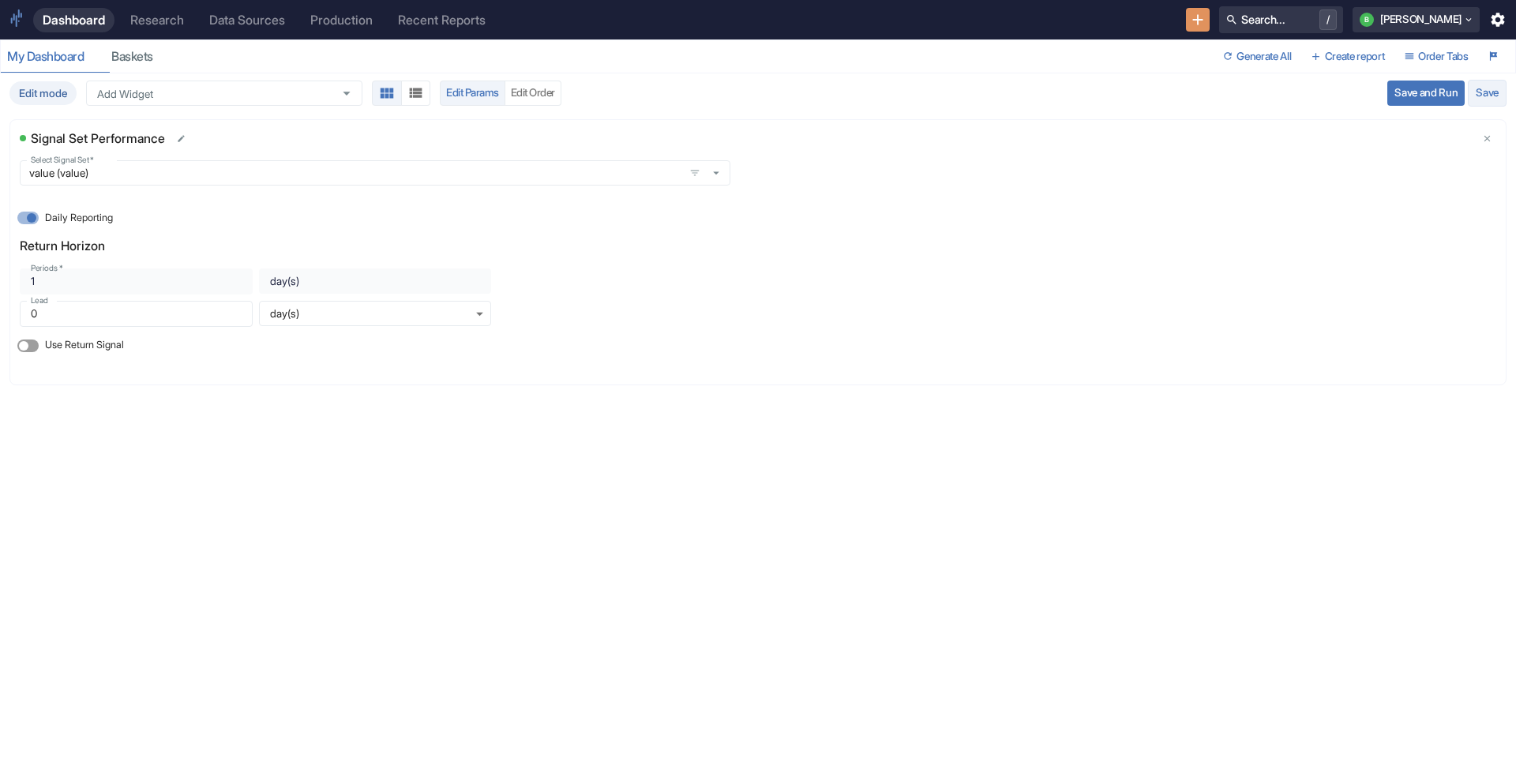 click on "Save" at bounding box center (1487, 93) 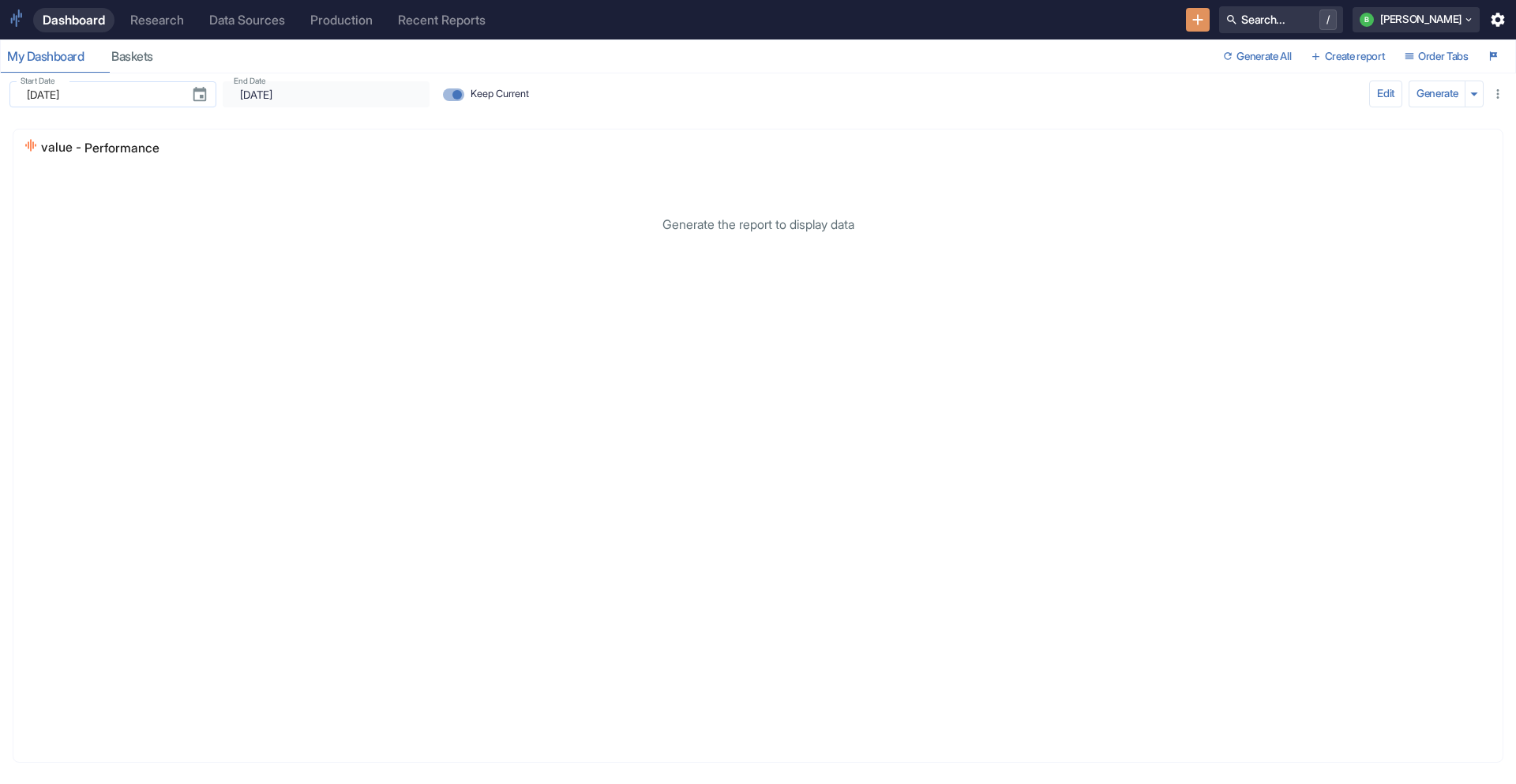 click 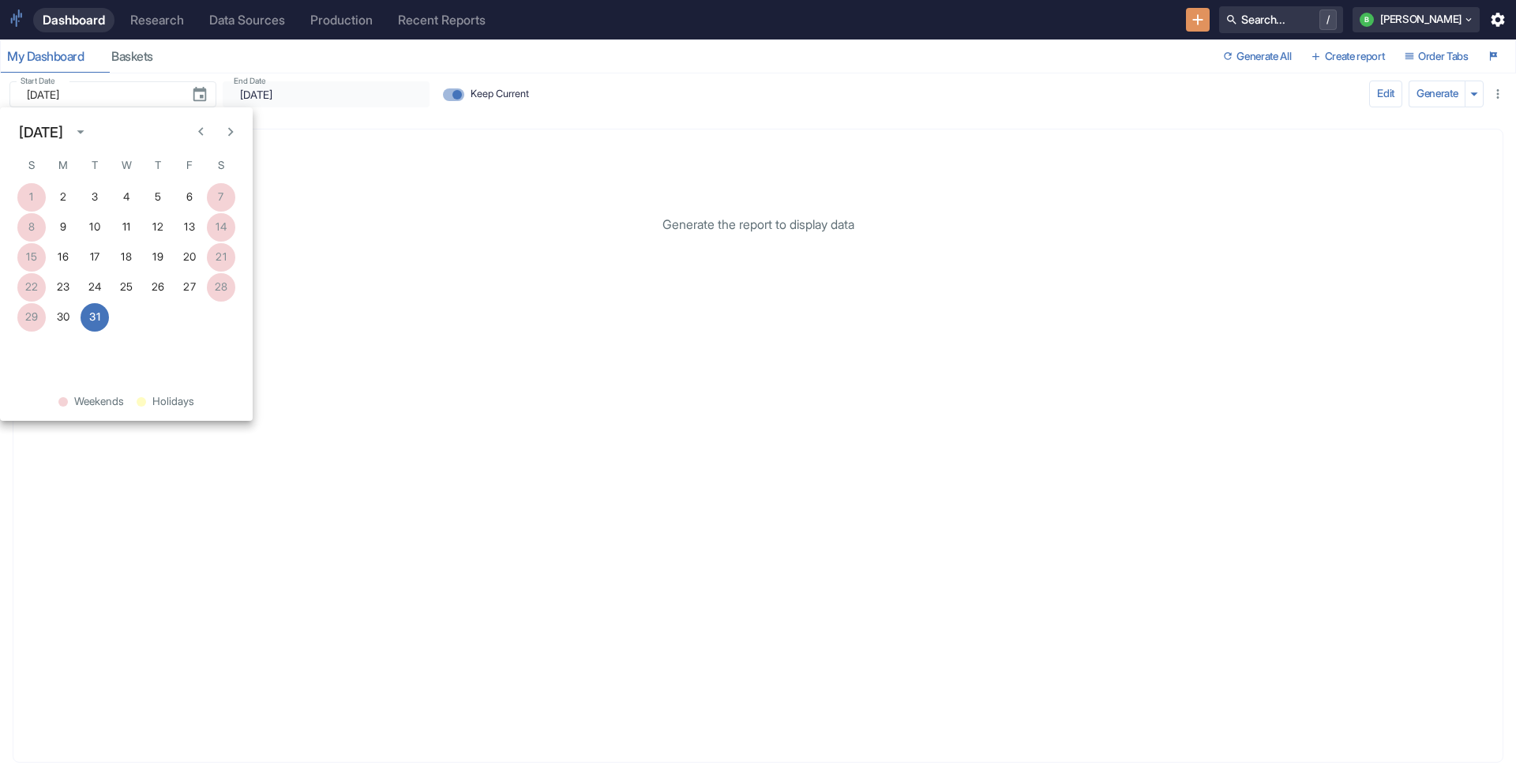 click on "[DATE]" at bounding box center [41, 132] 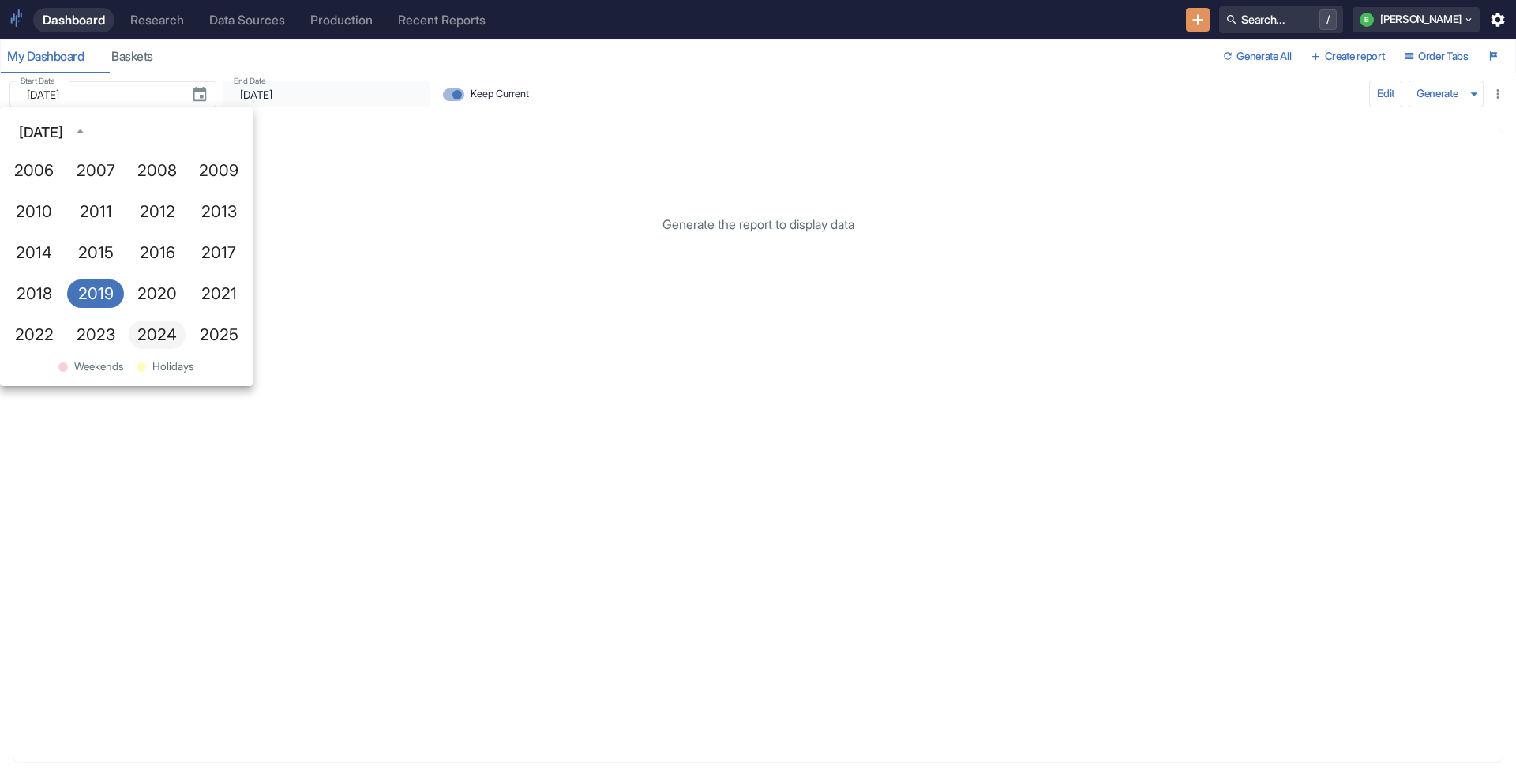 click on "2024" at bounding box center (157, 335) 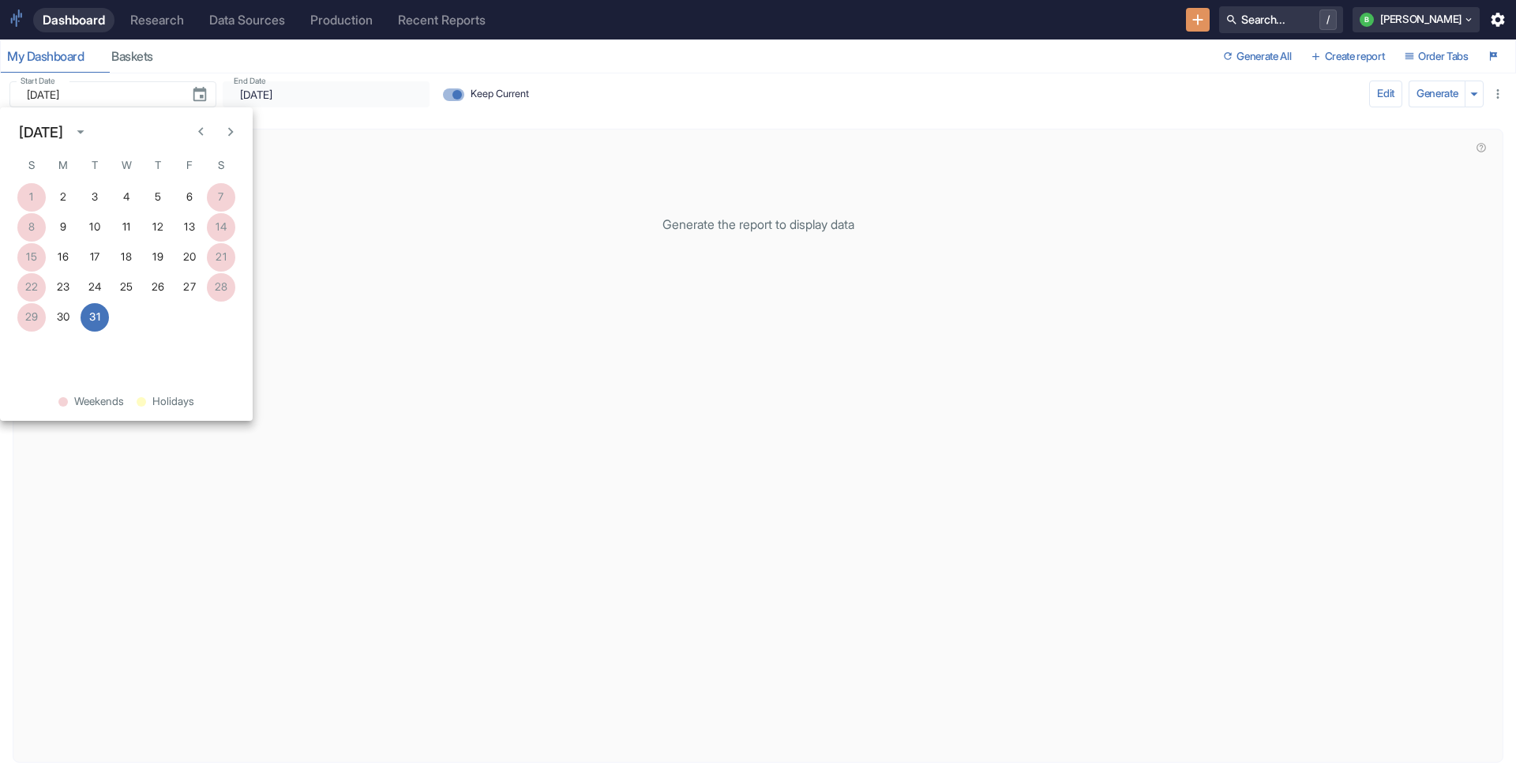 click on "Generate the report to display data" at bounding box center [758, 461] 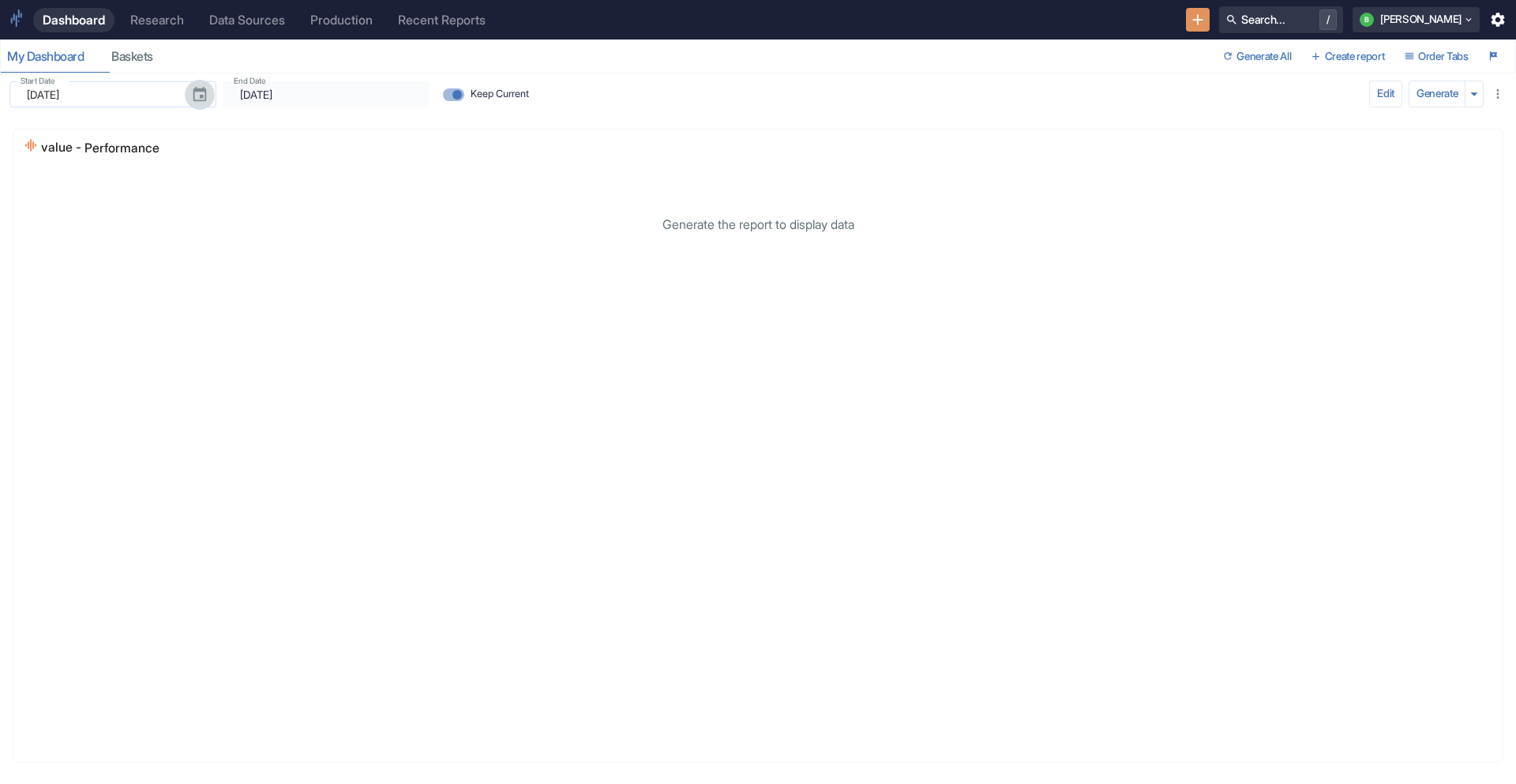 click 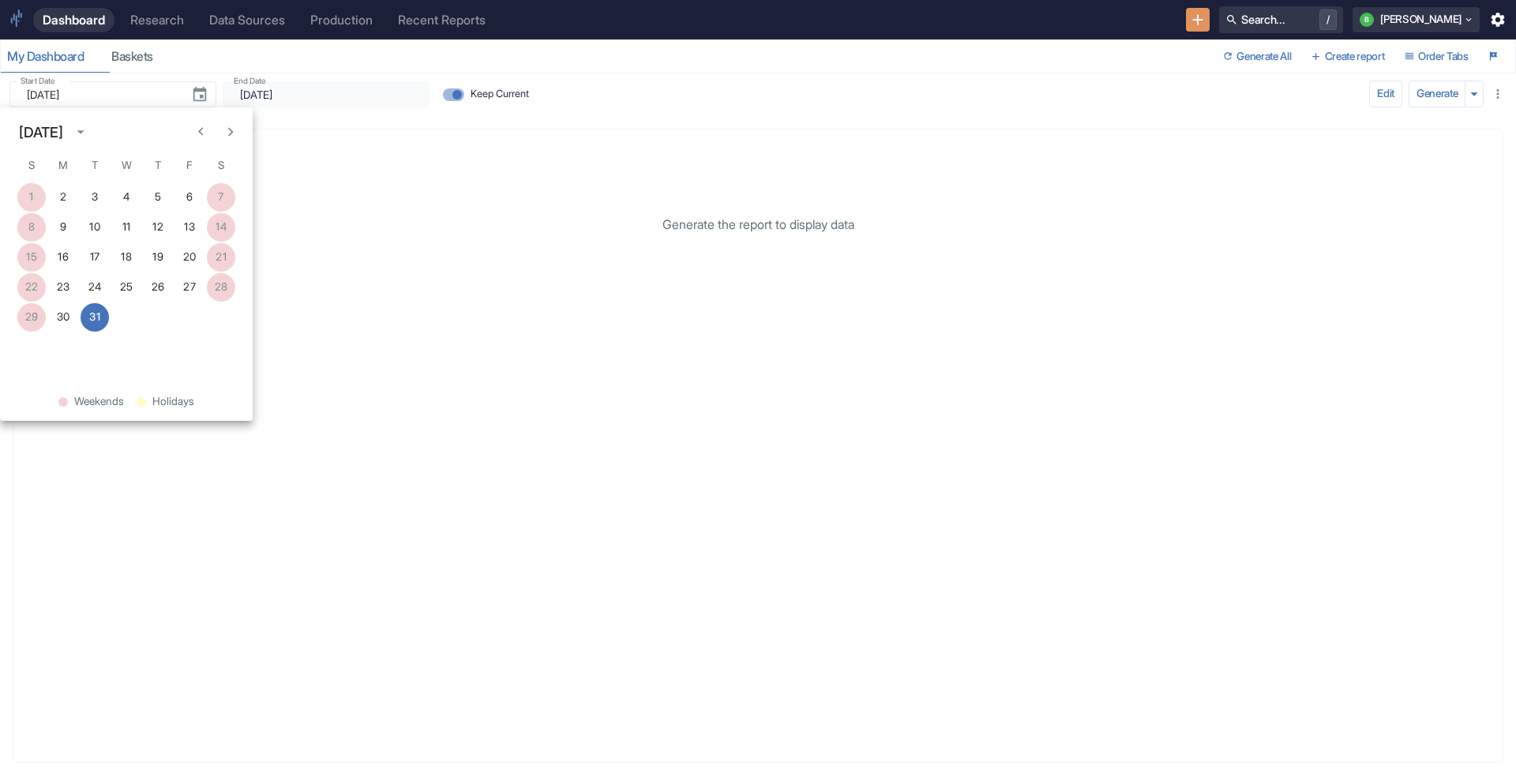 click on "[DATE]" at bounding box center (41, 132) 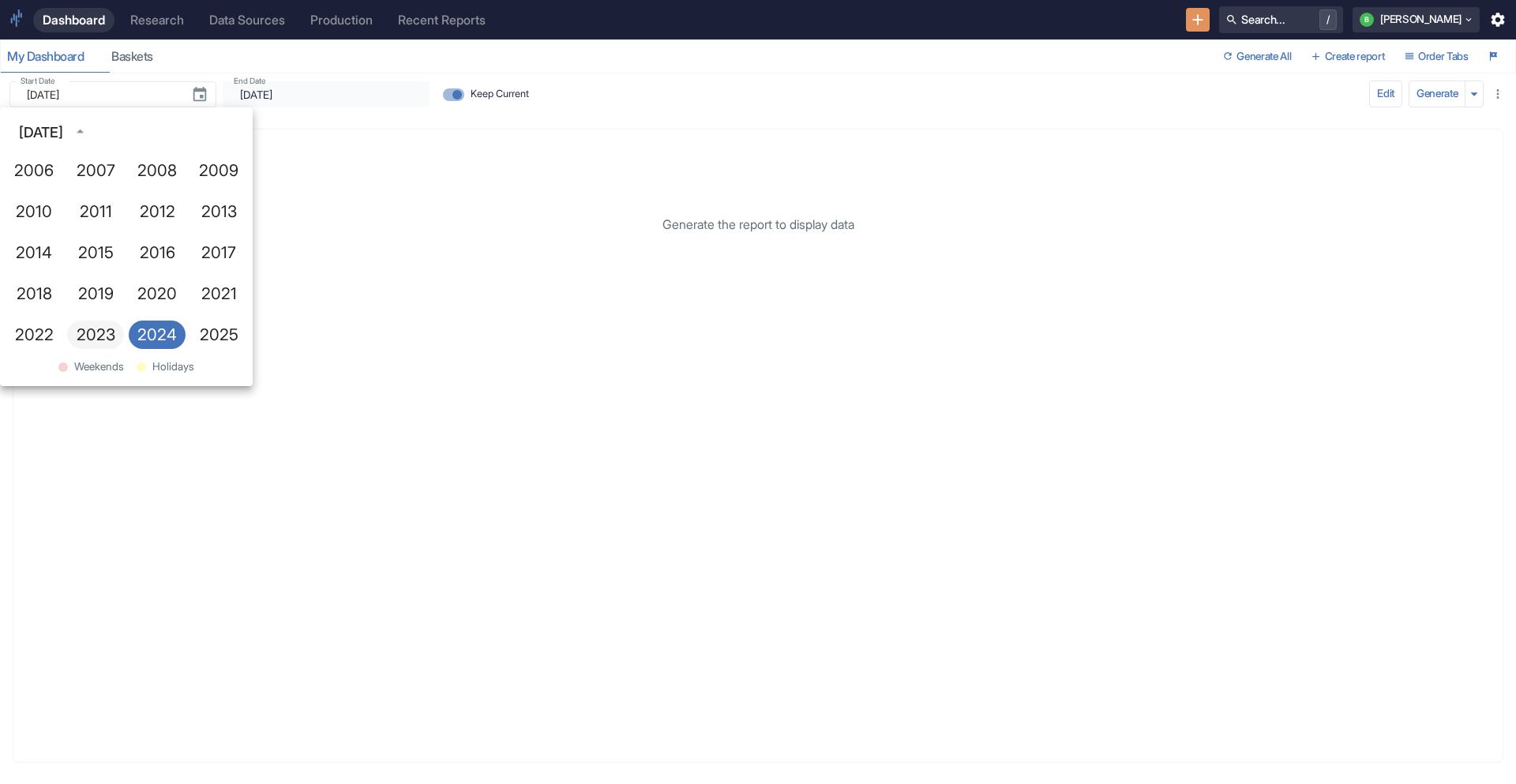 click on "2023" at bounding box center [96, 335] 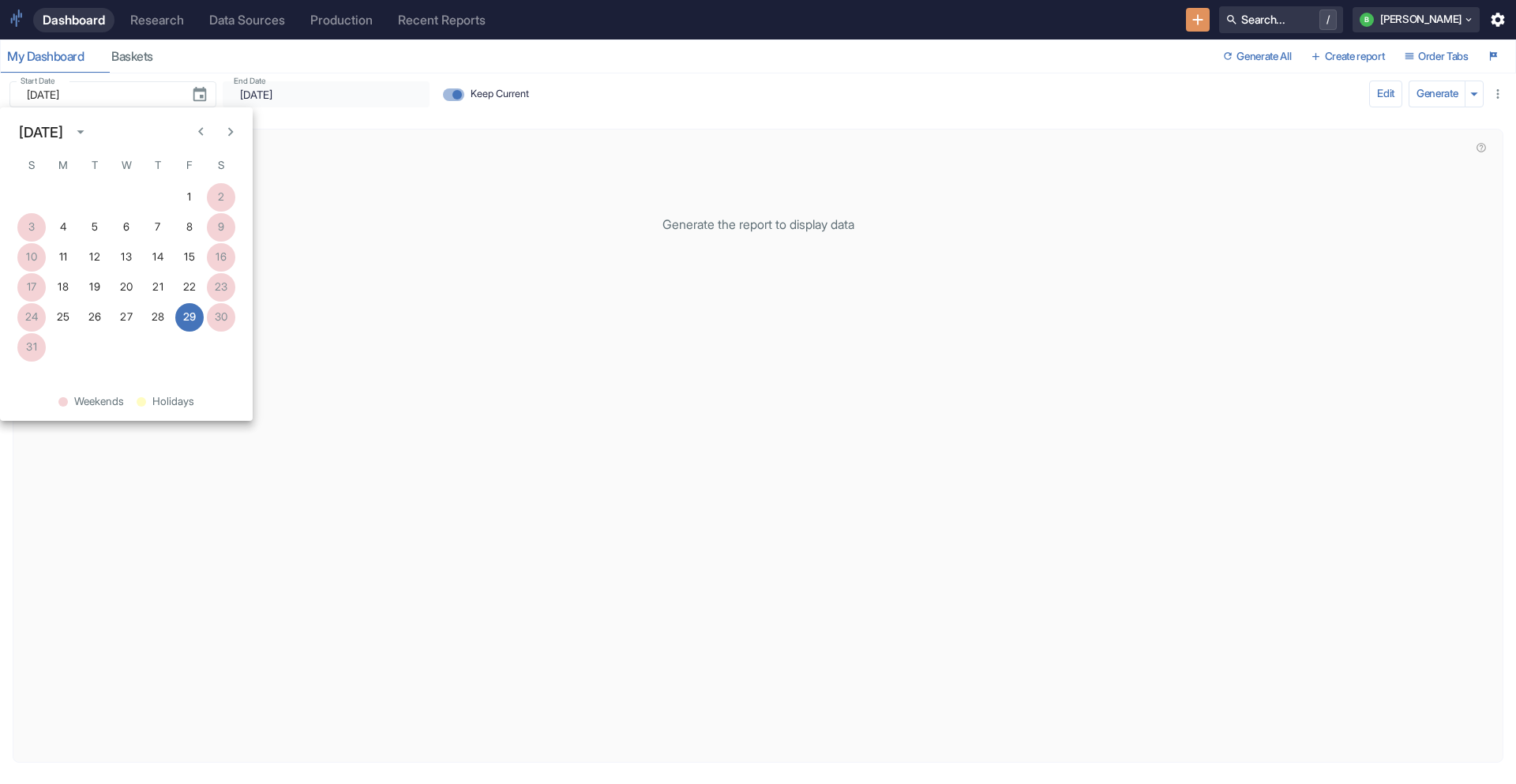click on "Generate the report to display data" at bounding box center (758, 461) 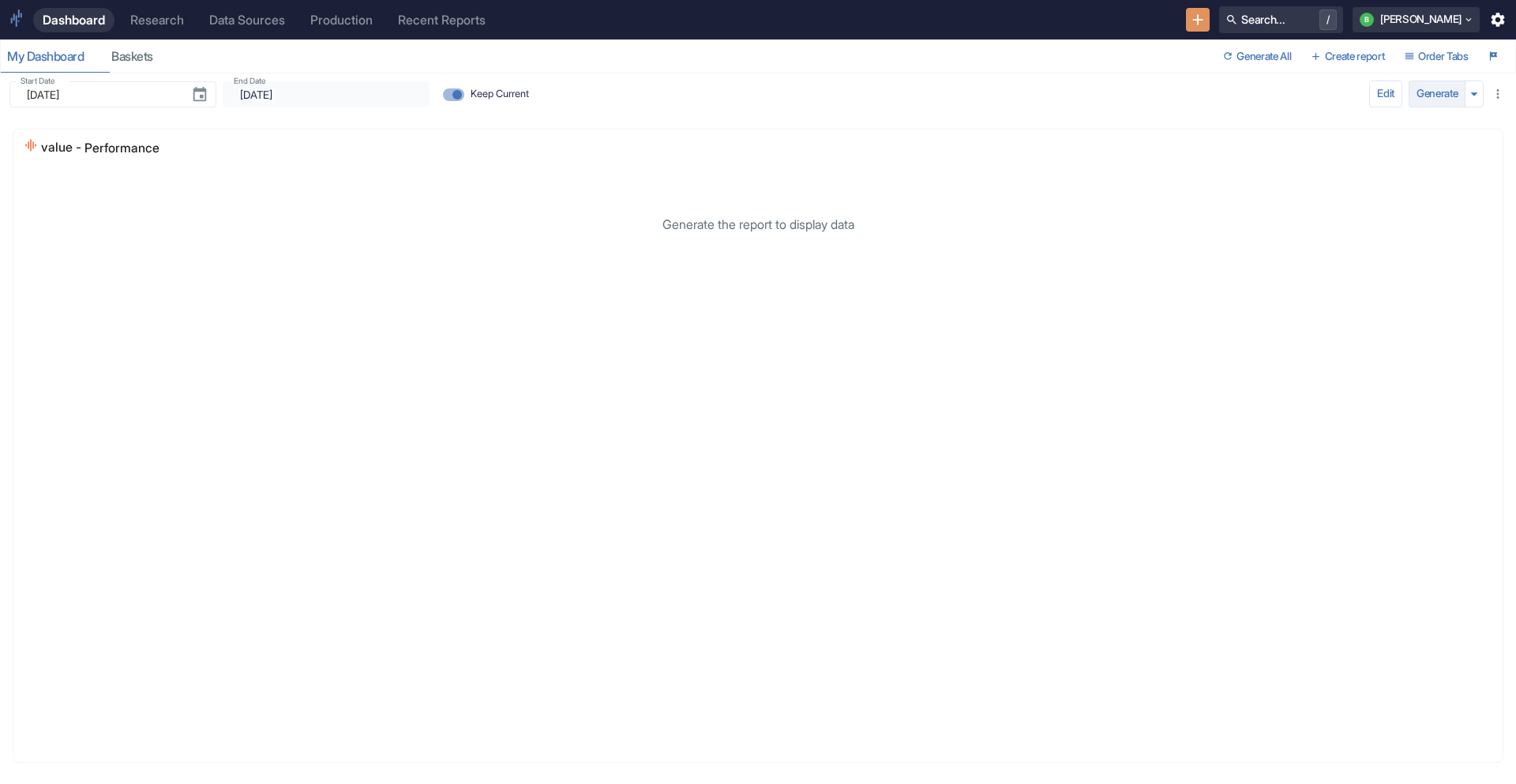 click on "Generate" at bounding box center (1437, 94) 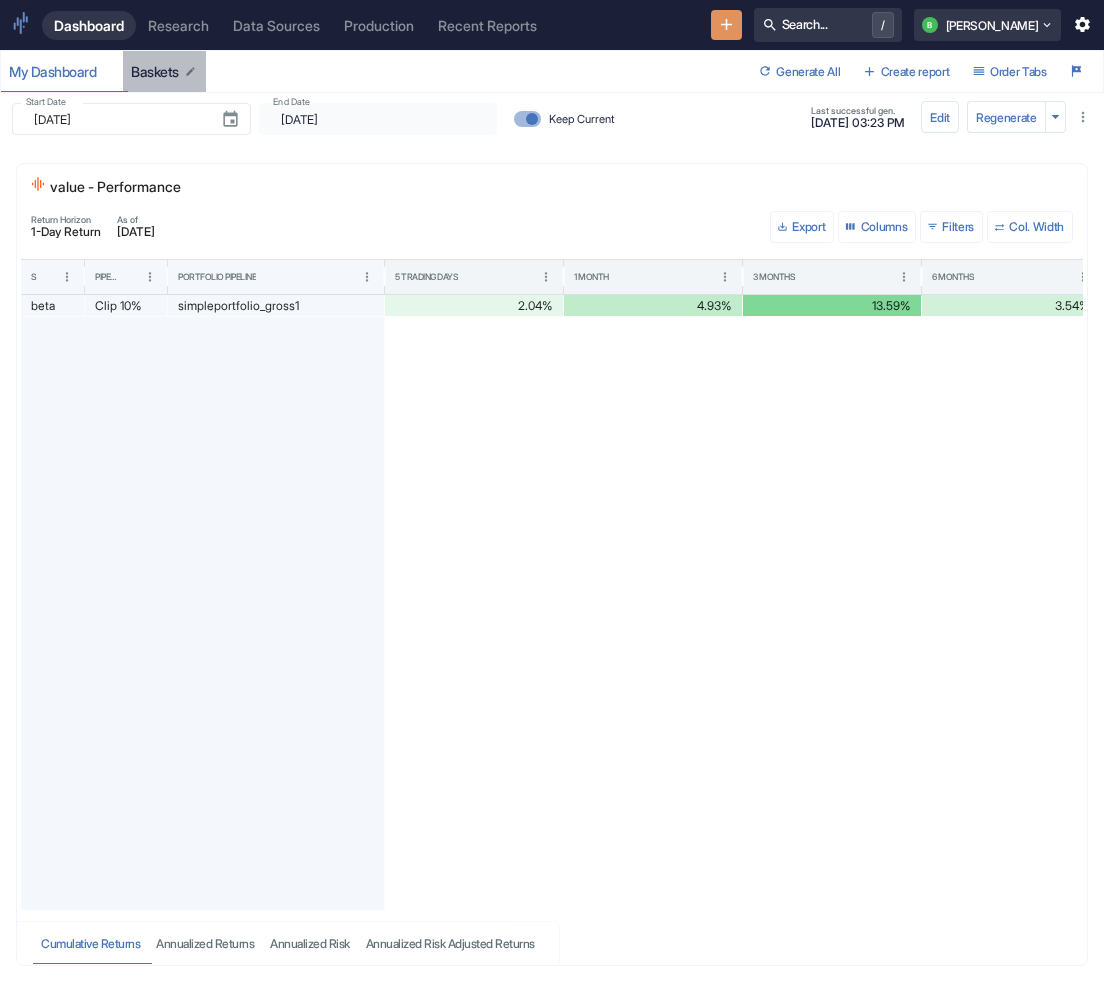 click on "baskets" at bounding box center (164, 72) 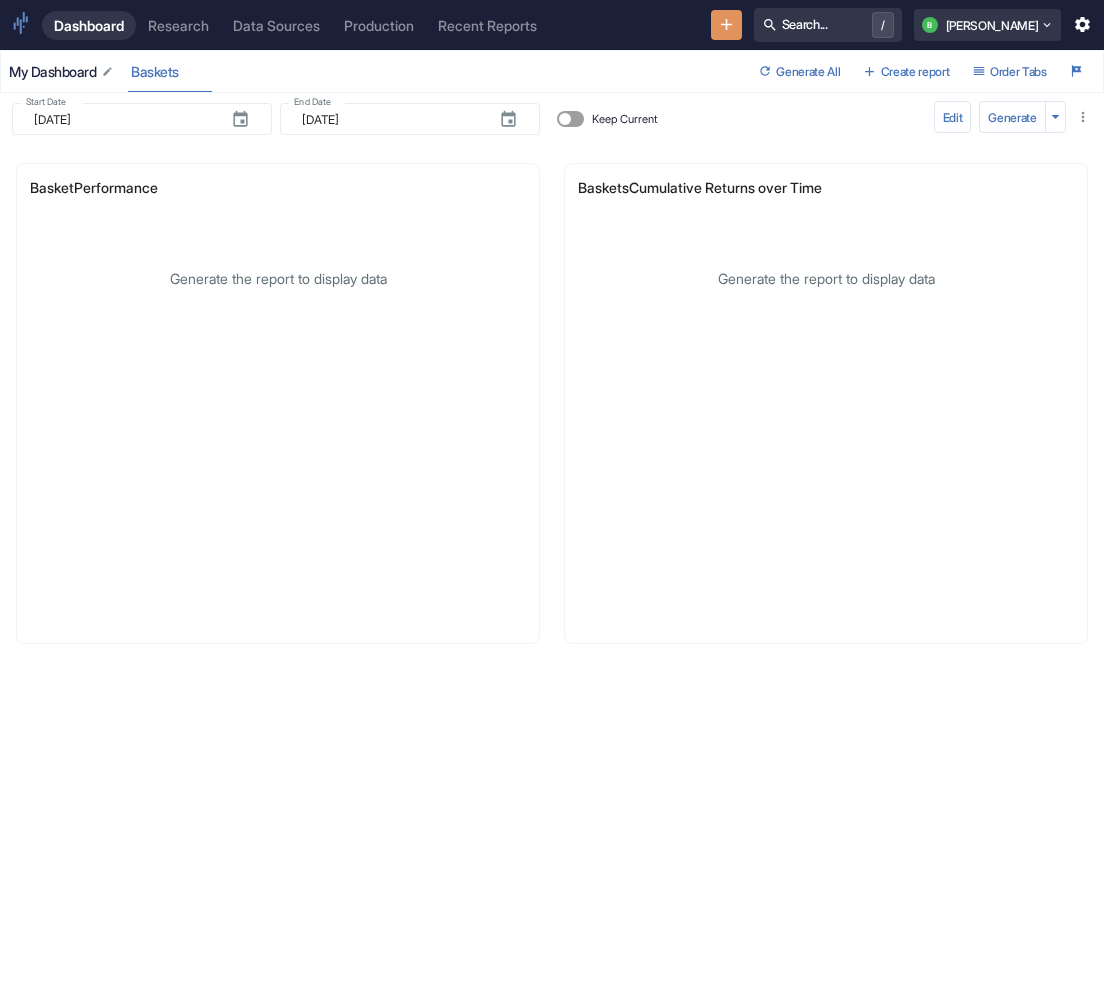 click on "My Dashboard" at bounding box center [62, 72] 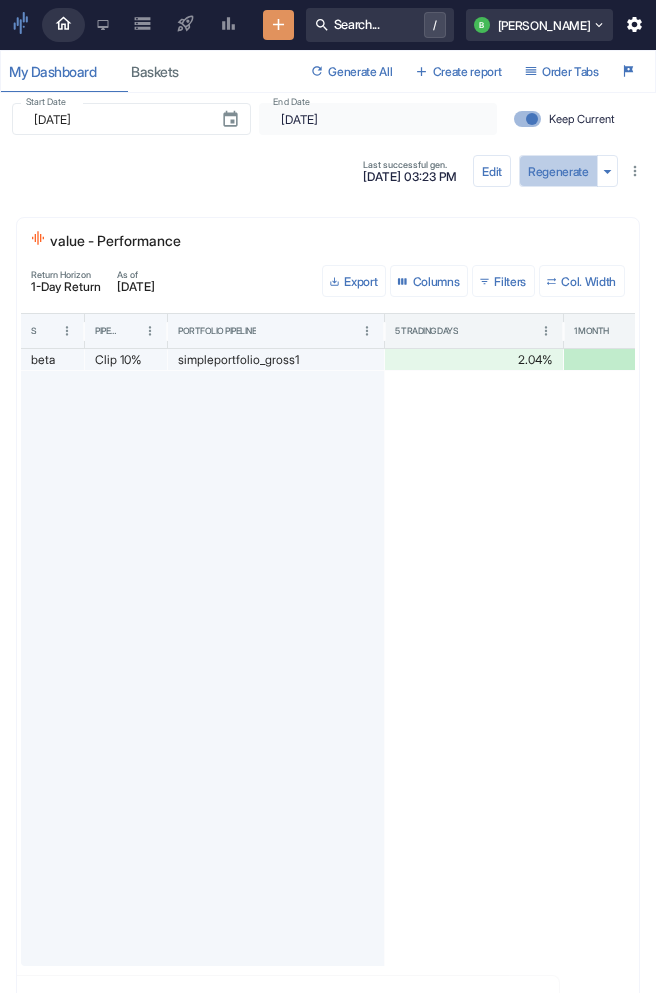 click on "Regenerate" at bounding box center (558, 171) 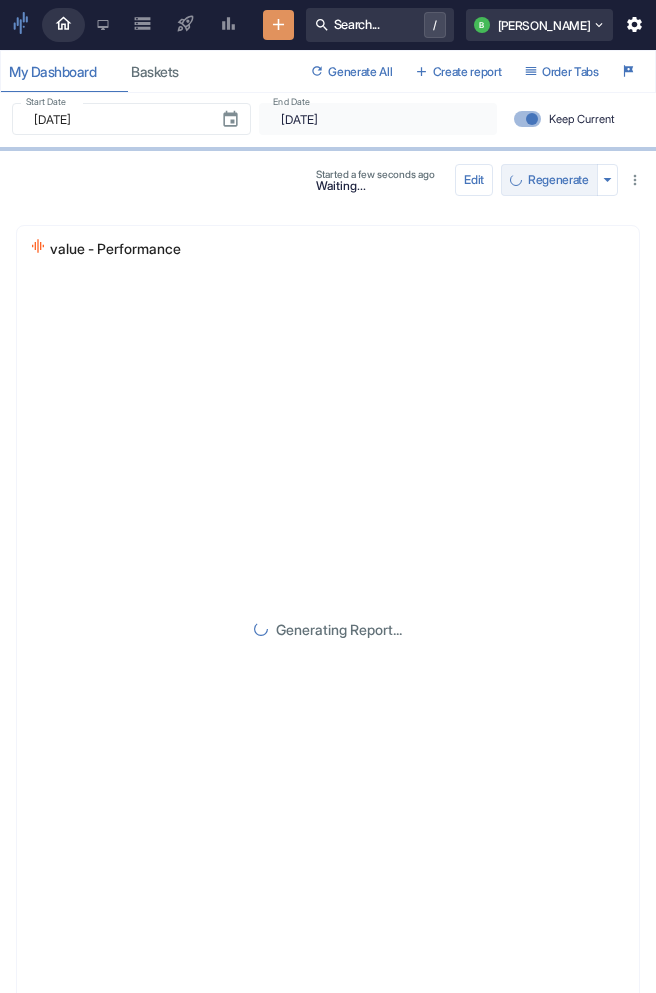 click on "Regenerate" at bounding box center [549, 180] 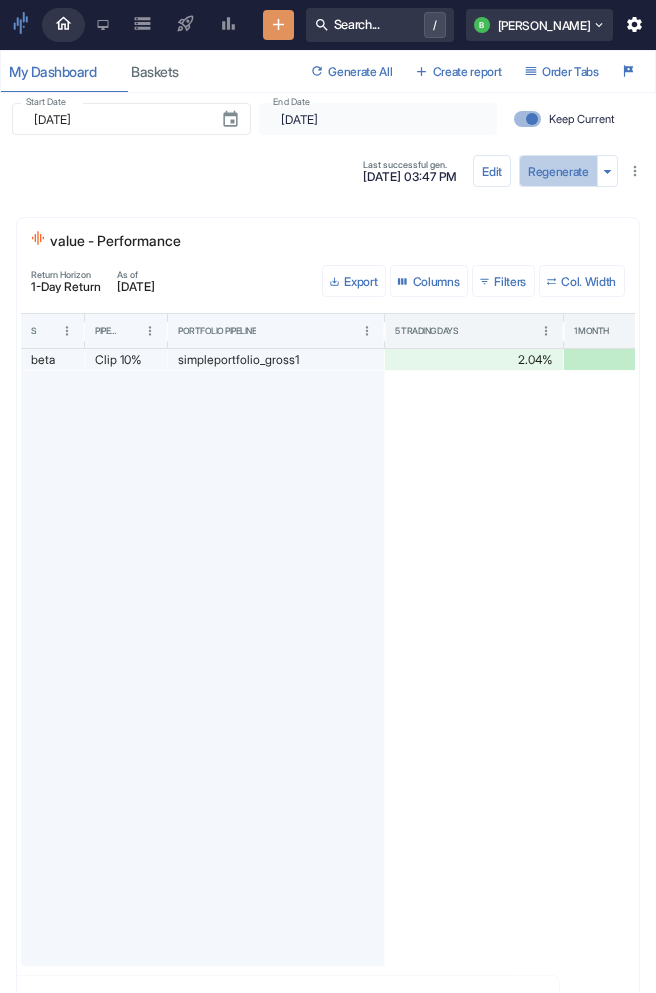 click on "Regenerate" at bounding box center (558, 171) 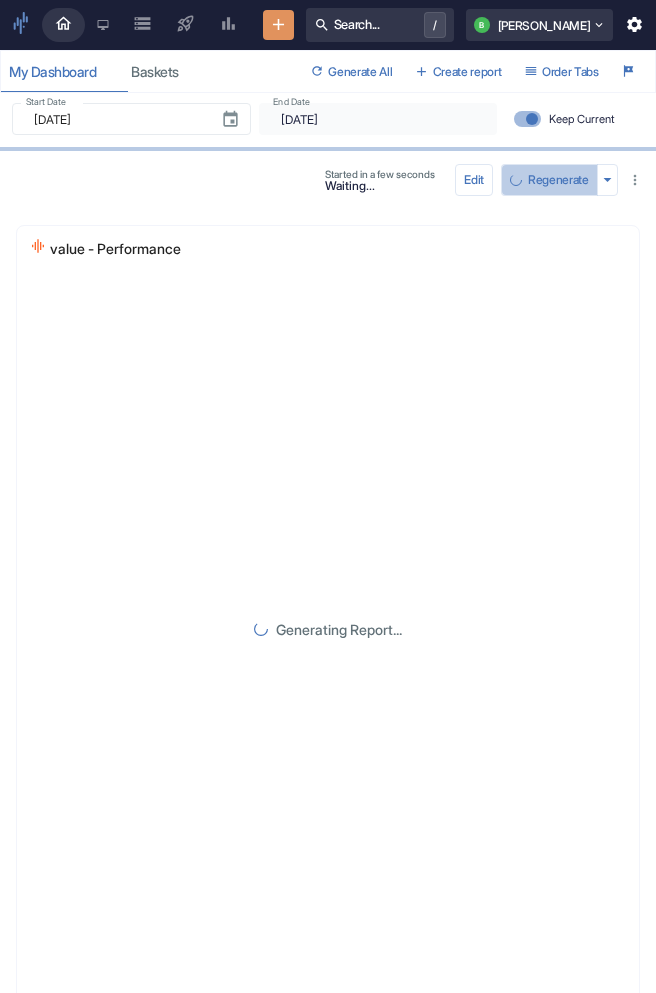 click on "Regenerate" at bounding box center (558, 180) 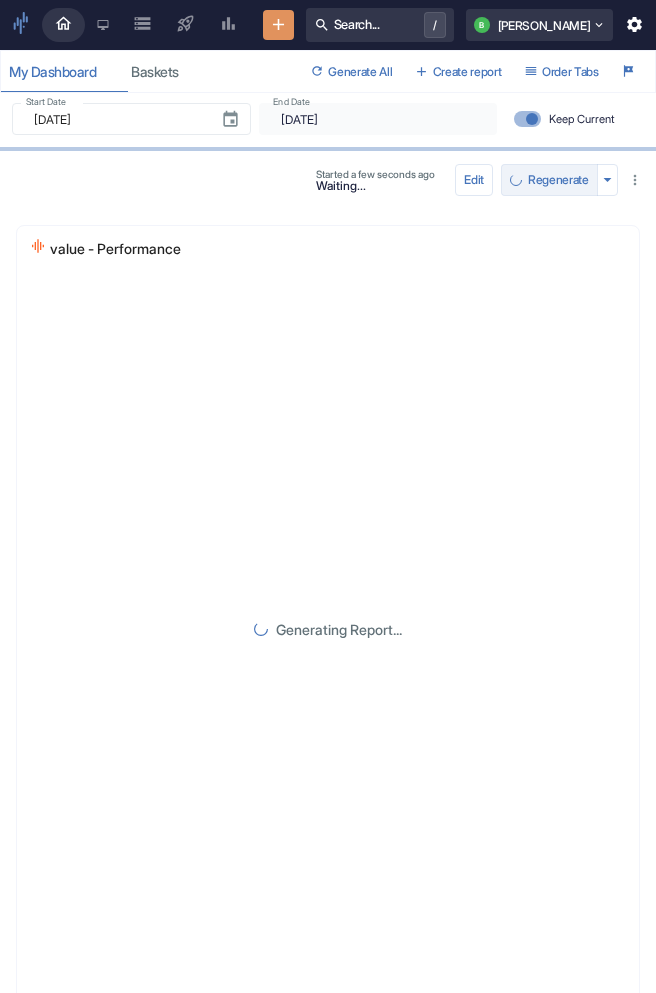 click on "Regenerate" at bounding box center [558, 180] 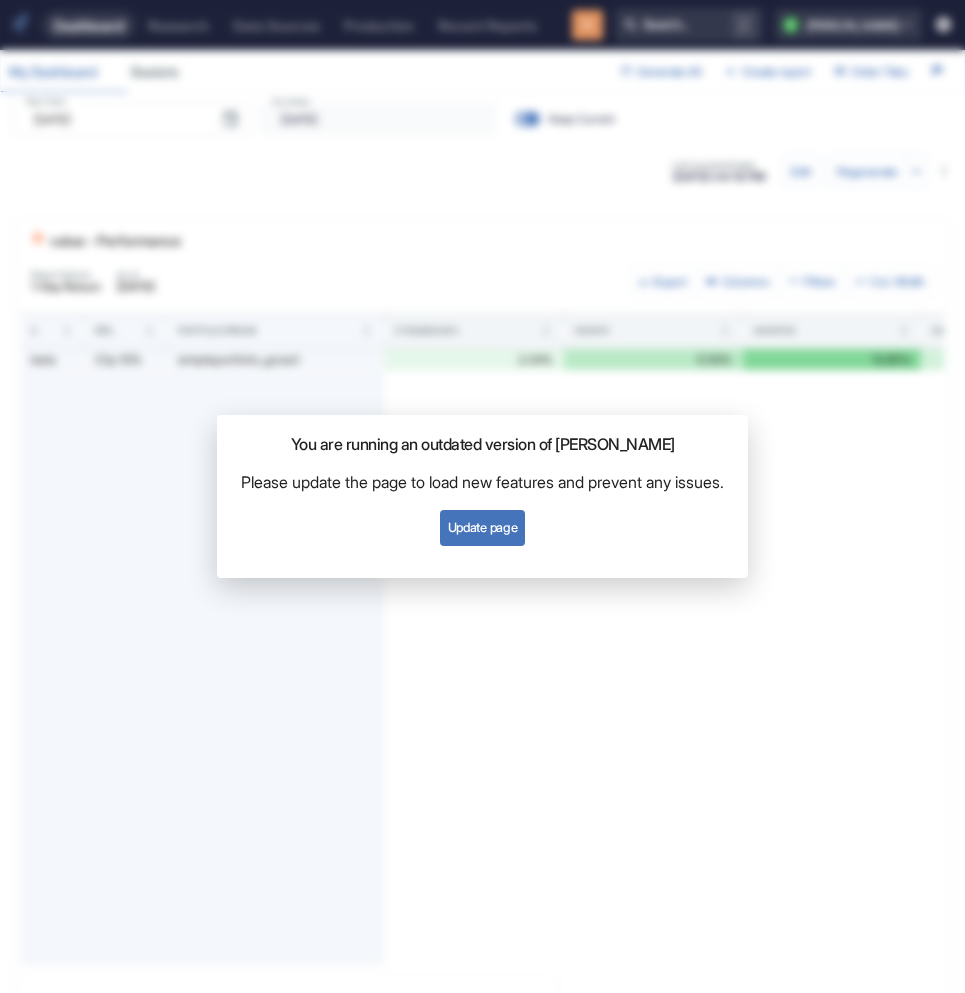 click on "Update page" at bounding box center [482, 528] 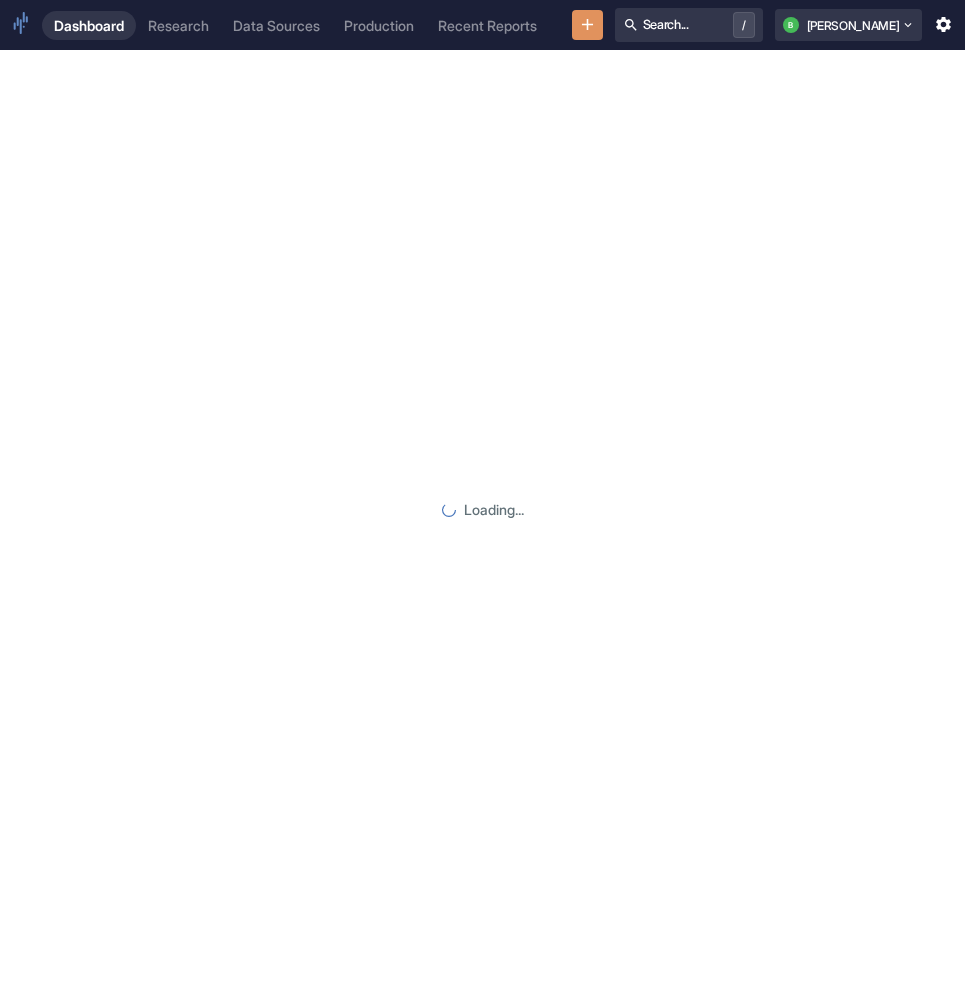 scroll, scrollTop: 0, scrollLeft: 0, axis: both 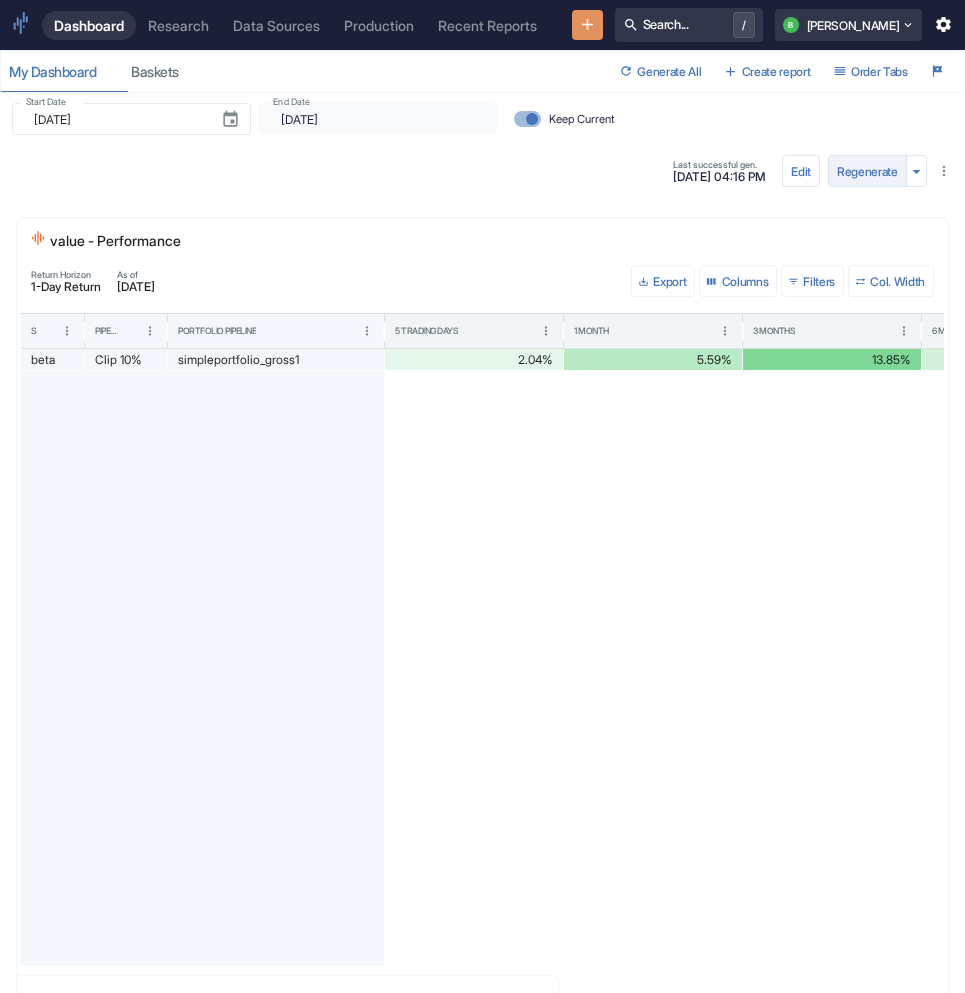 click on "Regenerate" at bounding box center (867, 171) 